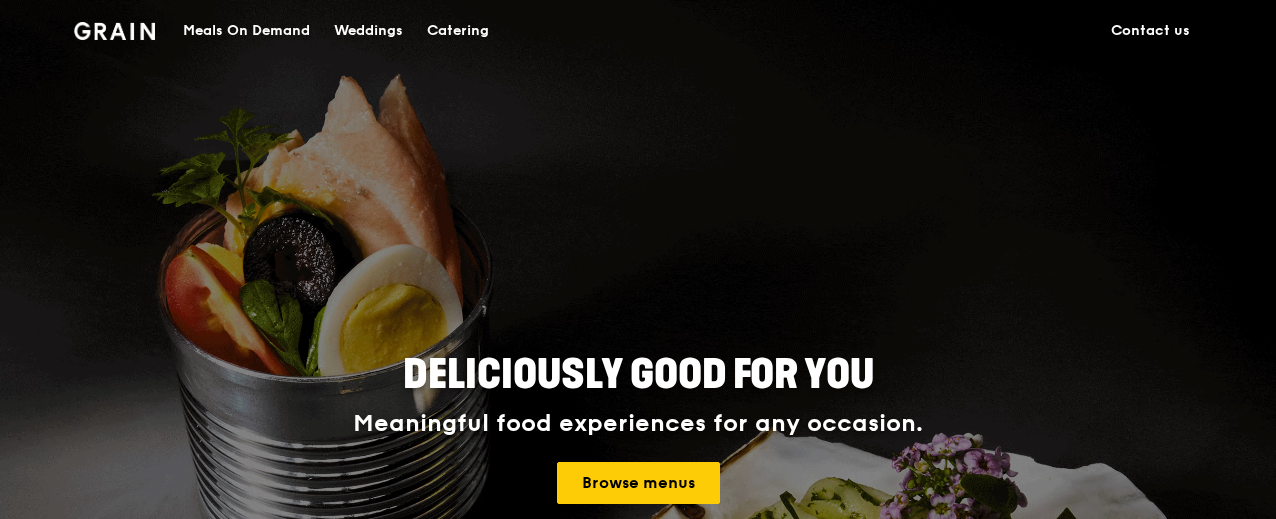 scroll, scrollTop: 0, scrollLeft: 0, axis: both 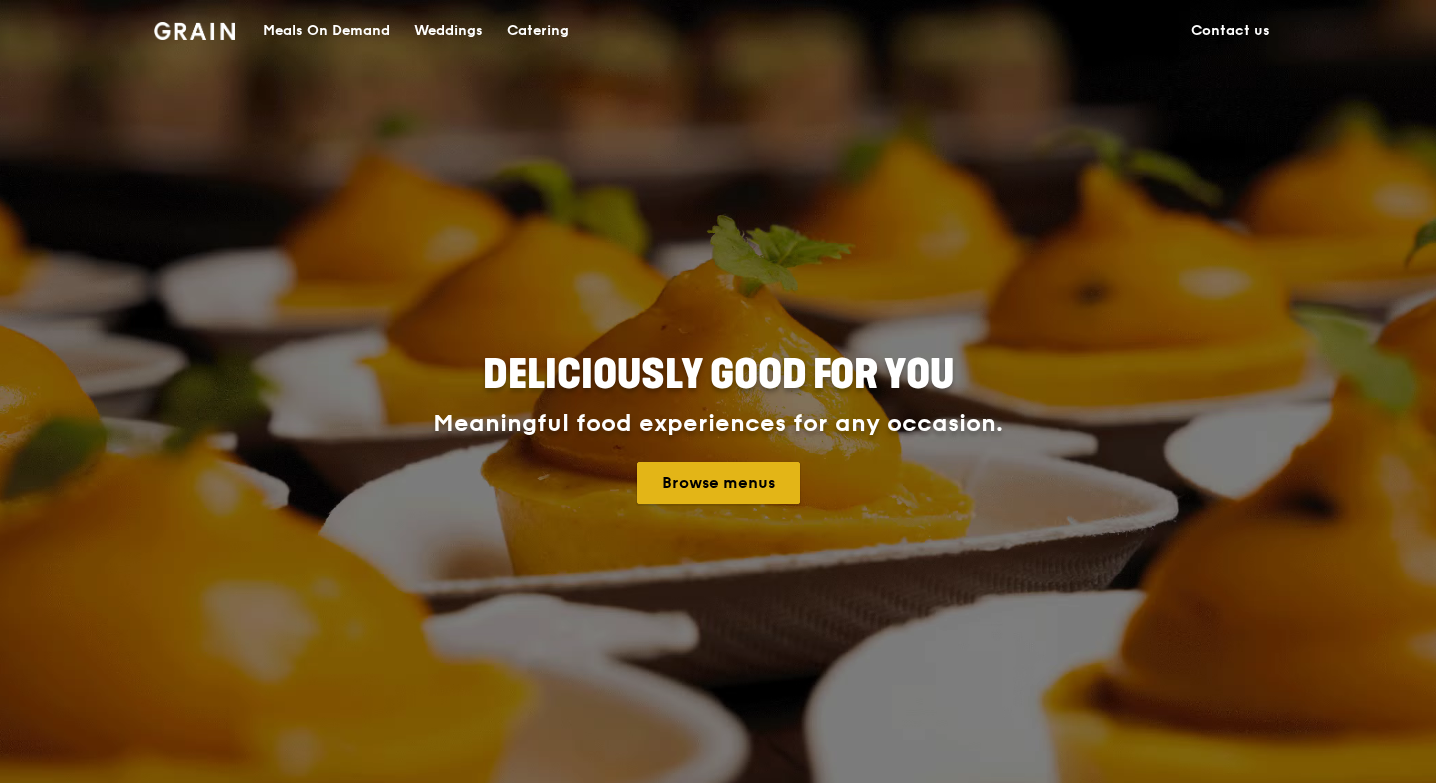 click on "Browse menus" at bounding box center [718, 483] 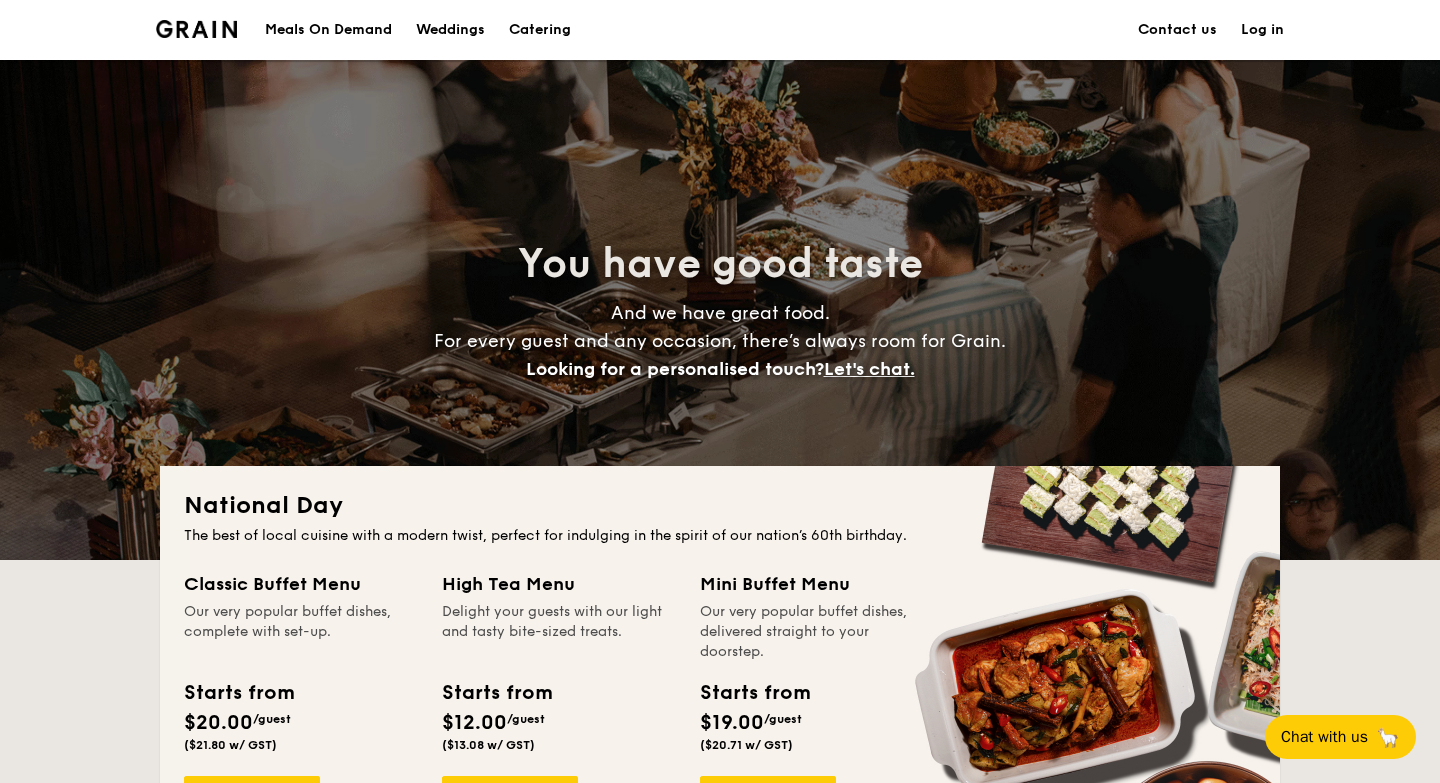 scroll, scrollTop: 0, scrollLeft: 0, axis: both 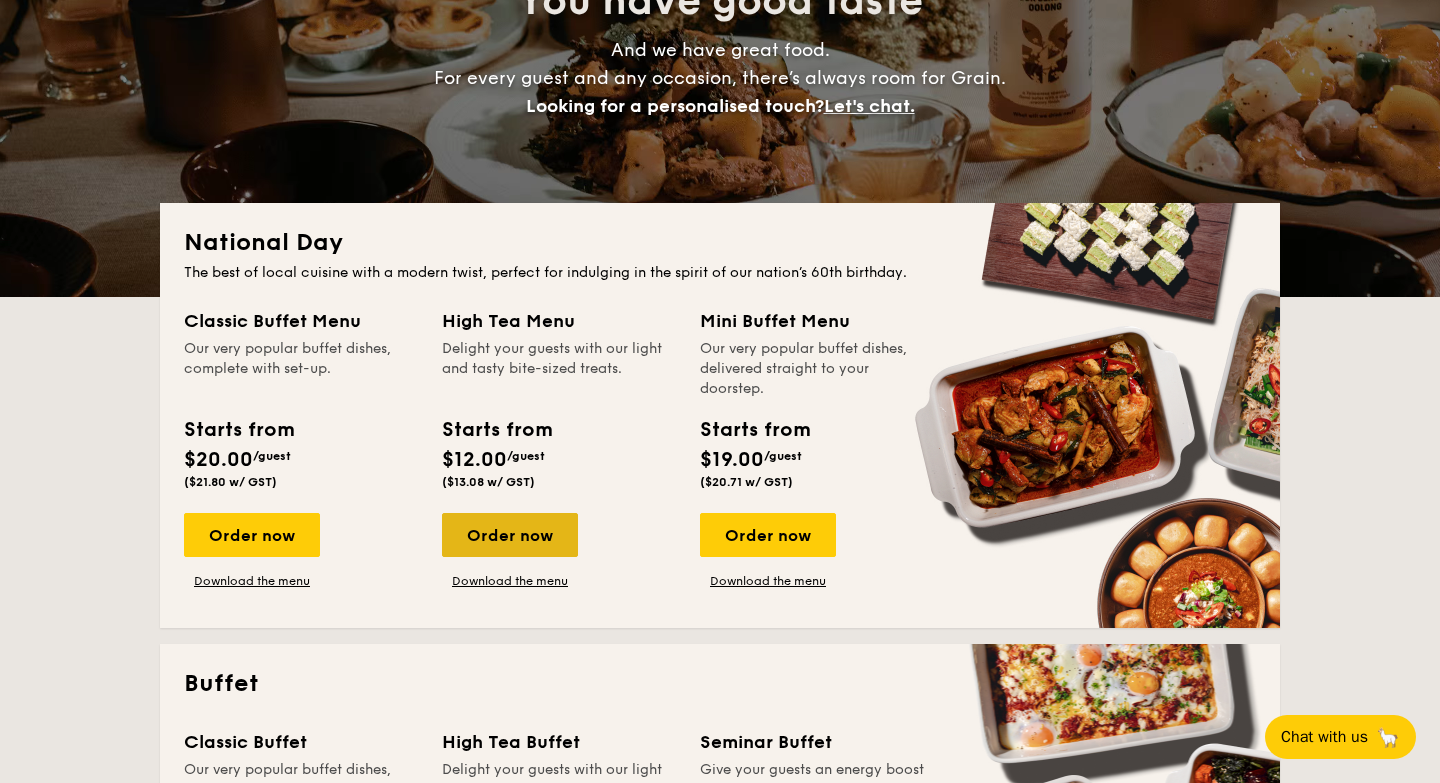 click on "Order now" at bounding box center (510, 535) 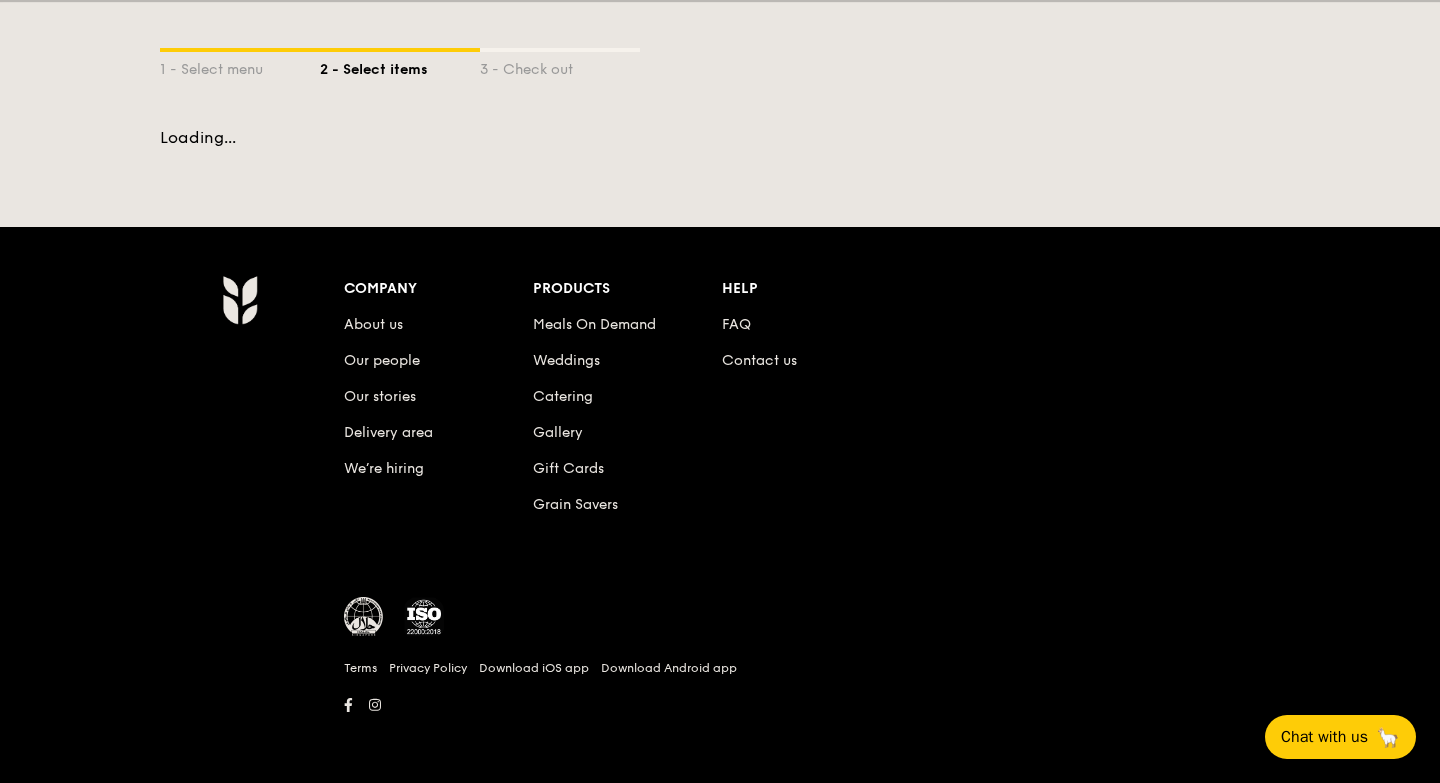 scroll, scrollTop: 0, scrollLeft: 0, axis: both 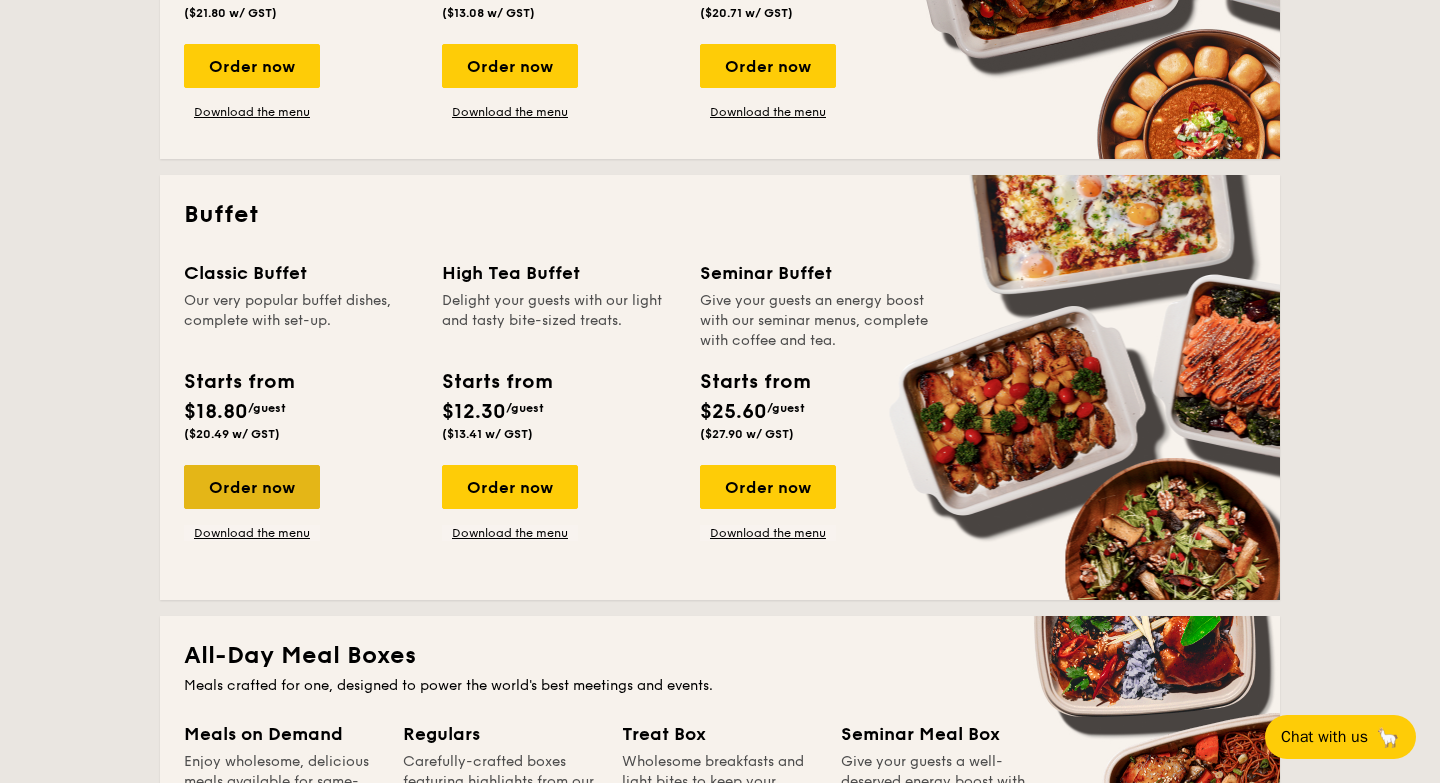 click on "Order now" at bounding box center (252, 487) 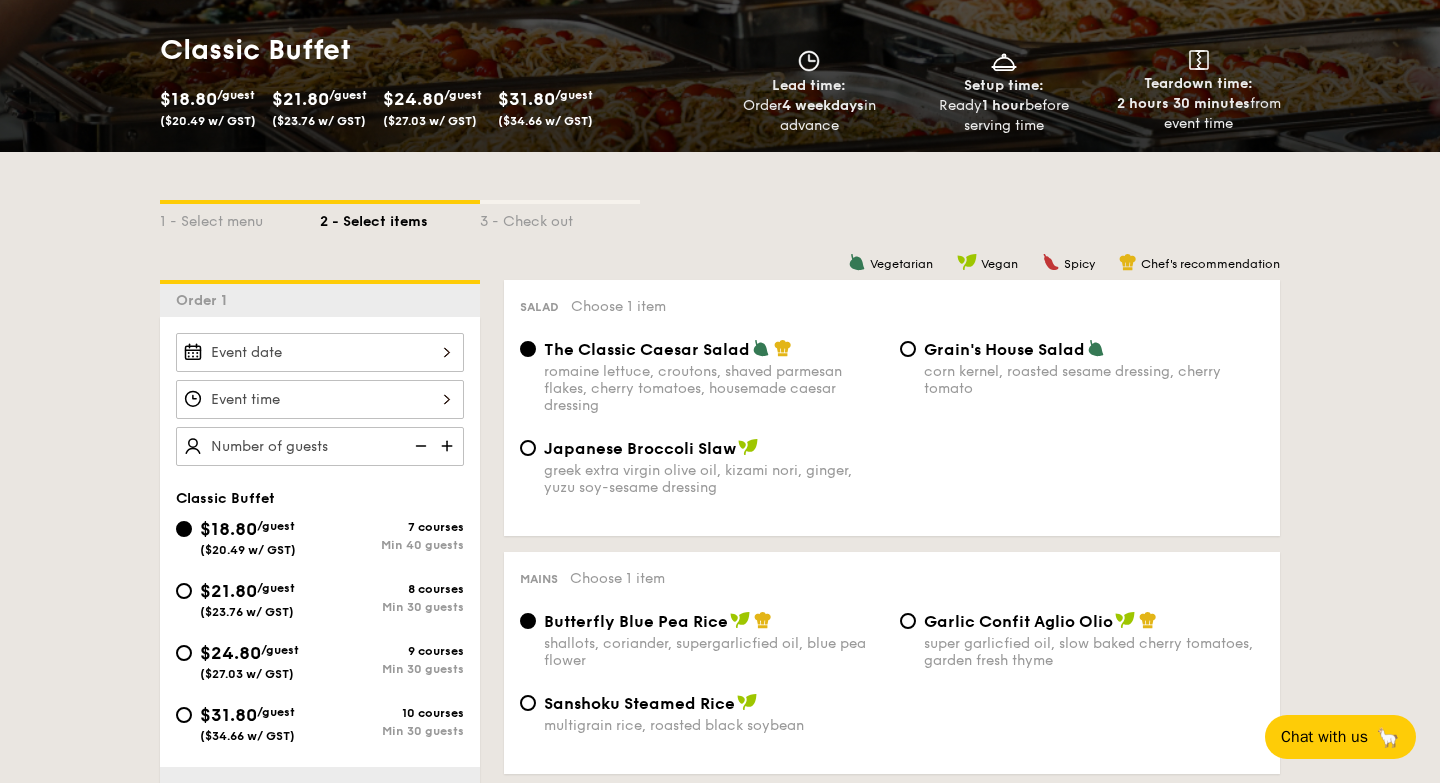 scroll, scrollTop: 299, scrollLeft: 0, axis: vertical 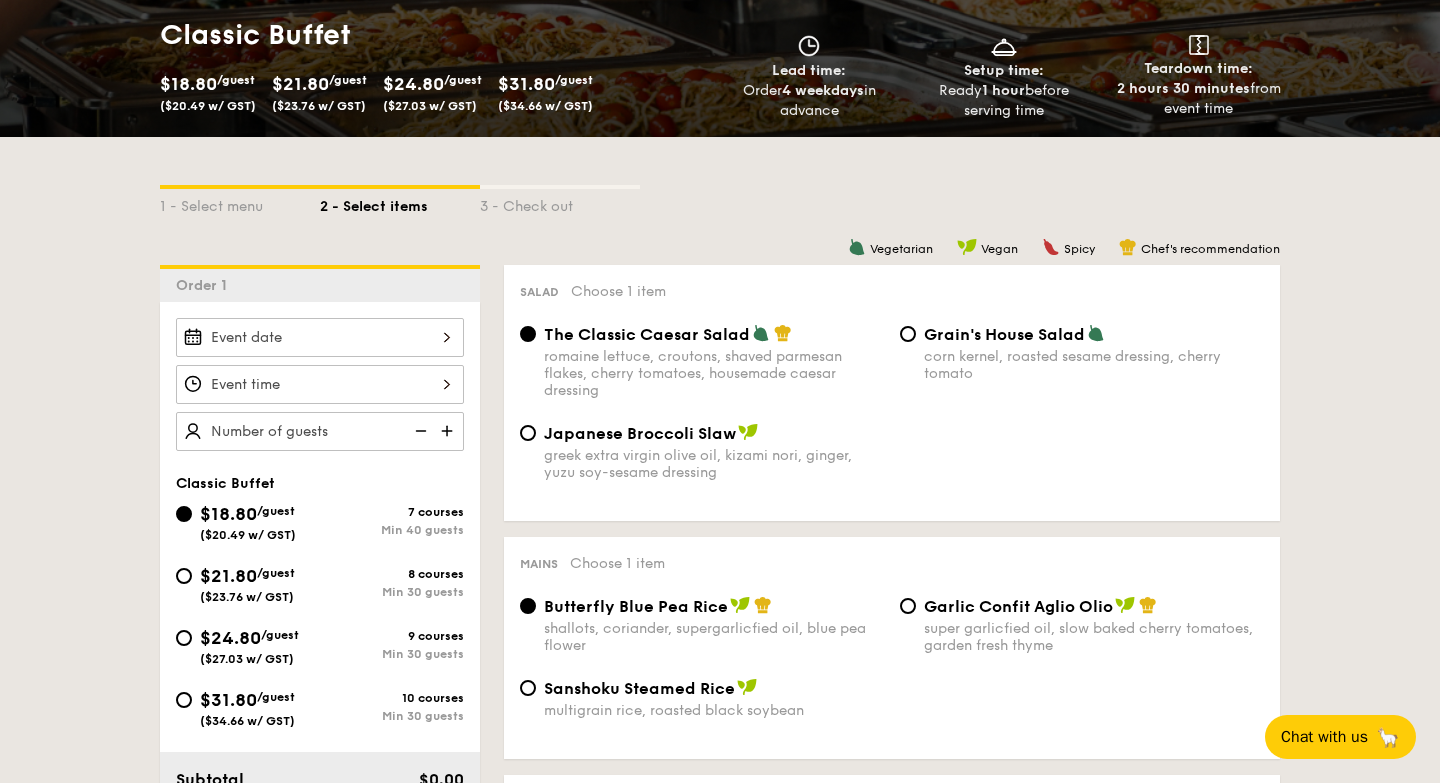 click at bounding box center [320, 337] 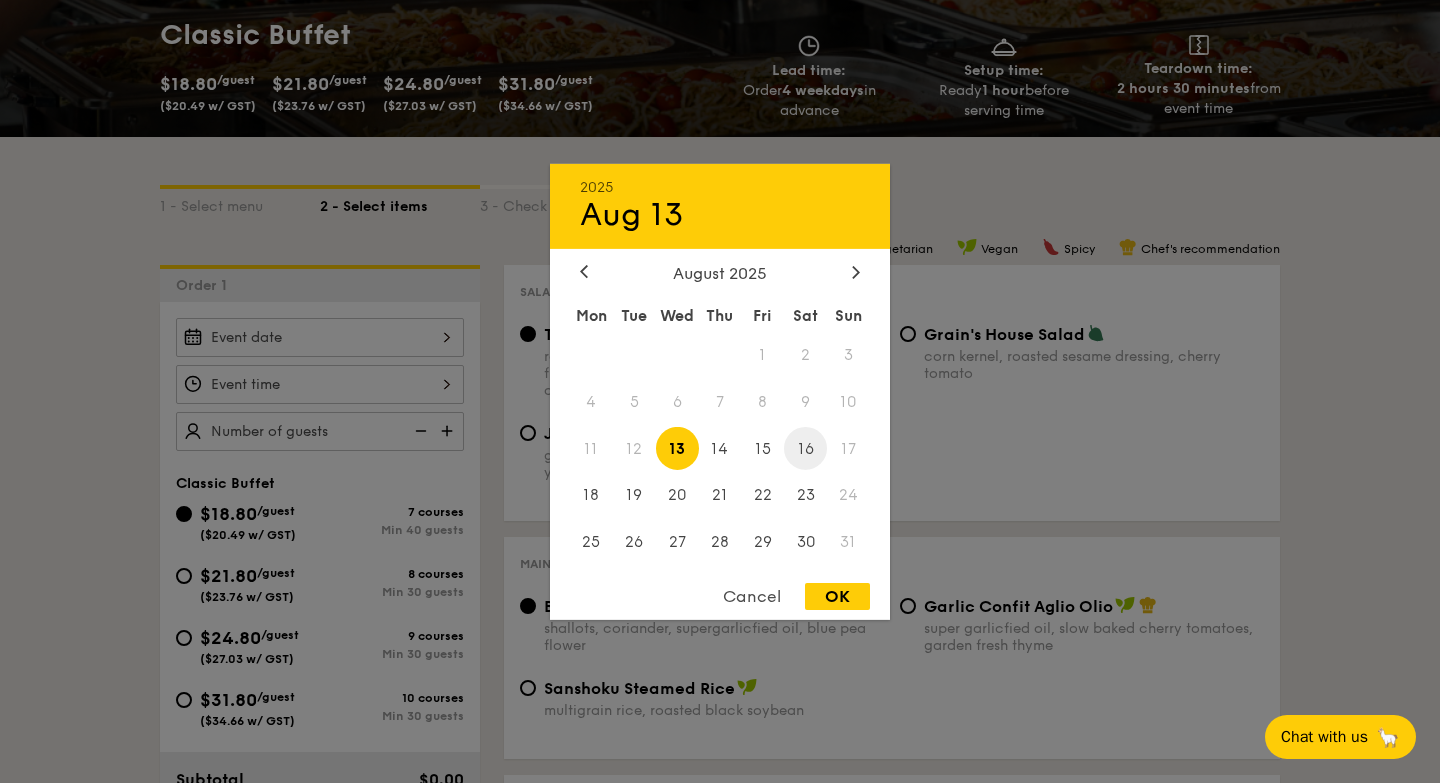 click on "16" at bounding box center [805, 448] 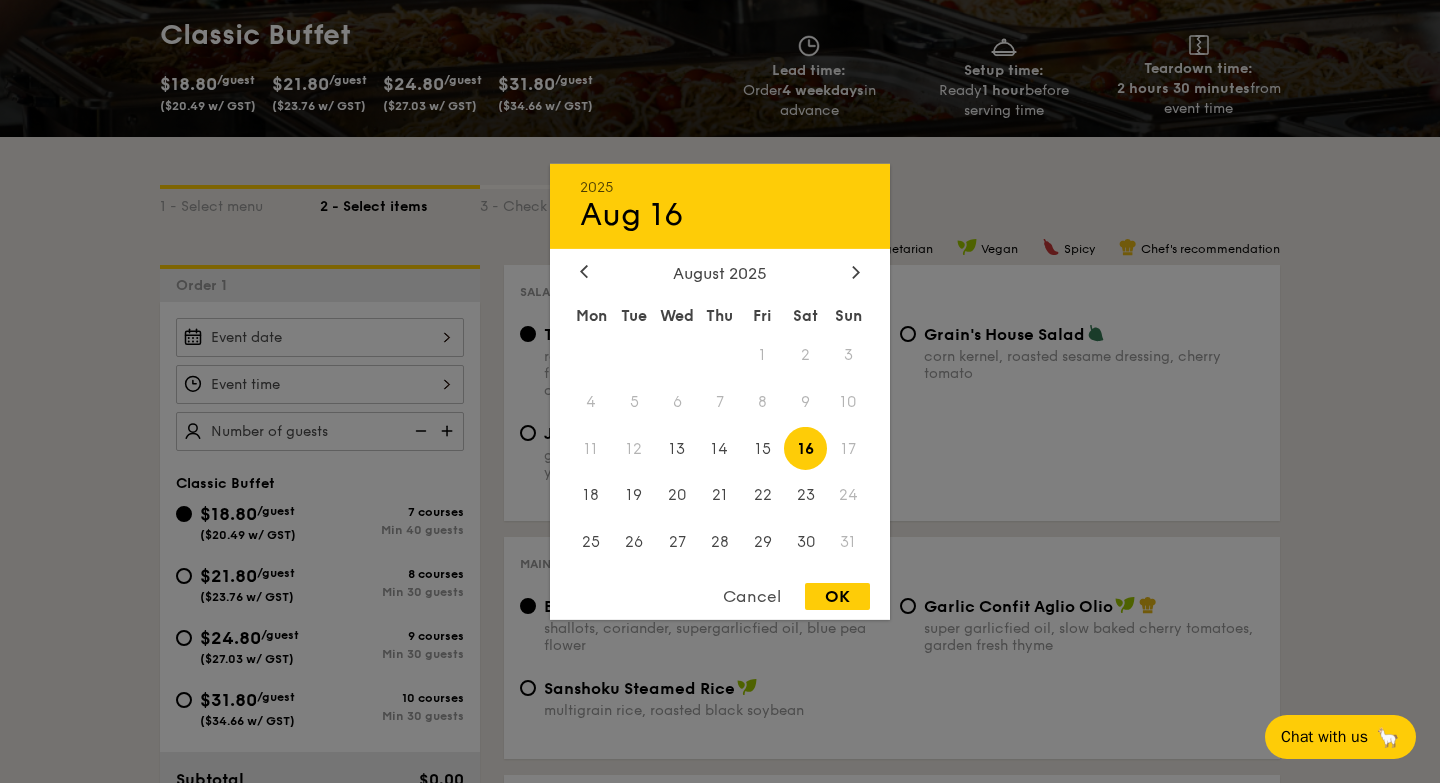 click on "OK" at bounding box center [837, 596] 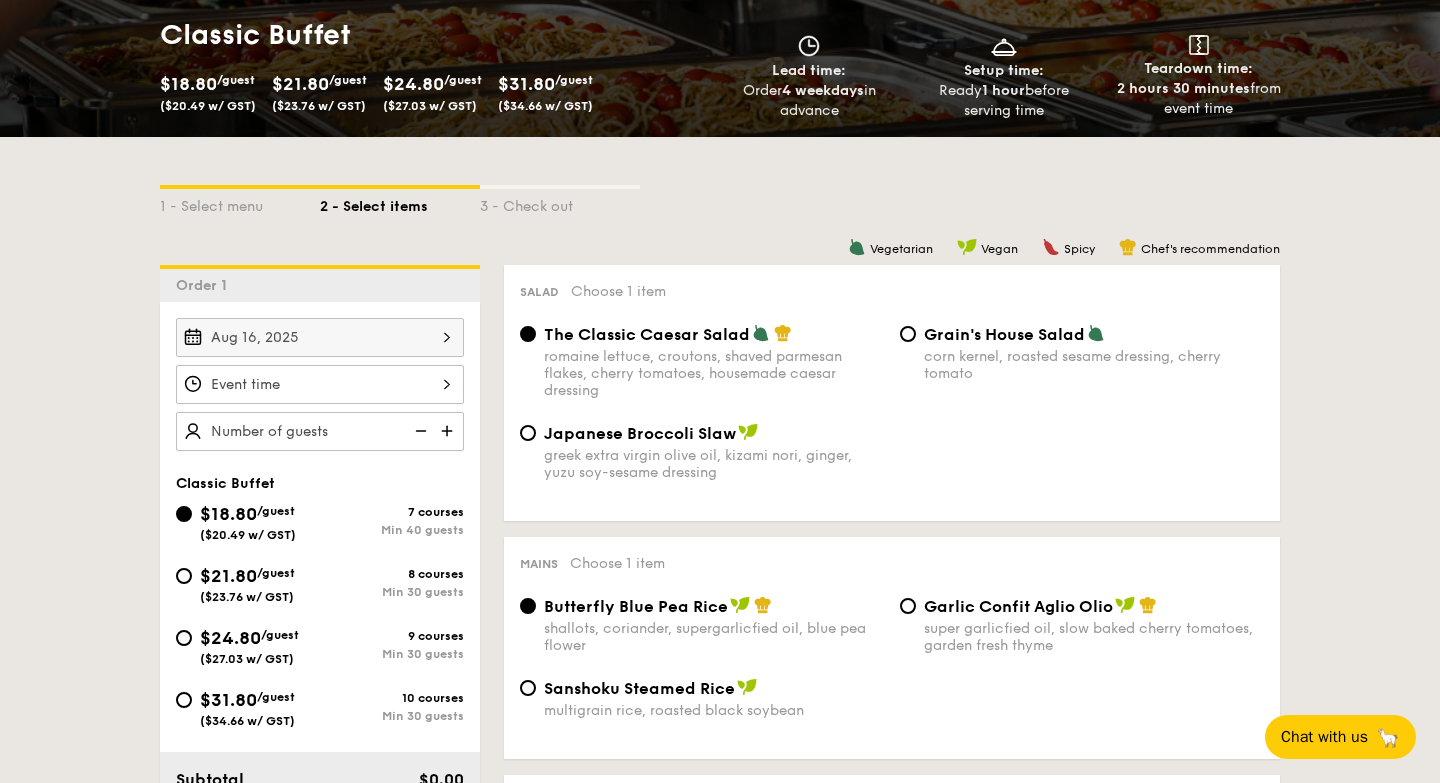 click at bounding box center (320, 384) 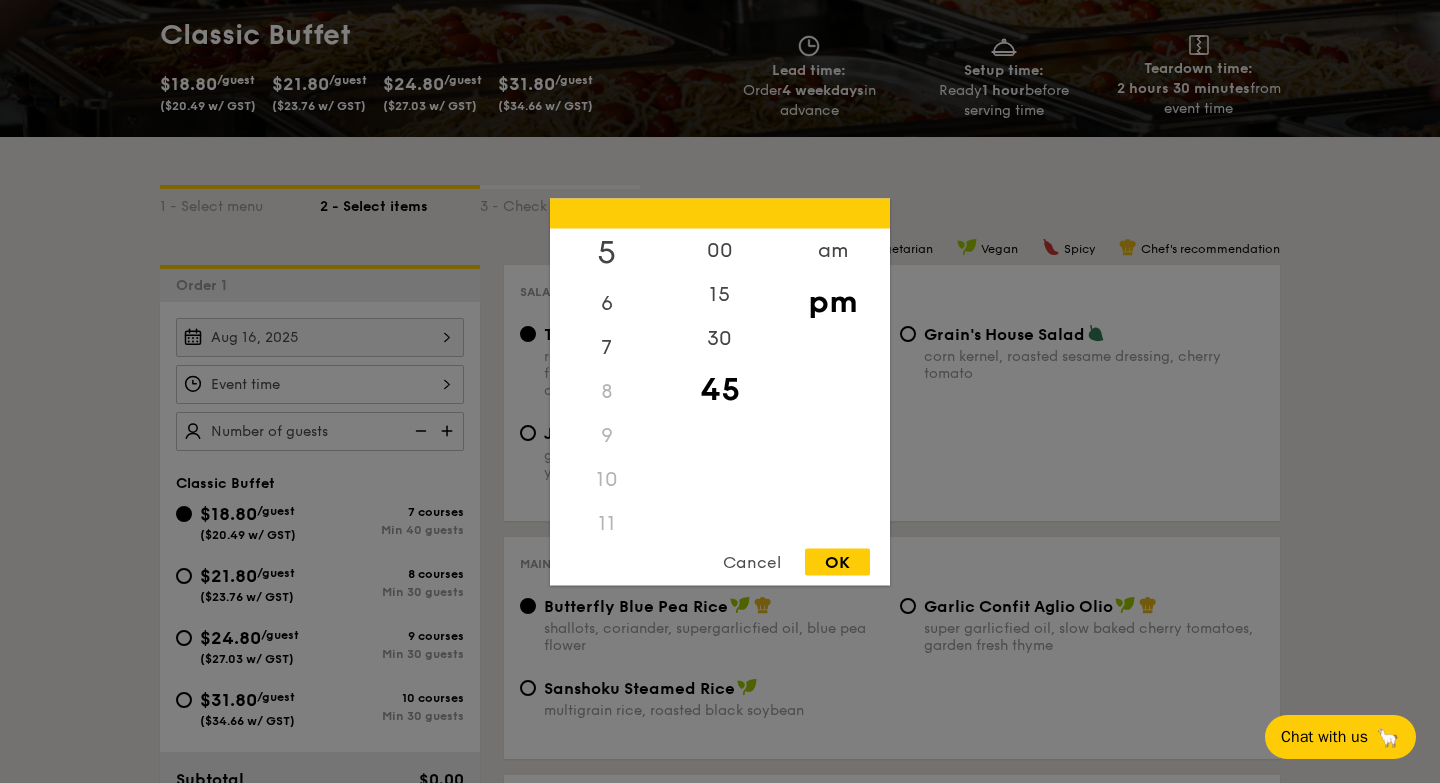 scroll, scrollTop: 237, scrollLeft: 0, axis: vertical 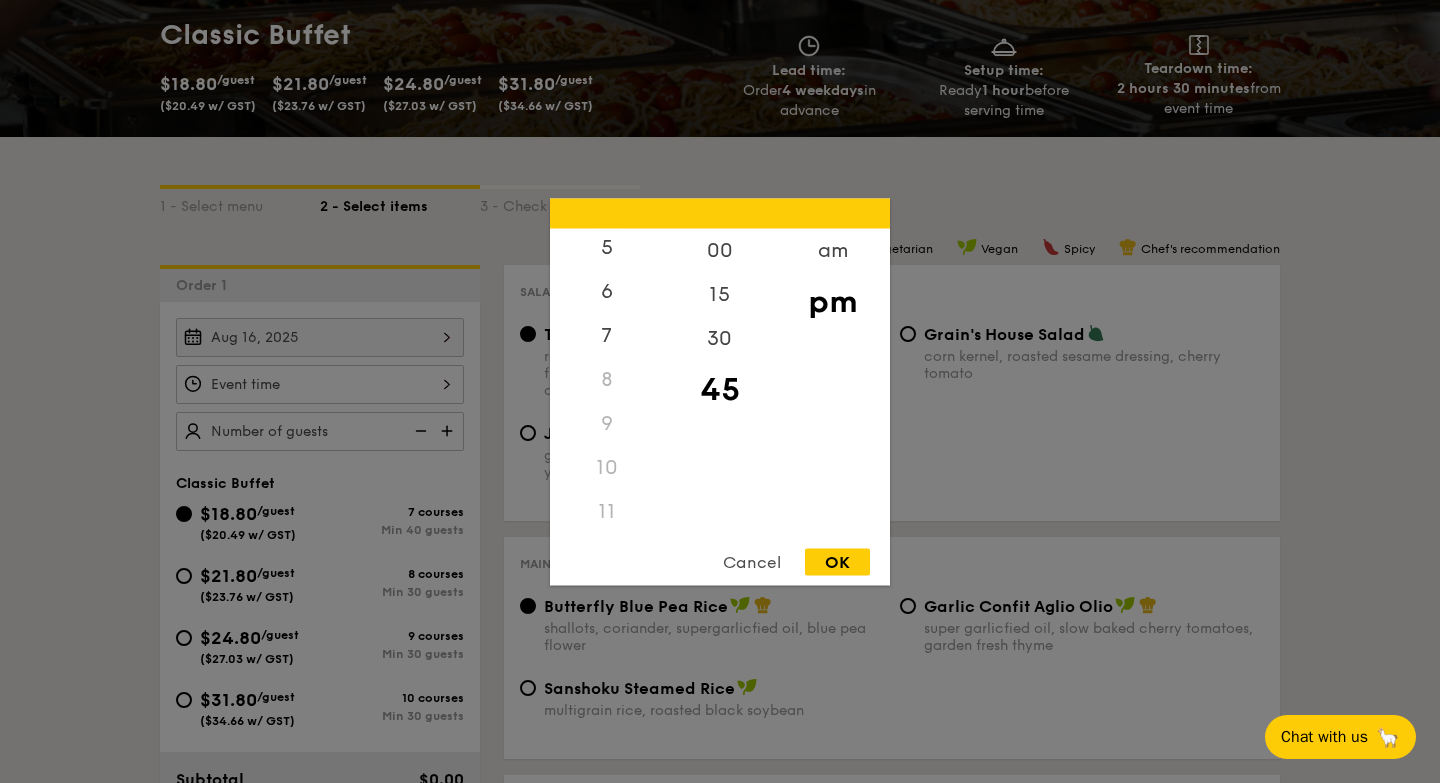 click on "11" at bounding box center (606, 511) 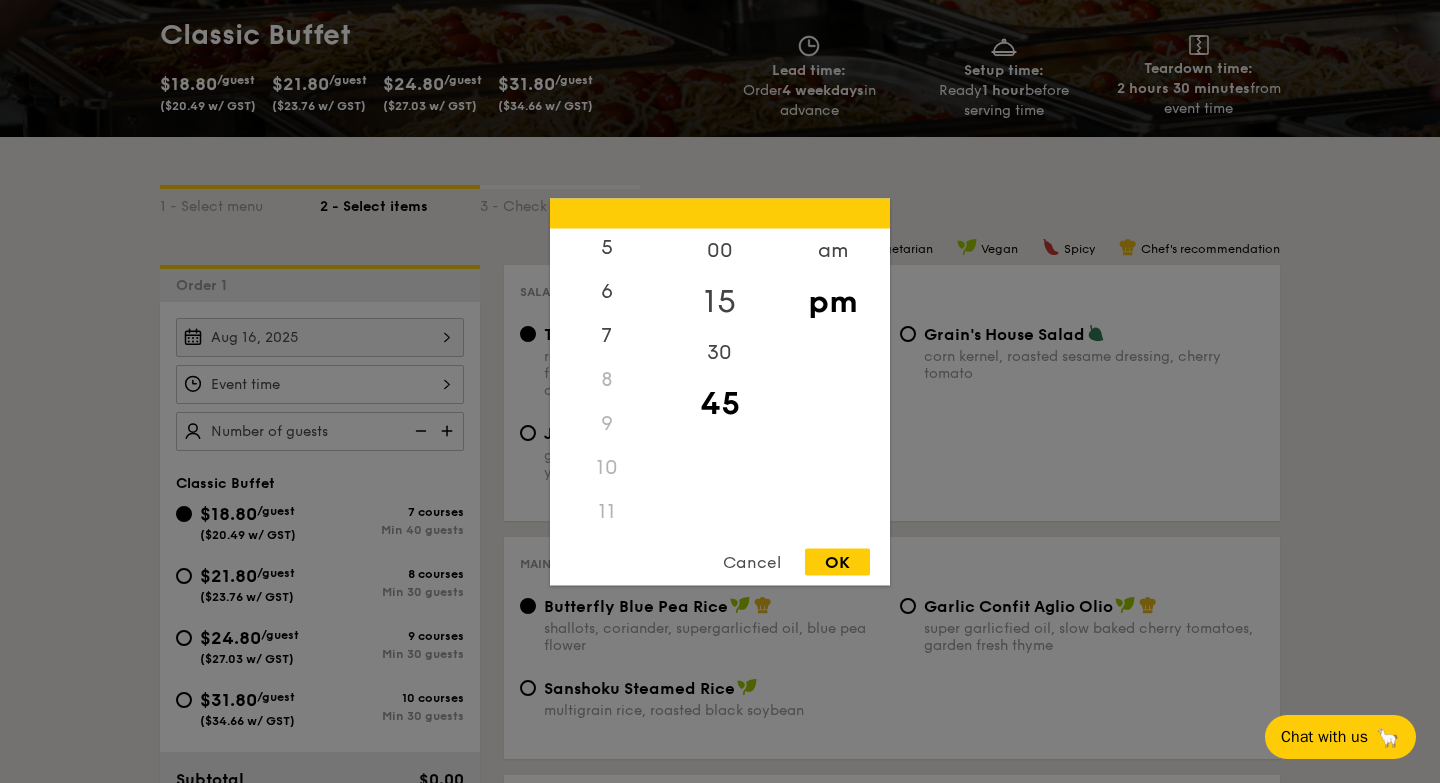 scroll, scrollTop: 237, scrollLeft: 0, axis: vertical 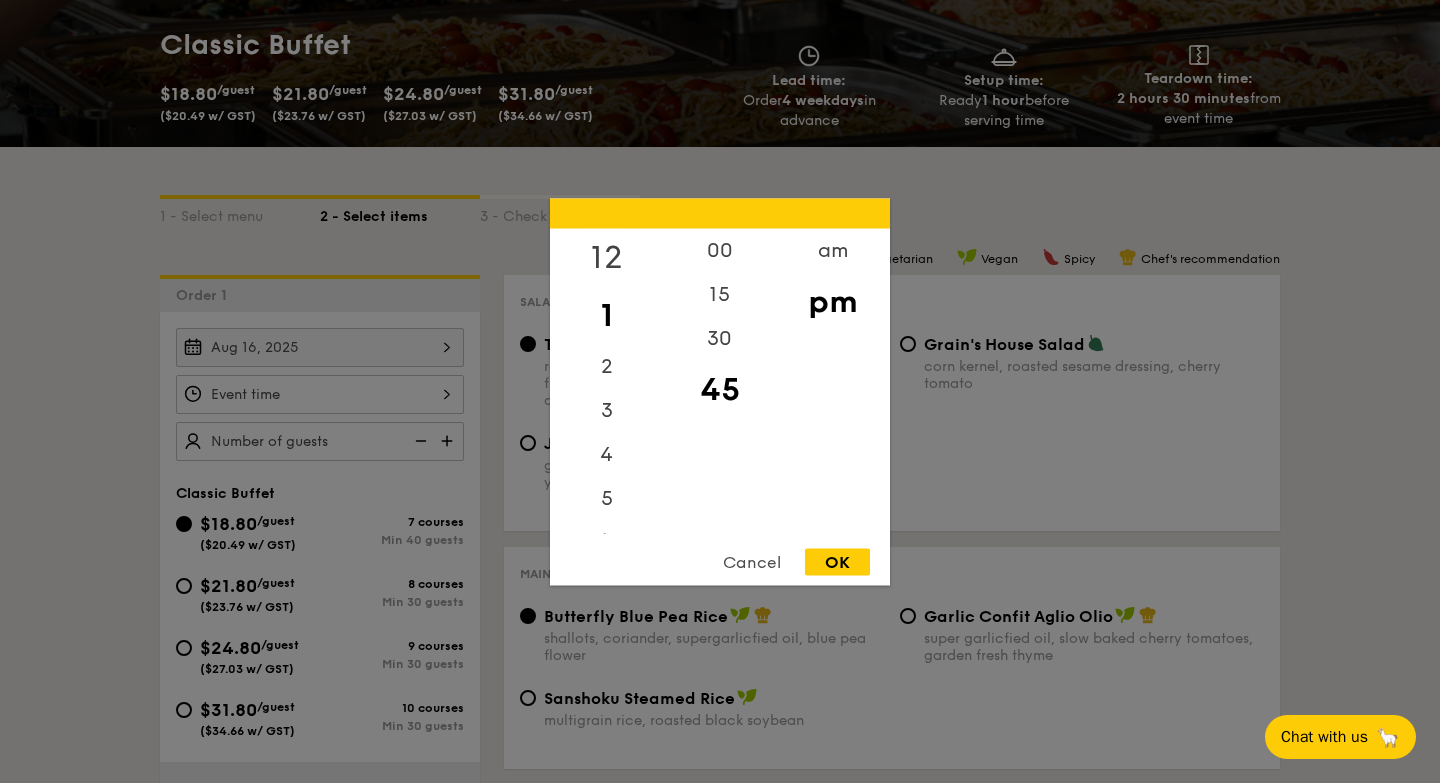 click on "12" at bounding box center [606, 257] 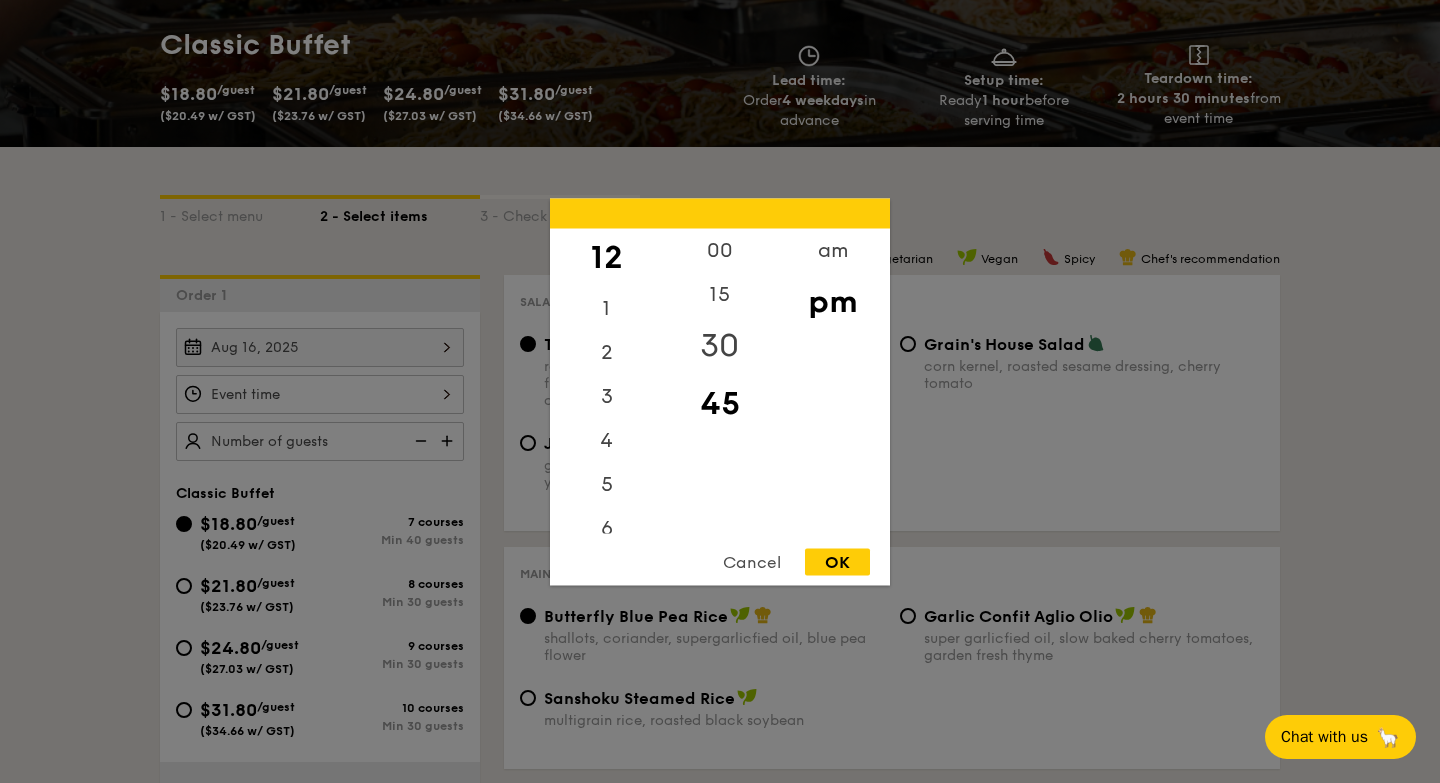 click on "30" at bounding box center [719, 345] 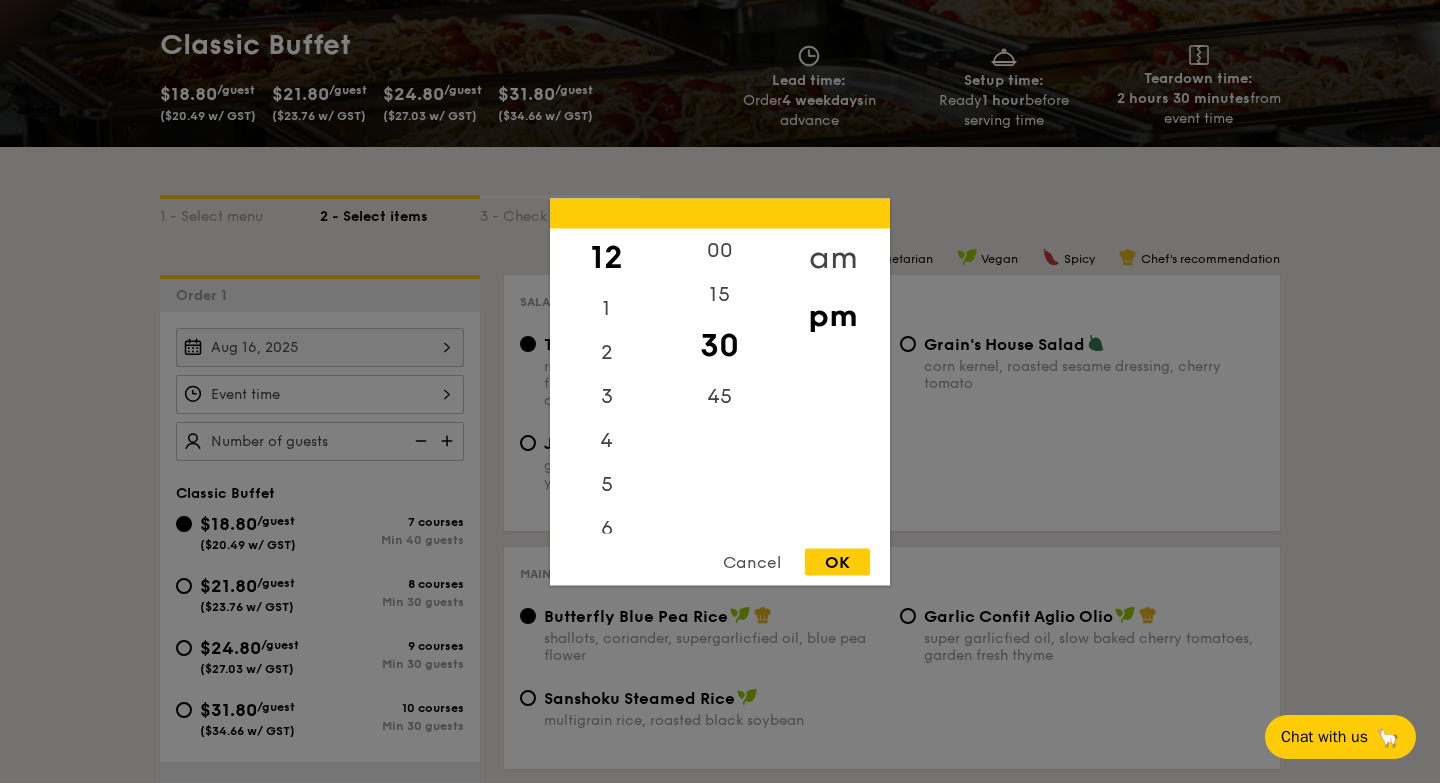 click on "am" at bounding box center (832, 257) 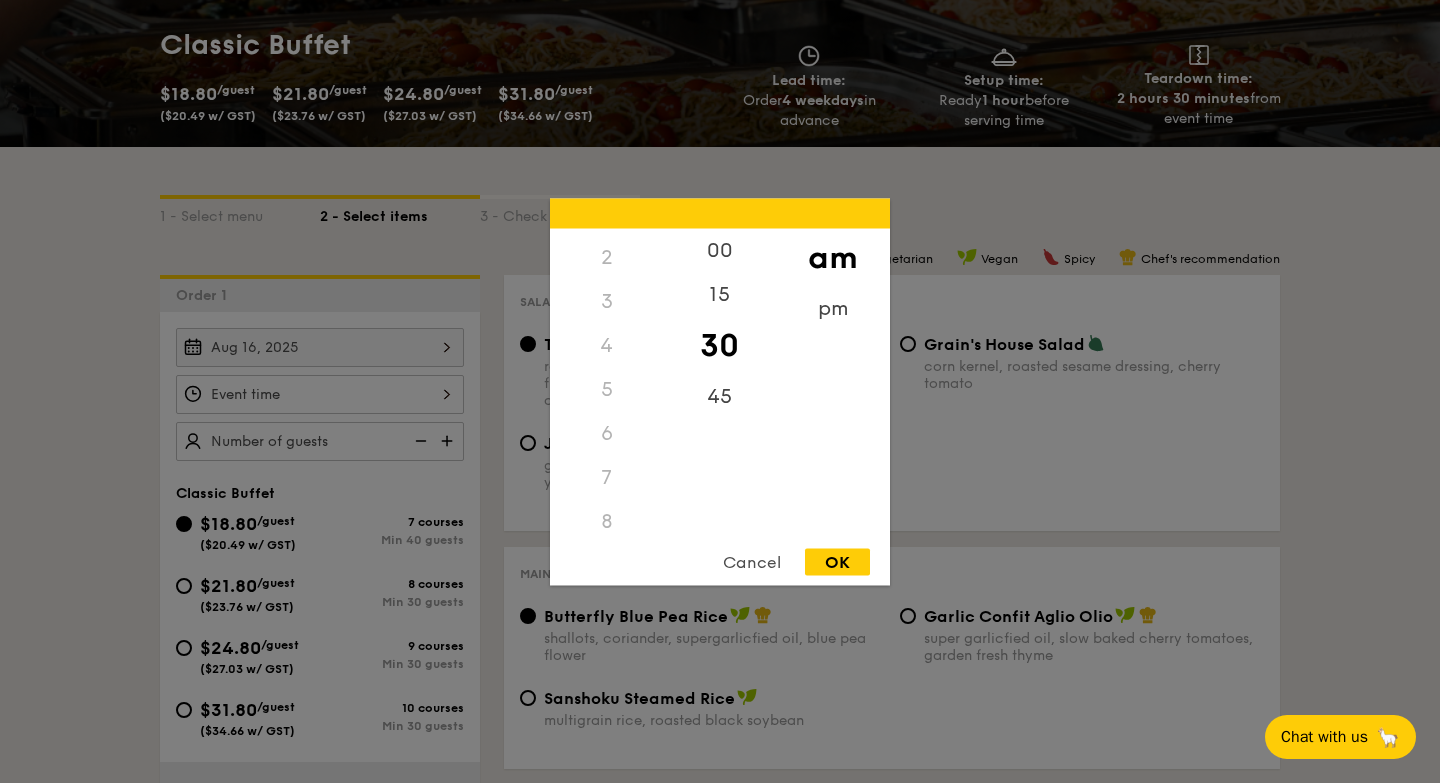 scroll, scrollTop: 223, scrollLeft: 0, axis: vertical 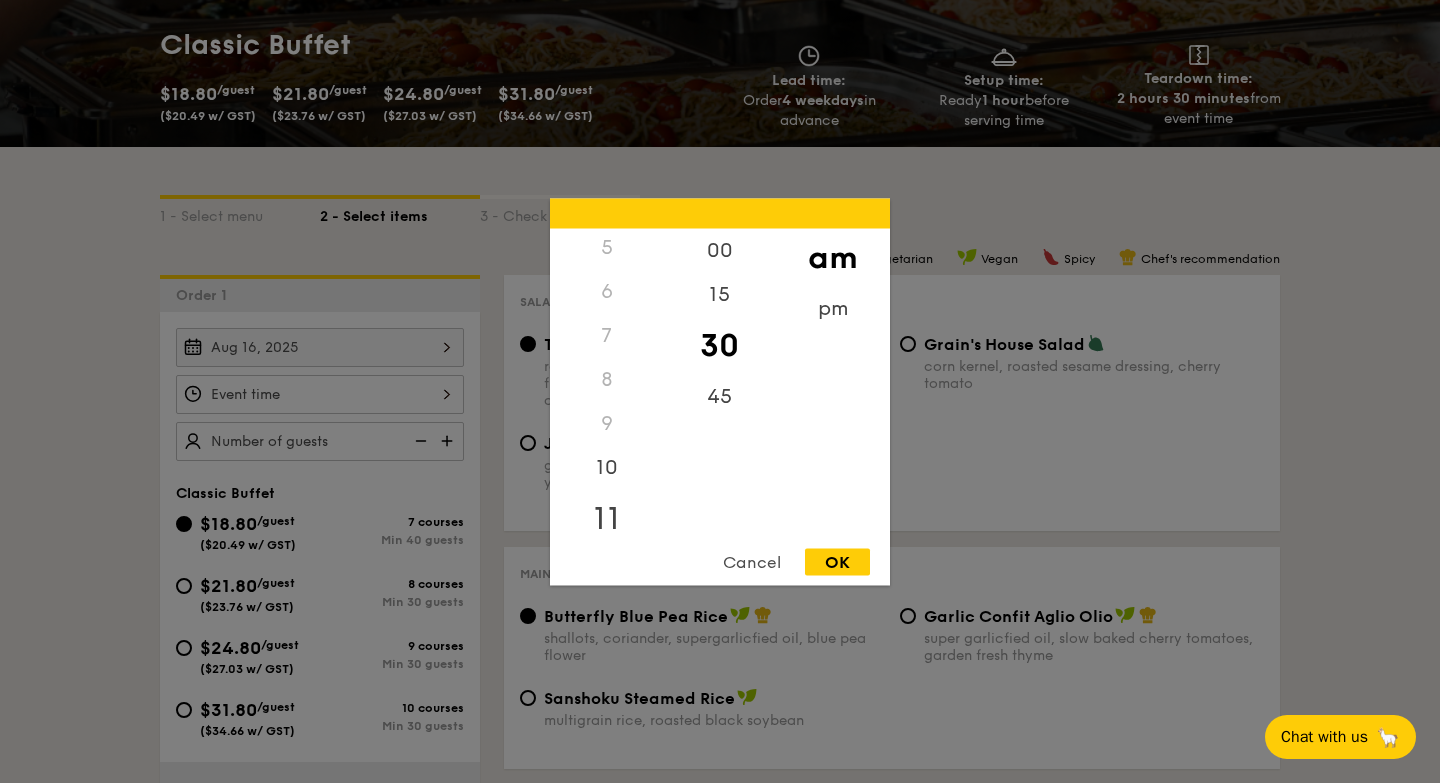 click on "11" at bounding box center [606, 518] 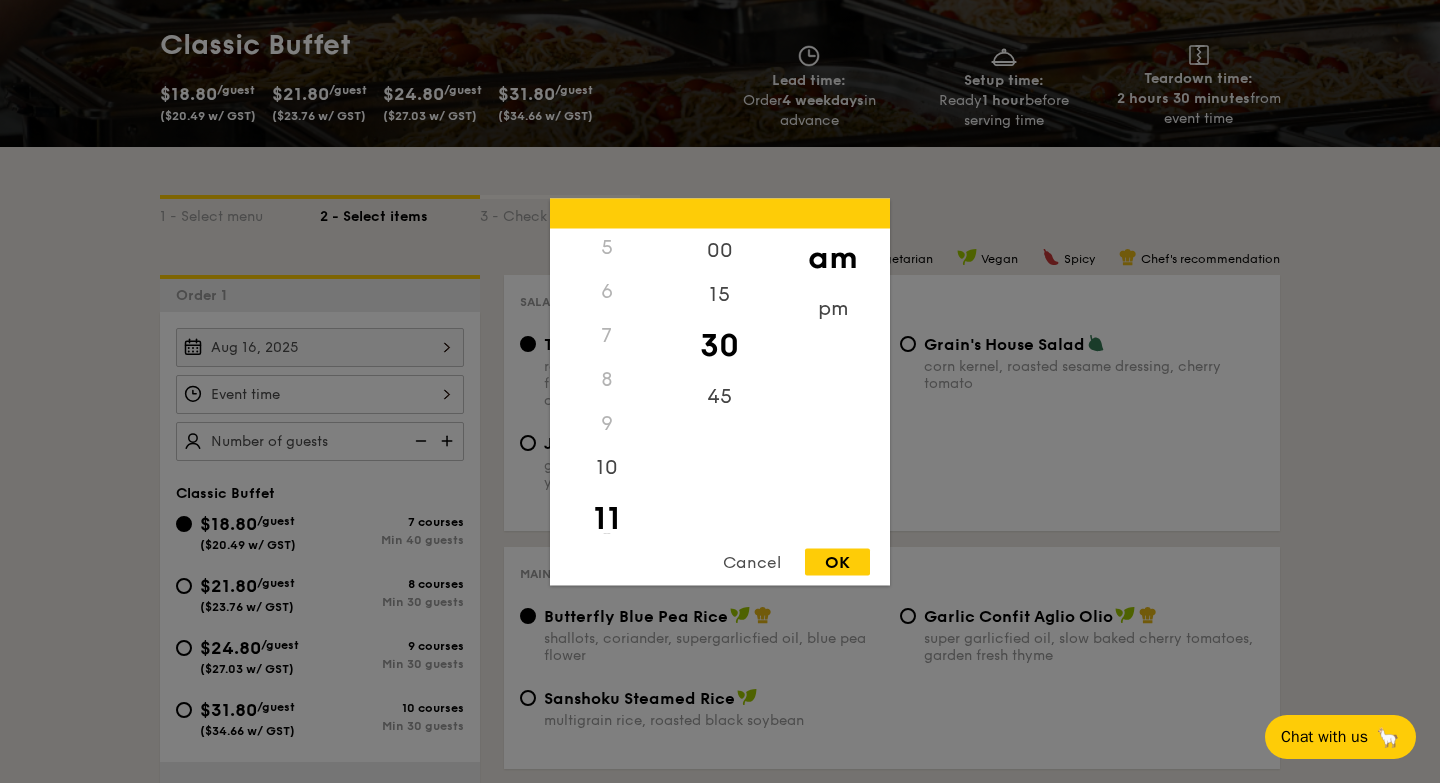 click on "11" at bounding box center (606, 518) 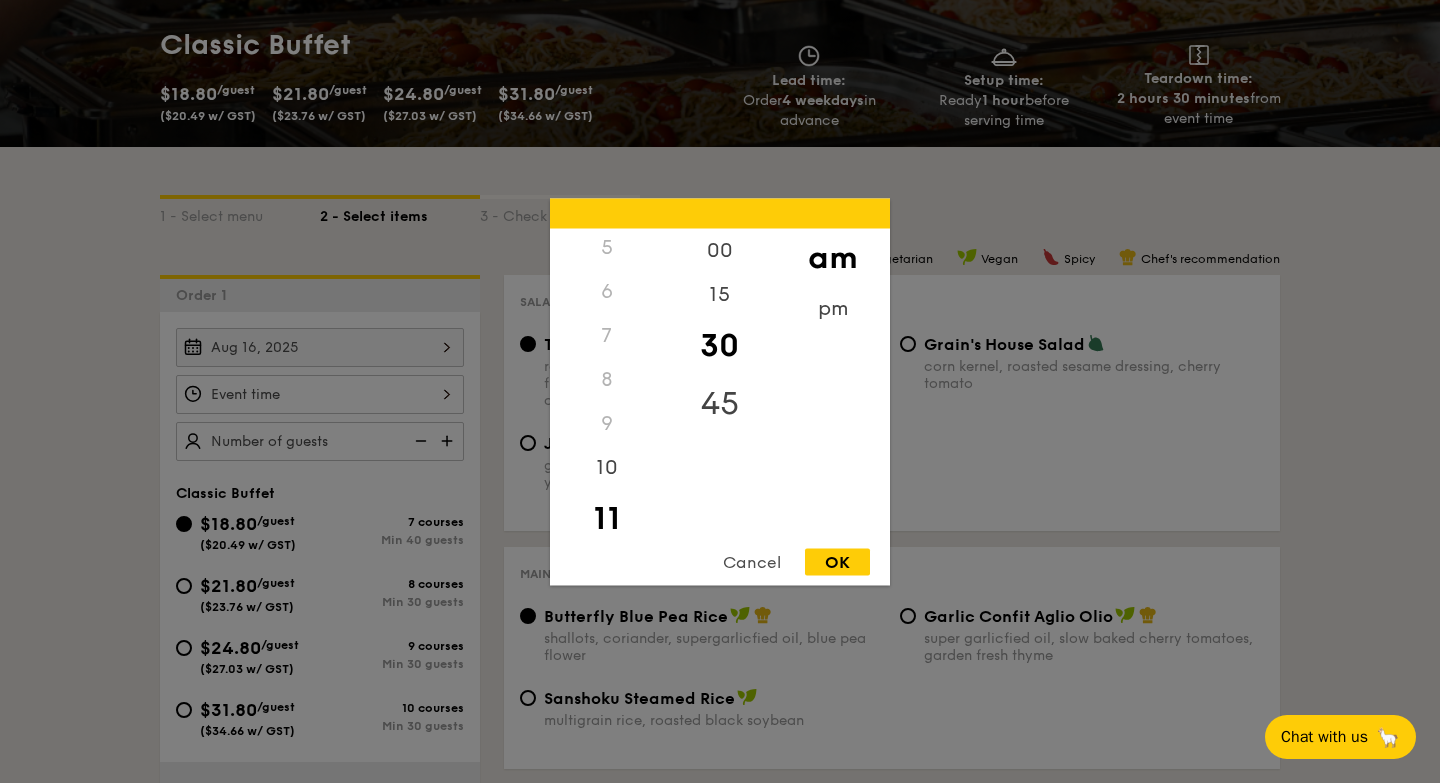 click on "45" at bounding box center (719, 403) 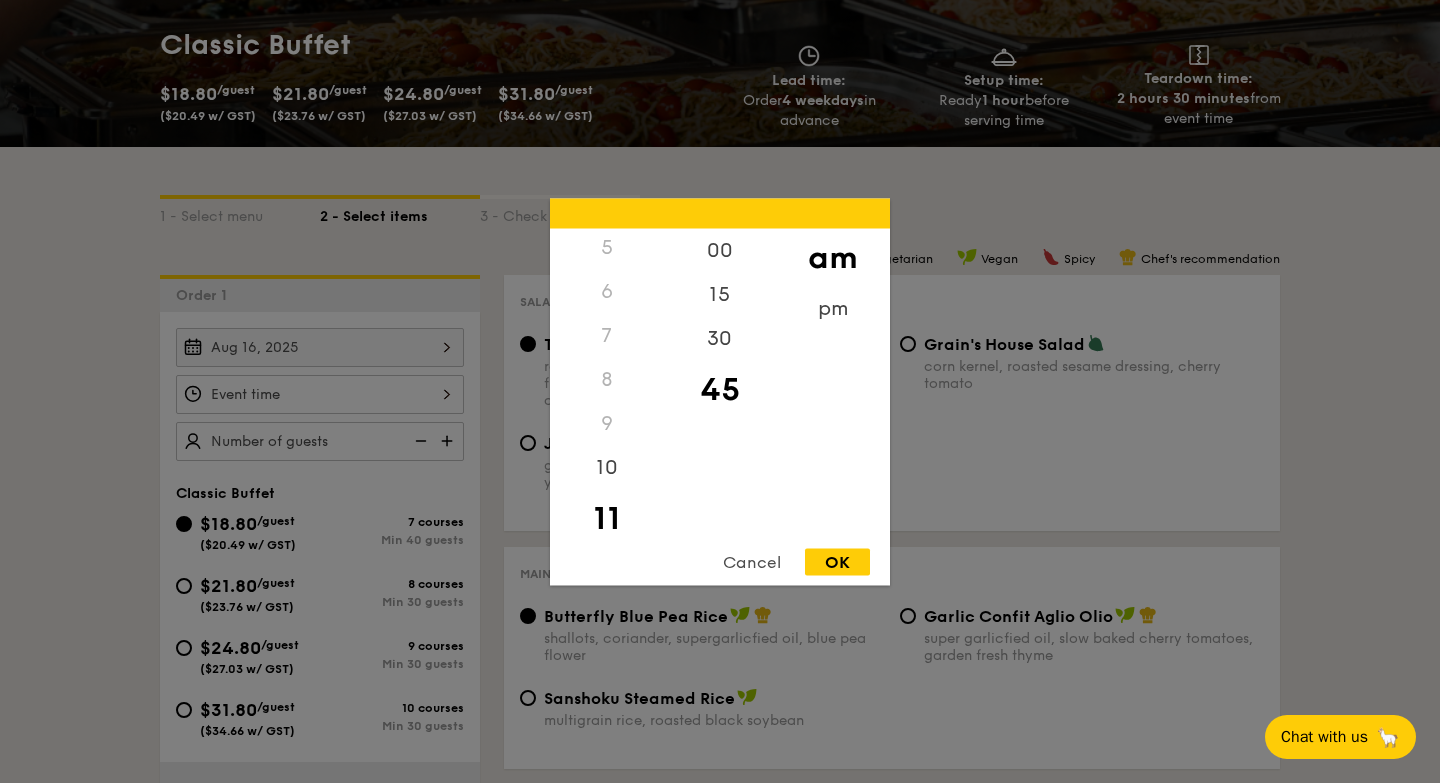 click on "OK" at bounding box center [837, 561] 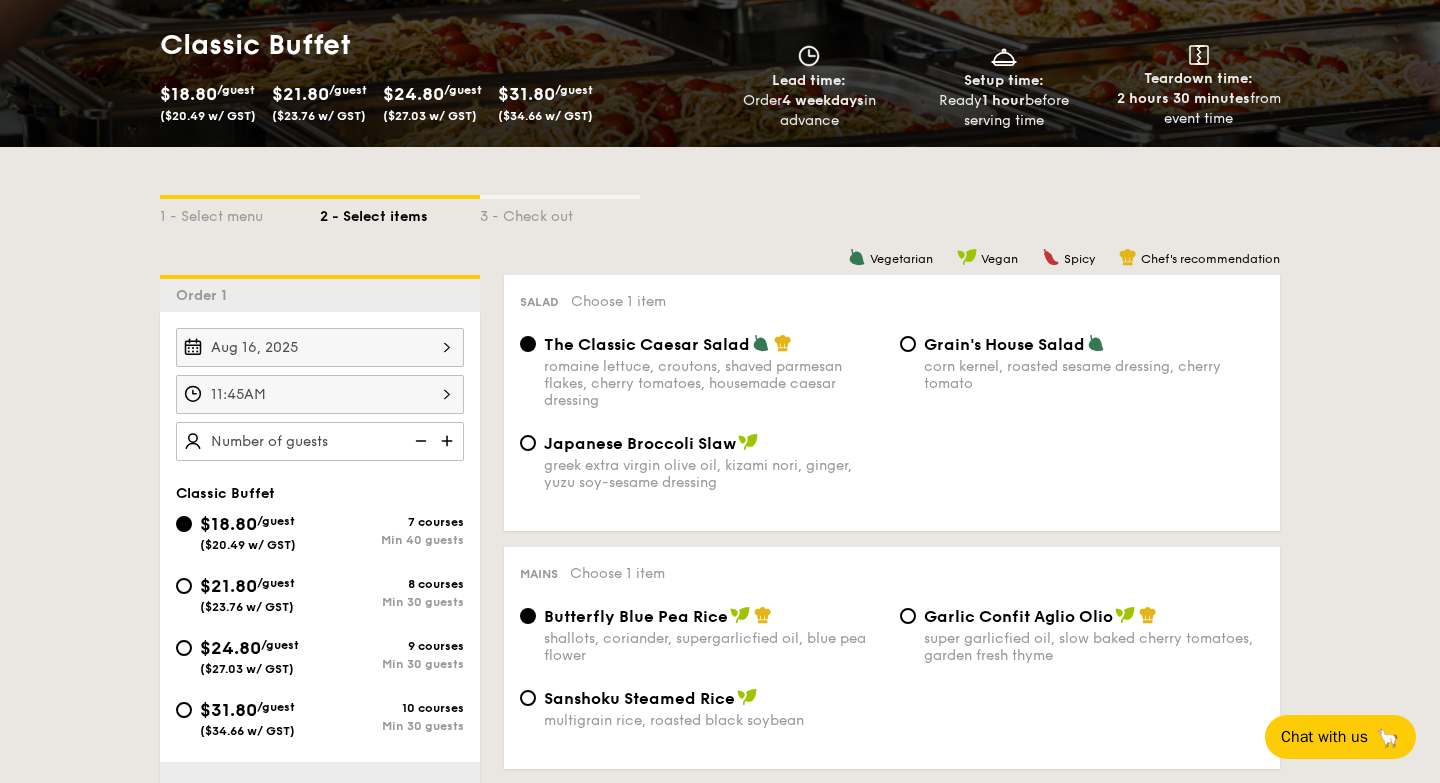 click at bounding box center (449, 441) 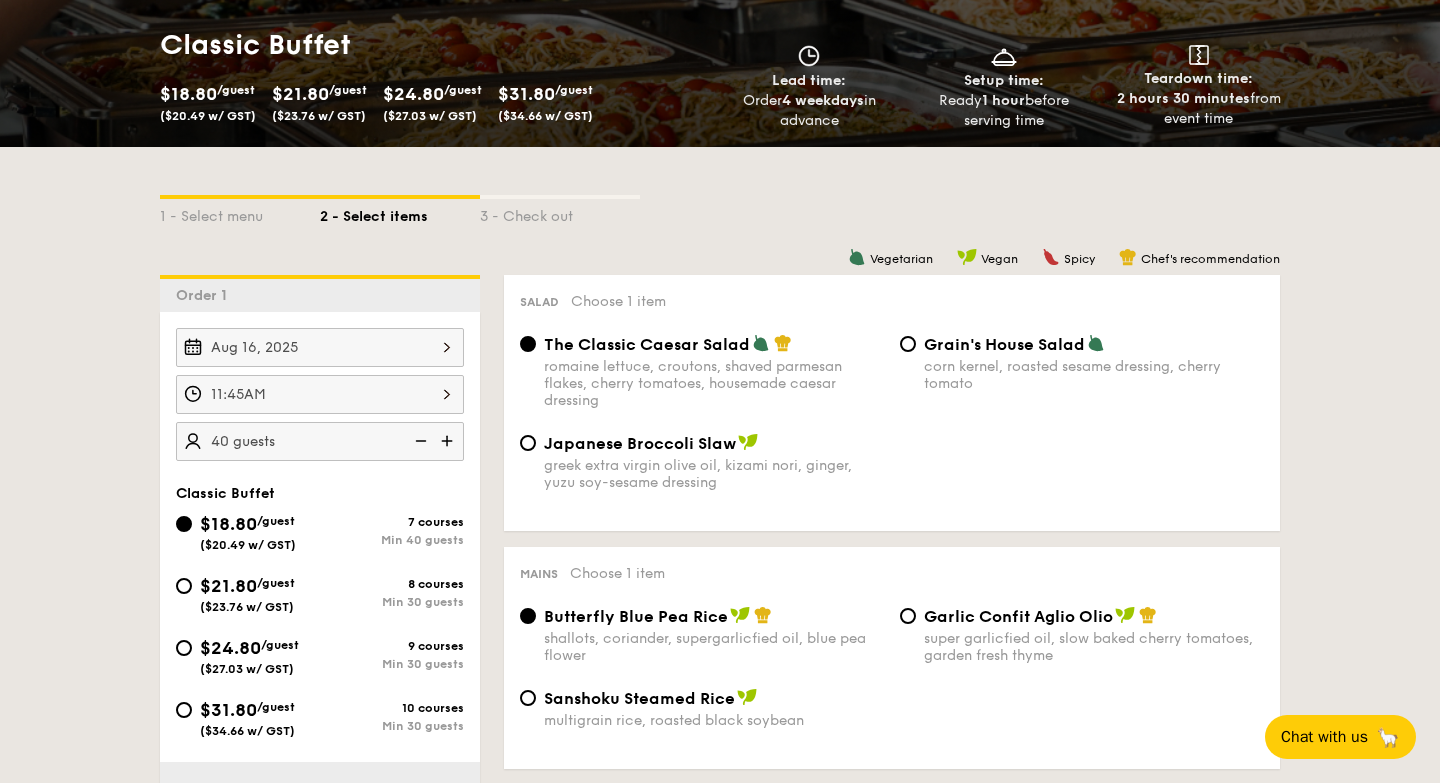 click at bounding box center [449, 441] 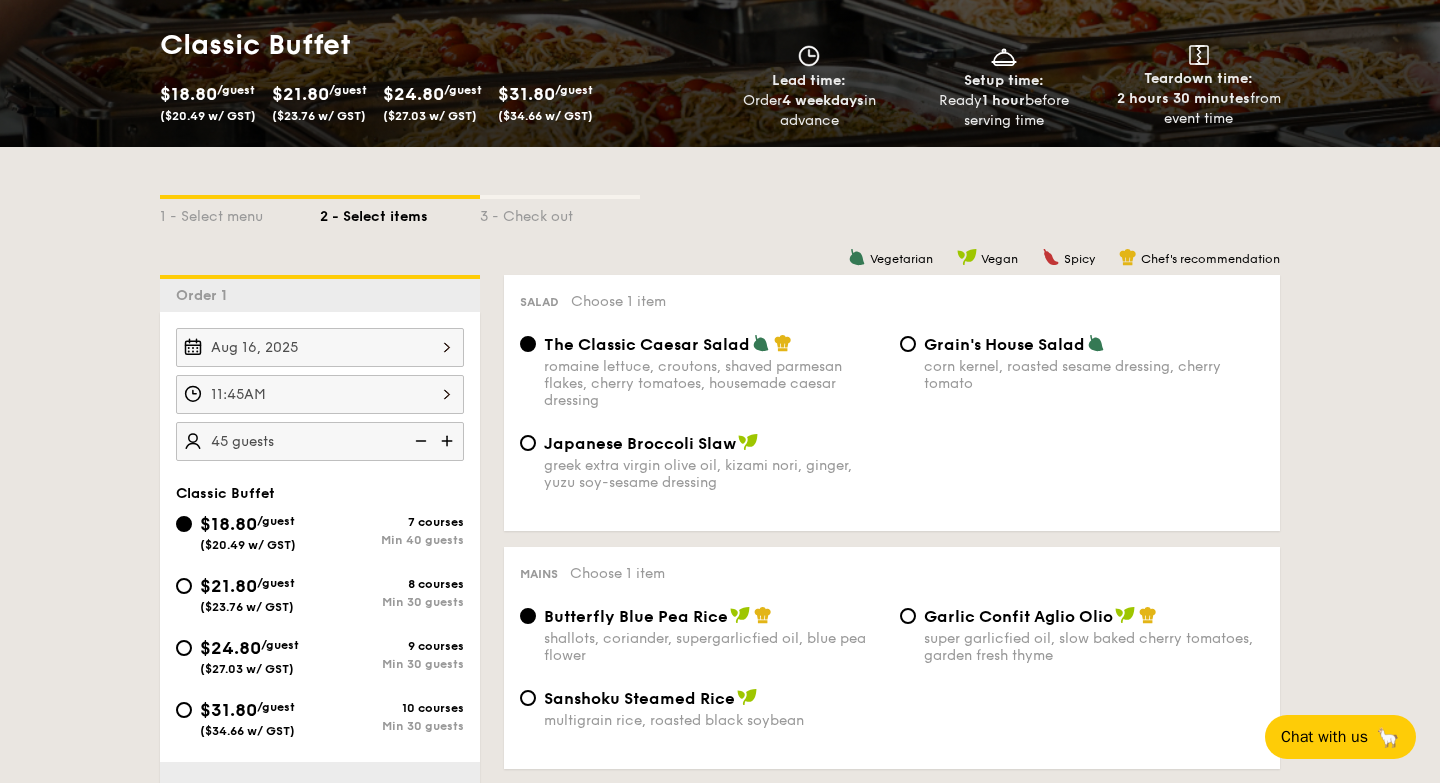 click at bounding box center [449, 441] 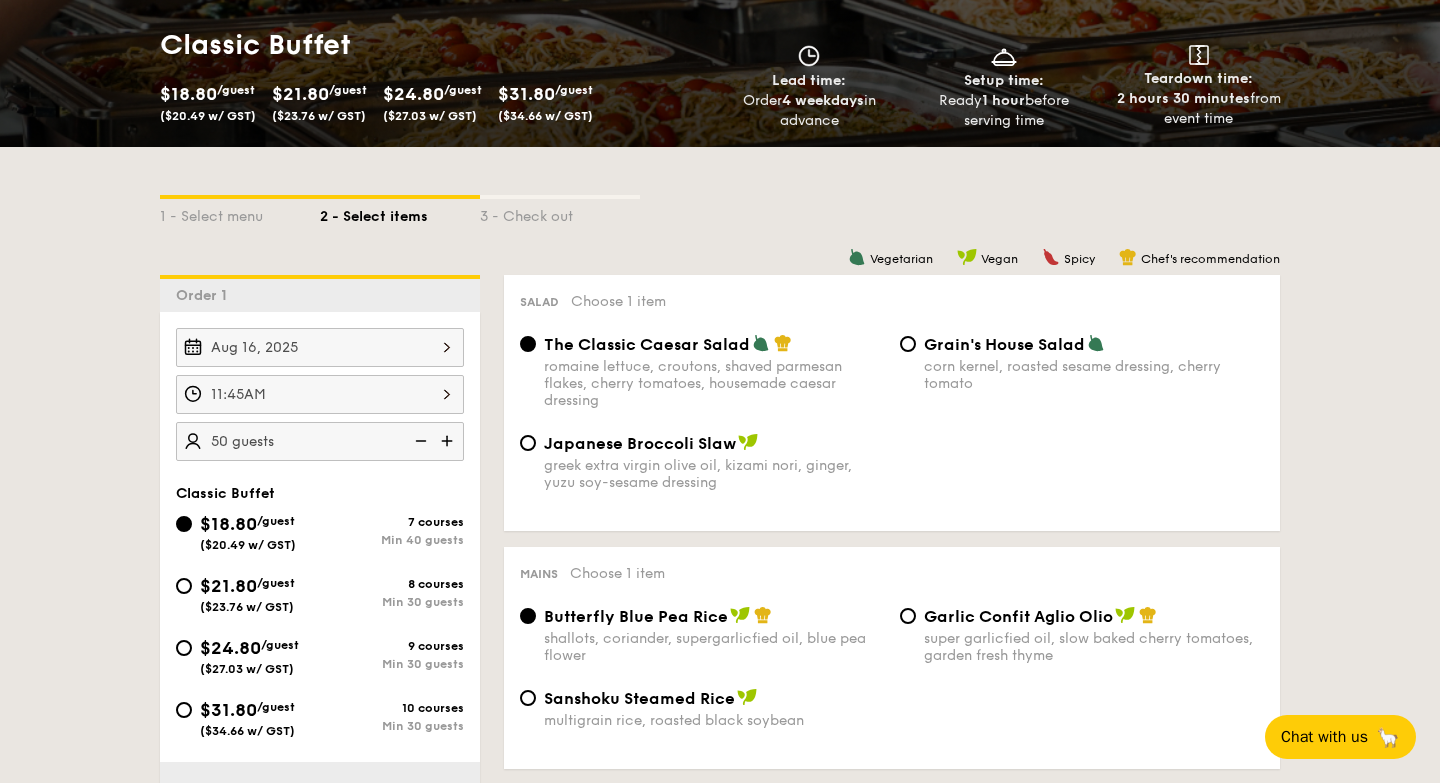 click at bounding box center [449, 441] 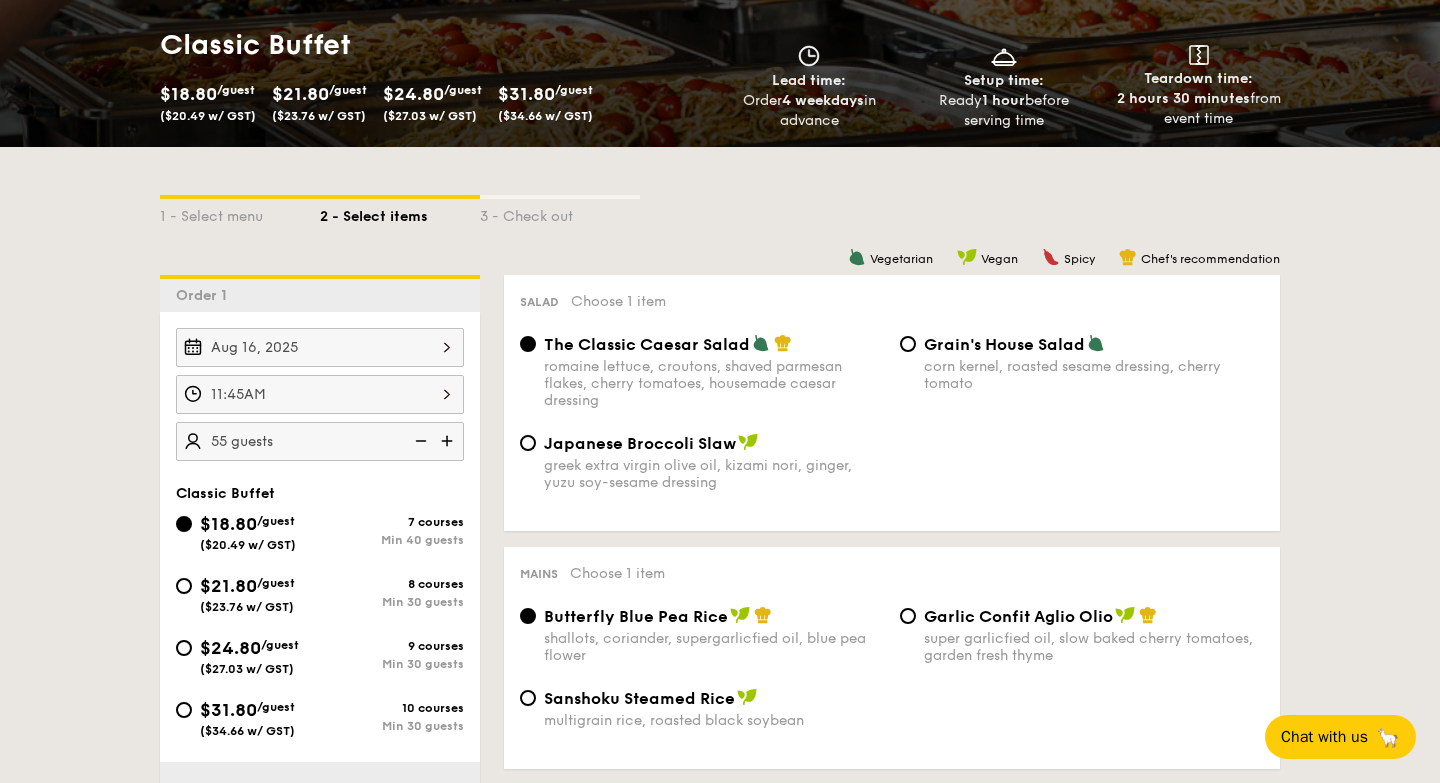 click at bounding box center (449, 441) 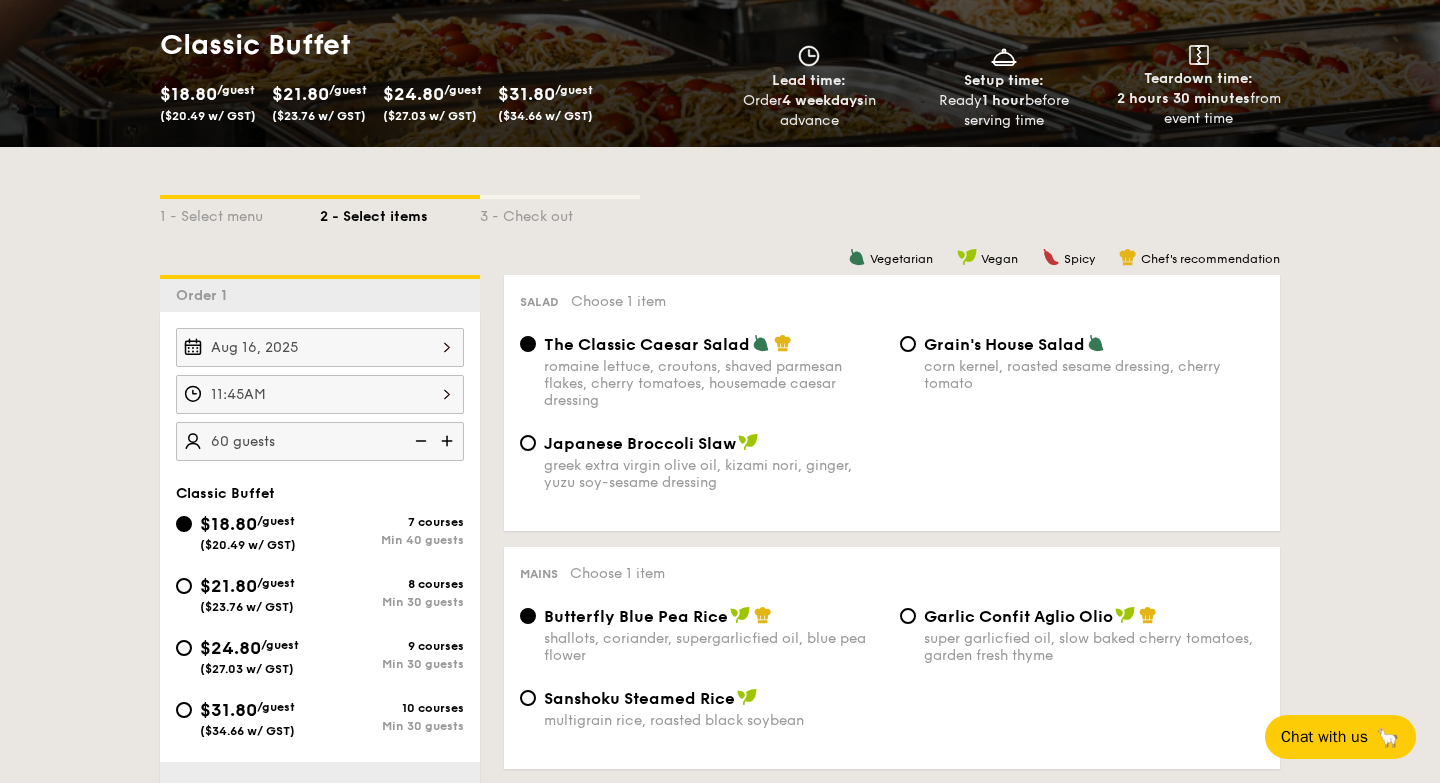 click at bounding box center (419, 441) 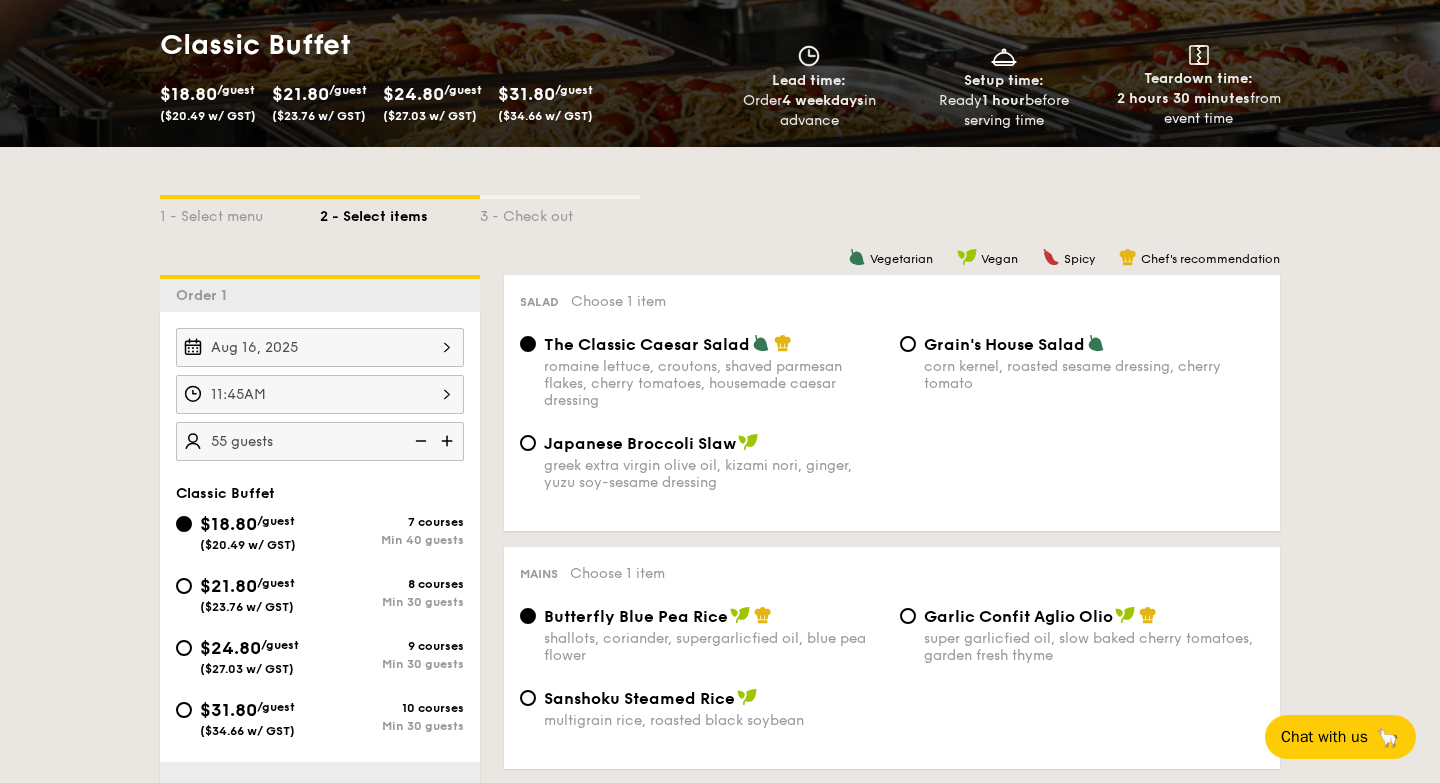 click at bounding box center (419, 441) 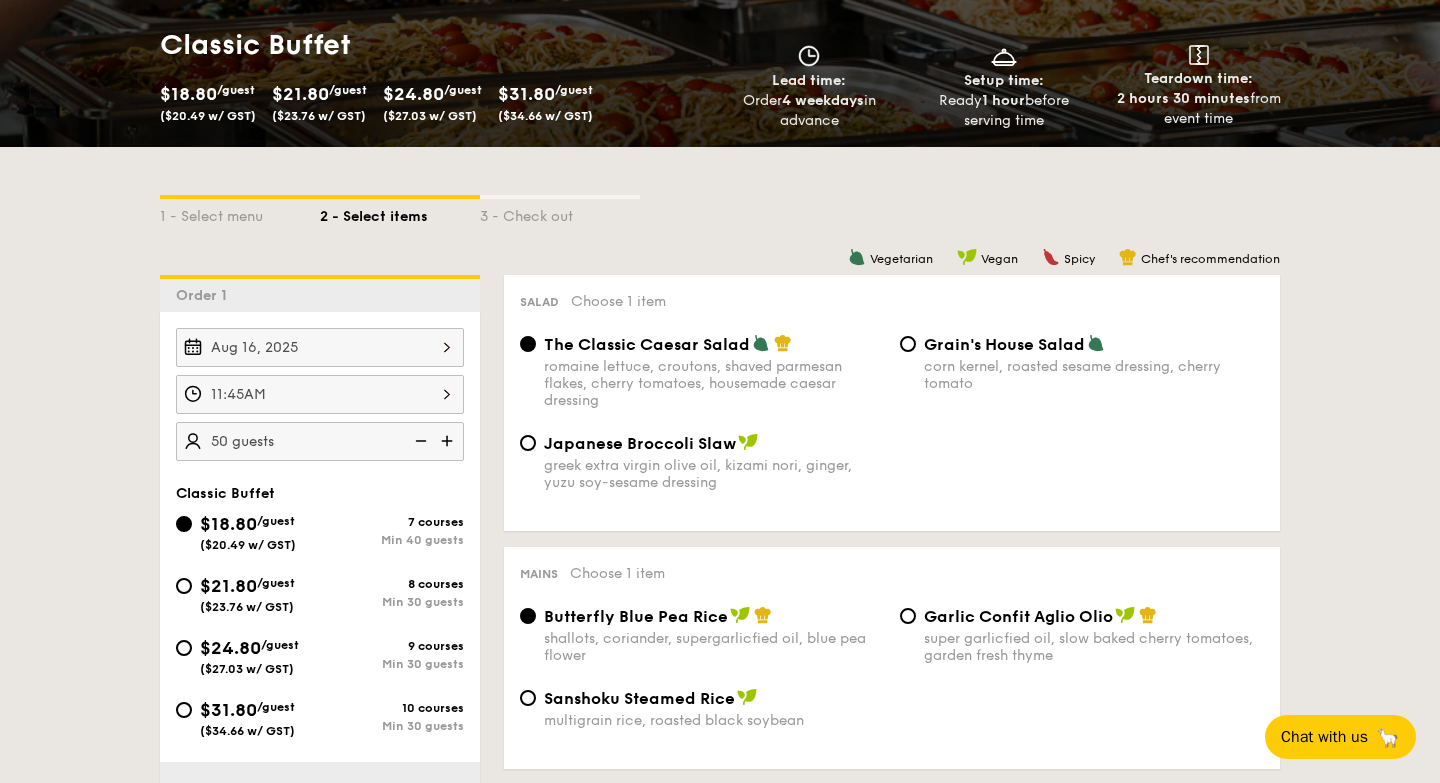 click at bounding box center [419, 441] 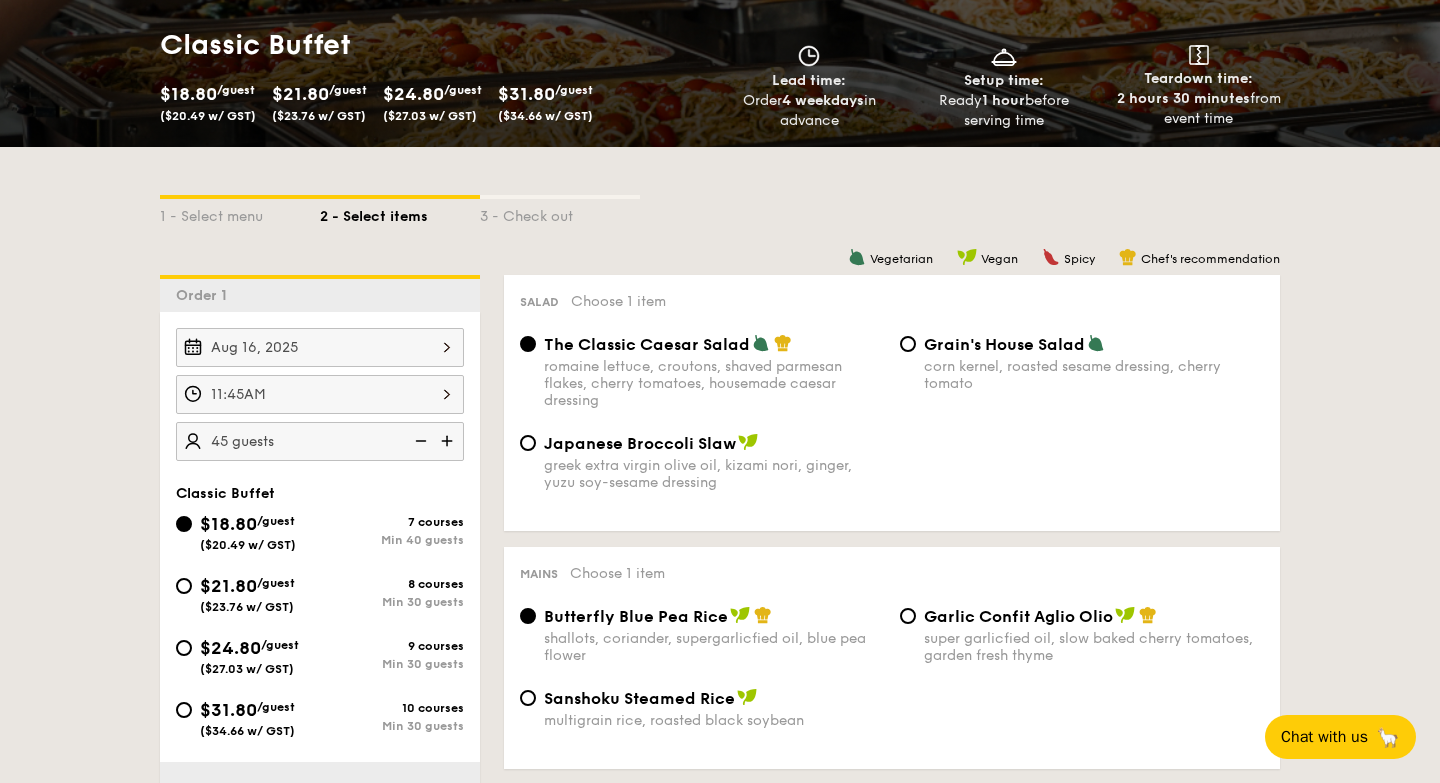 click at bounding box center [419, 441] 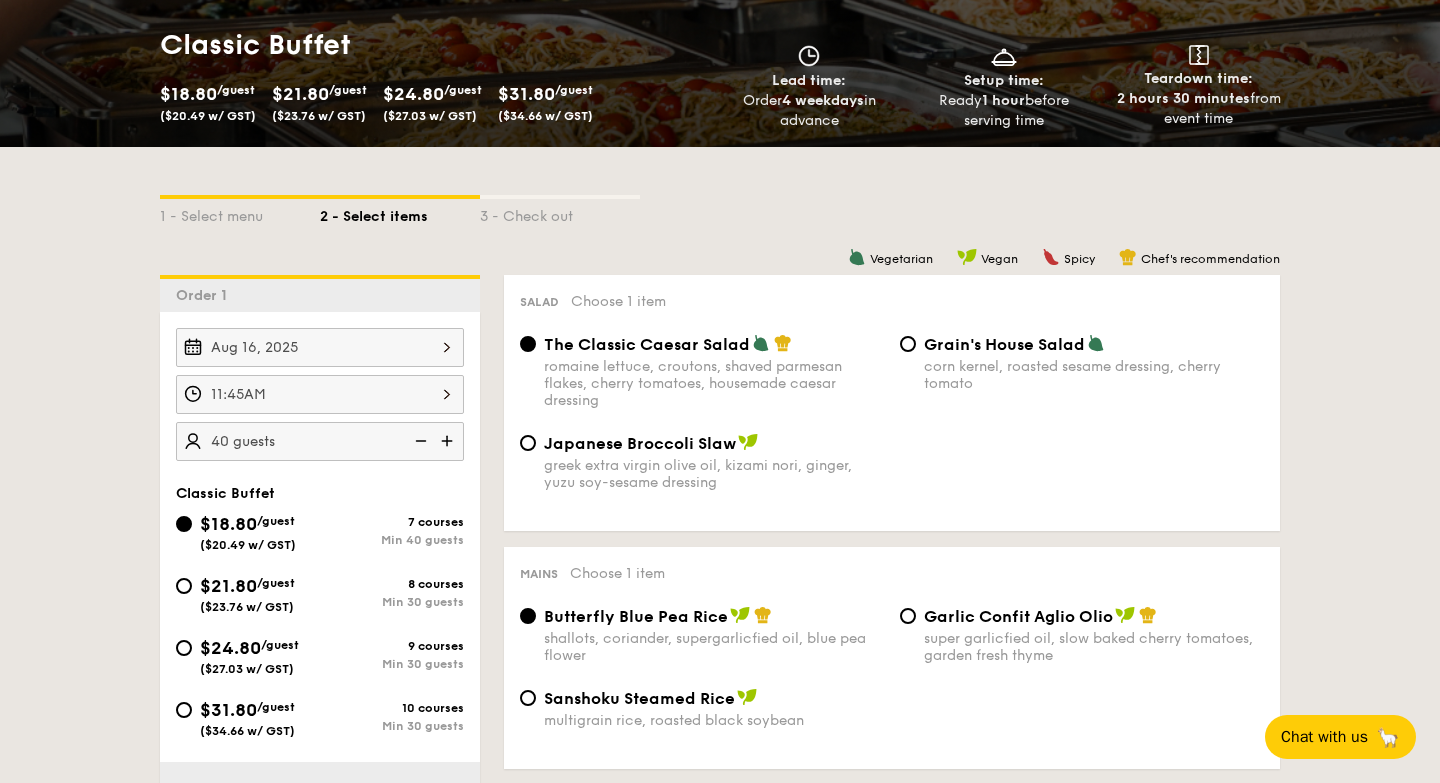 click at bounding box center [419, 441] 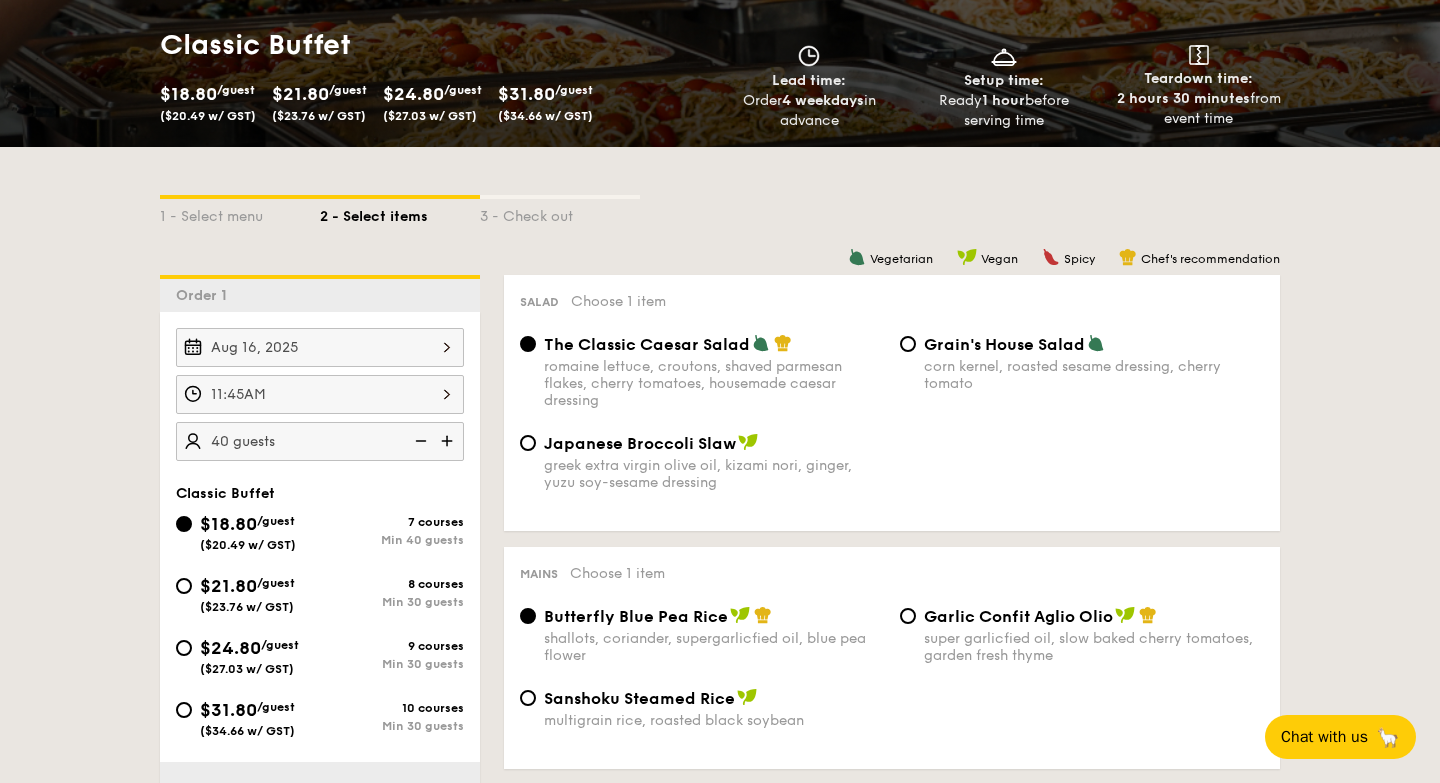 click at bounding box center [419, 441] 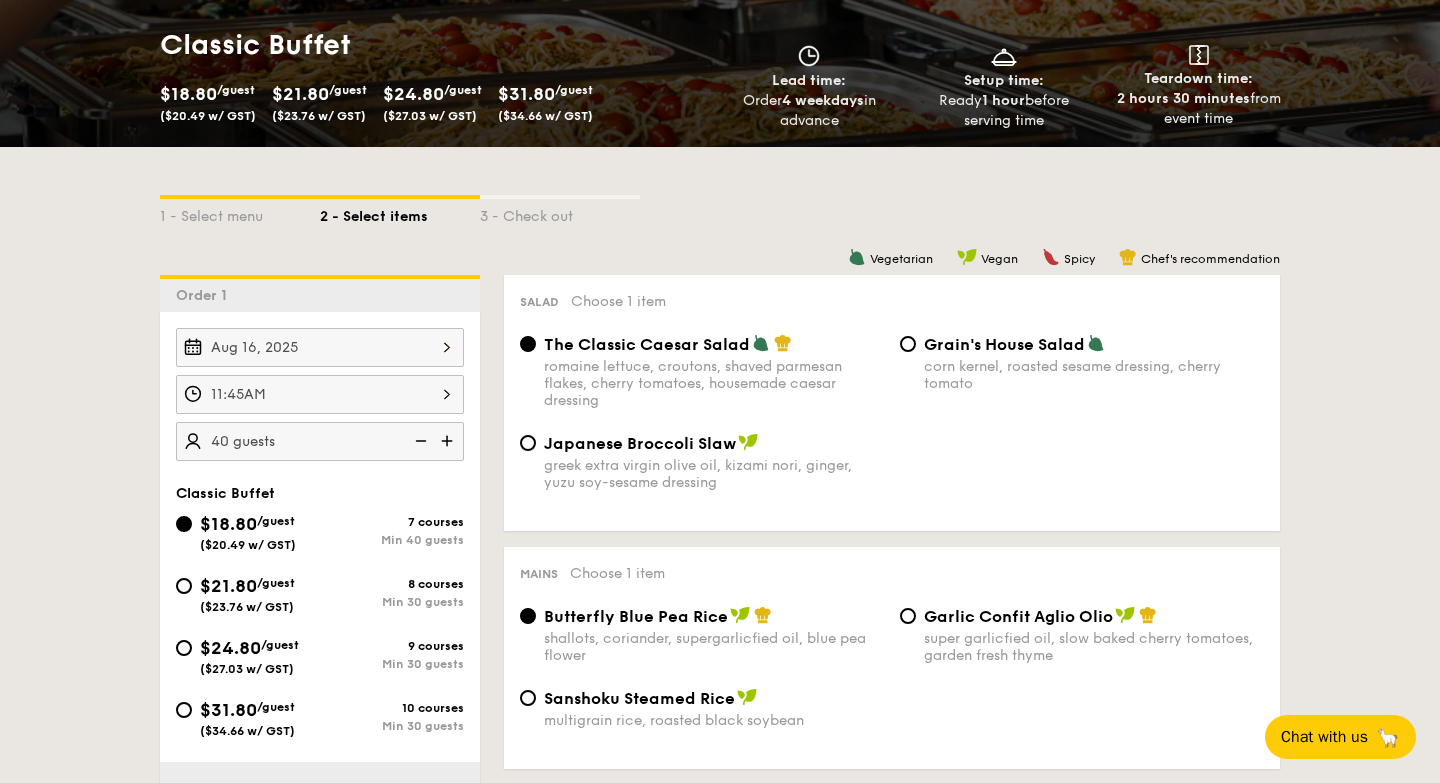 click at bounding box center (419, 441) 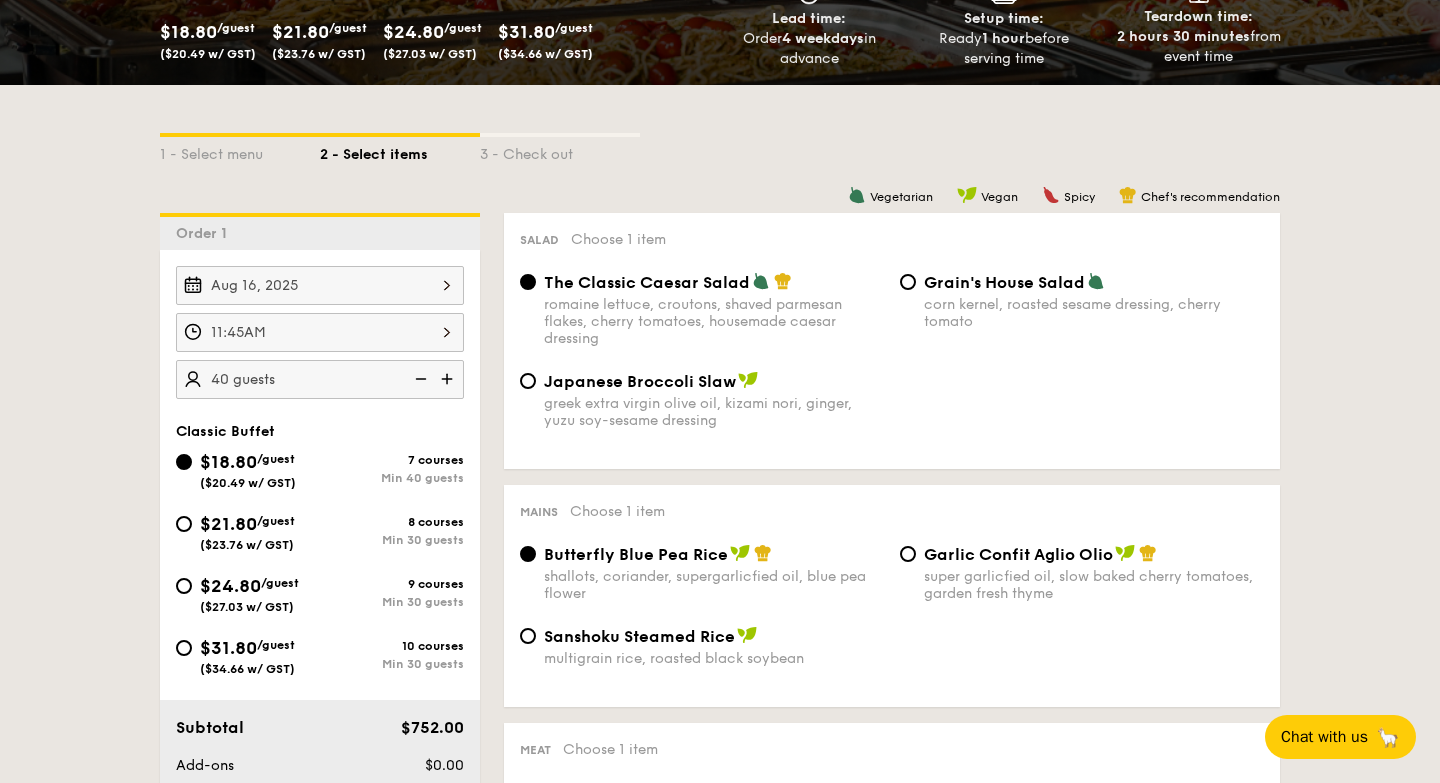 scroll, scrollTop: 380, scrollLeft: 0, axis: vertical 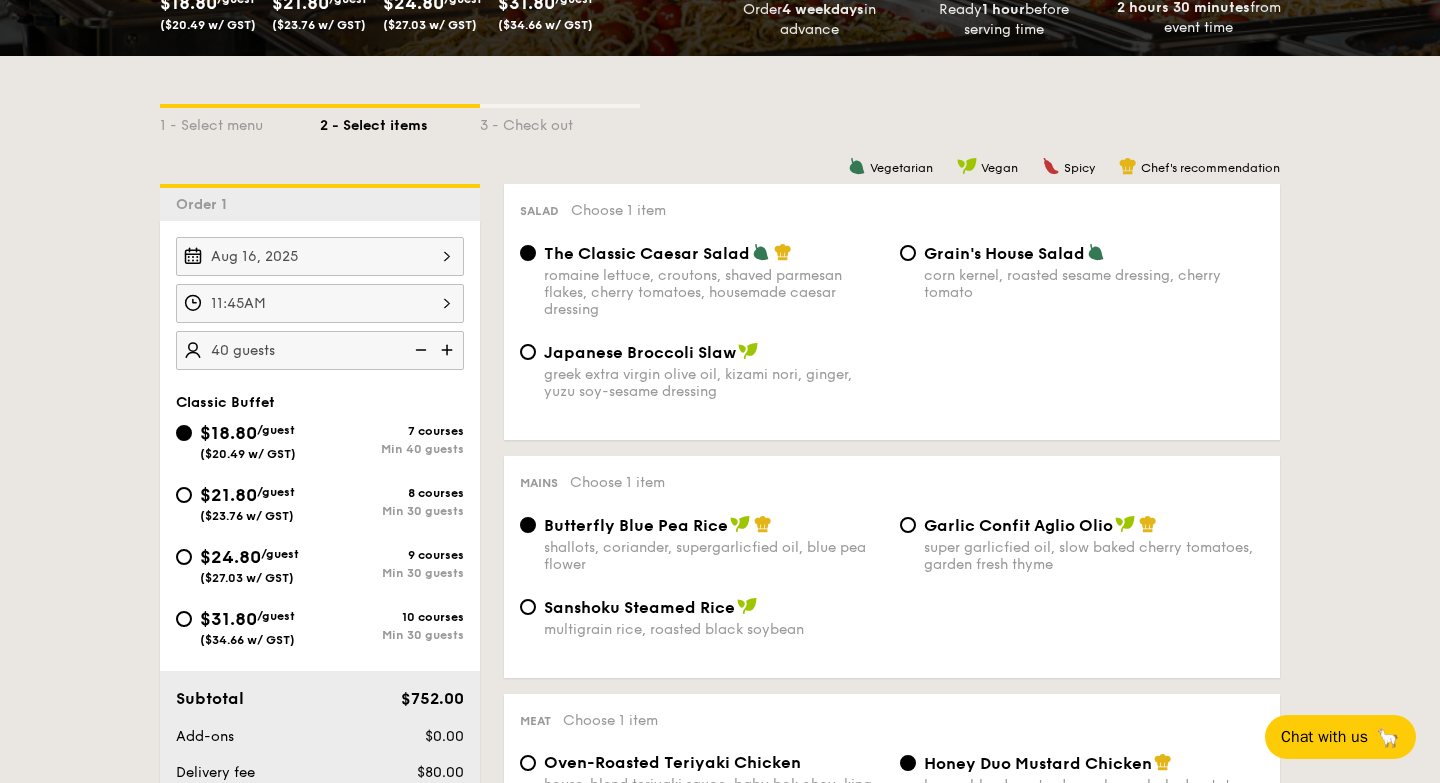 click on "$21.80
/guest
($23.76 w/ GST)
8 courses
Min 30 guests" at bounding box center (320, 508) 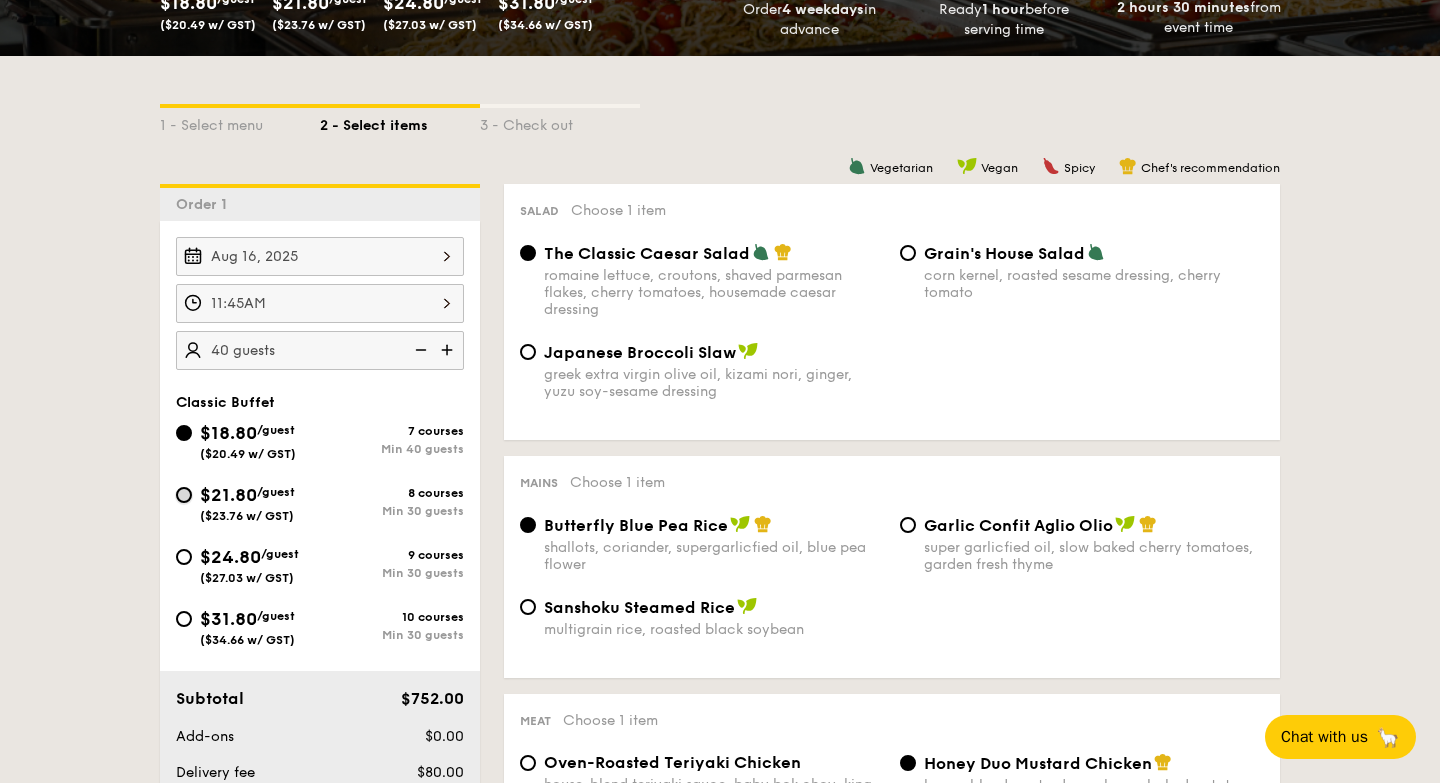 click on "$21.80
/guest
($23.76 w/ GST)
8 courses
Min 30 guests" at bounding box center (184, 495) 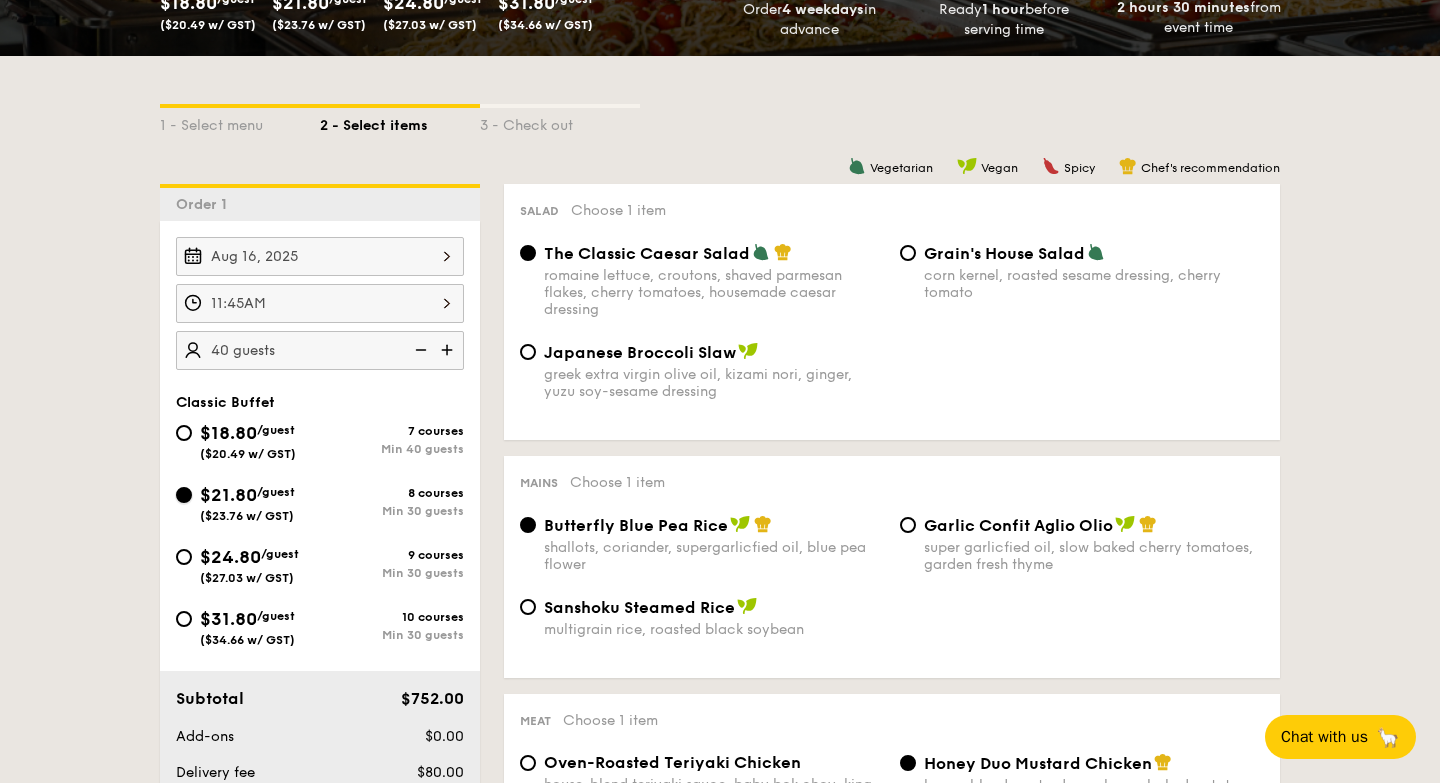 radio on "true" 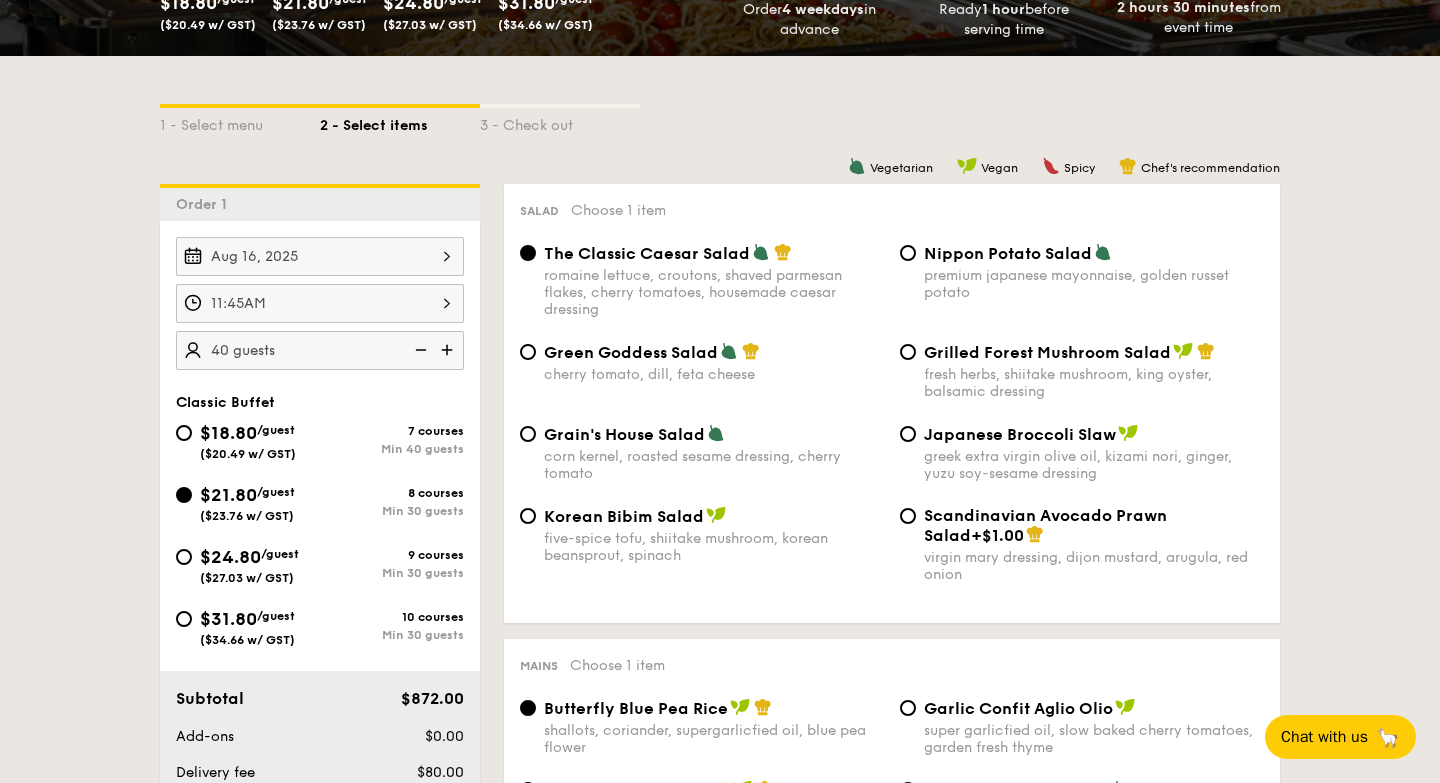 click at bounding box center [419, 350] 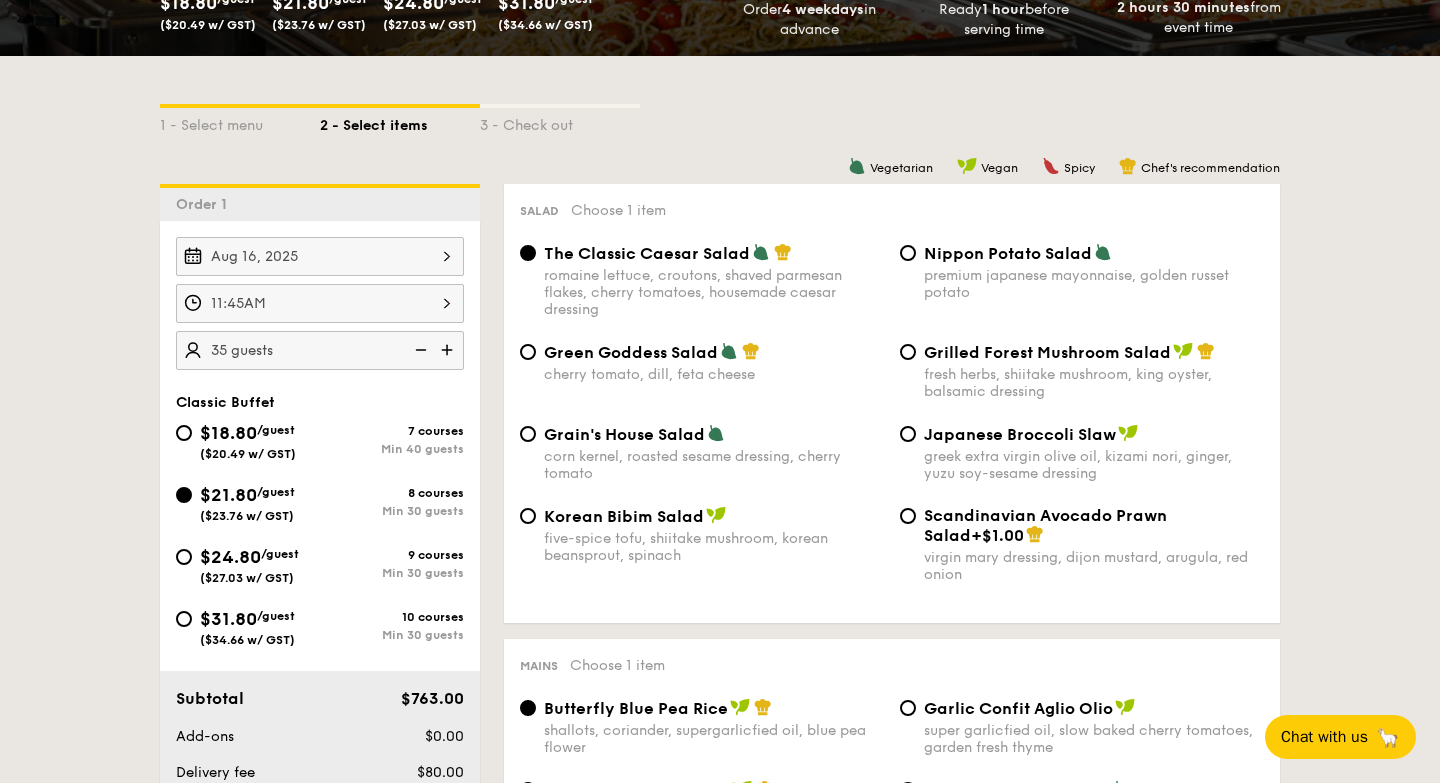click at bounding box center [419, 350] 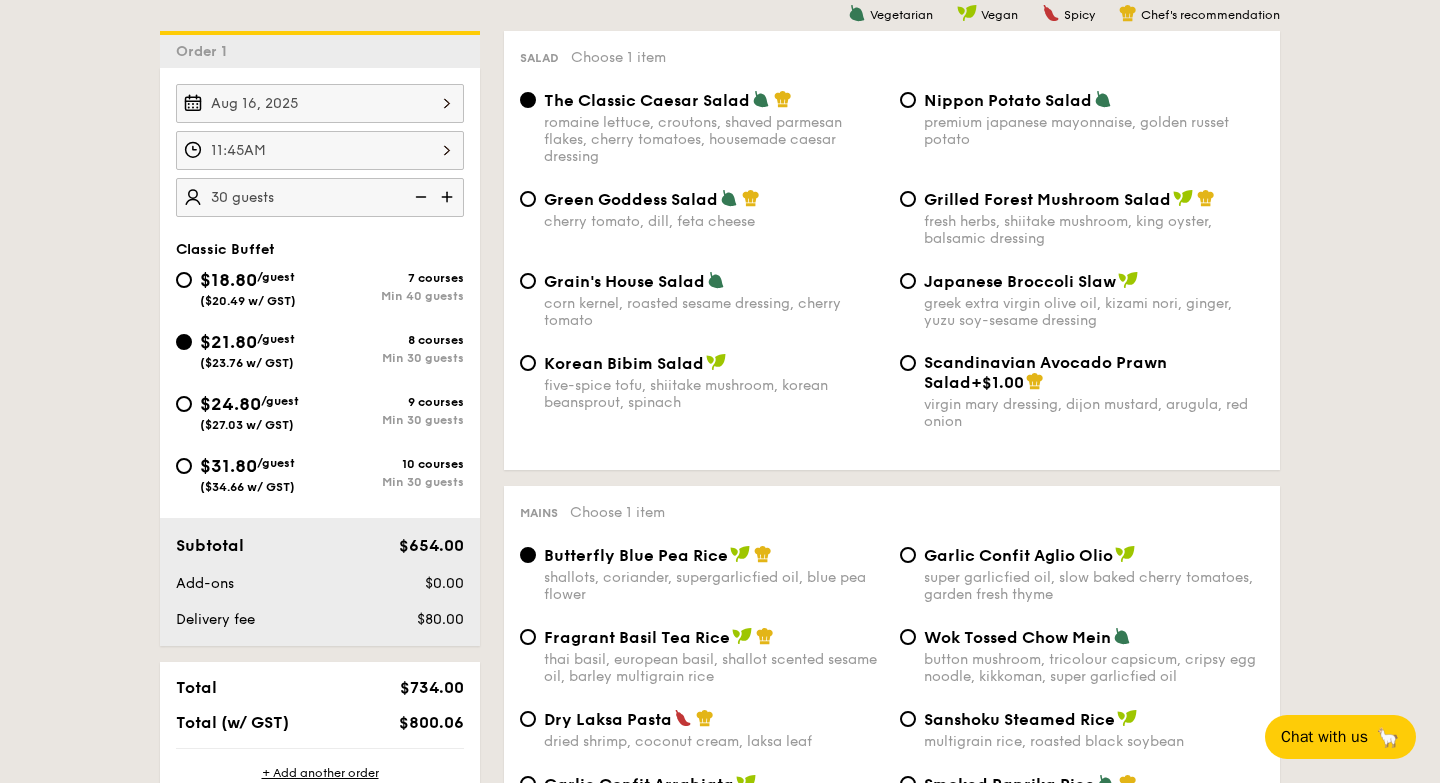 scroll, scrollTop: 540, scrollLeft: 0, axis: vertical 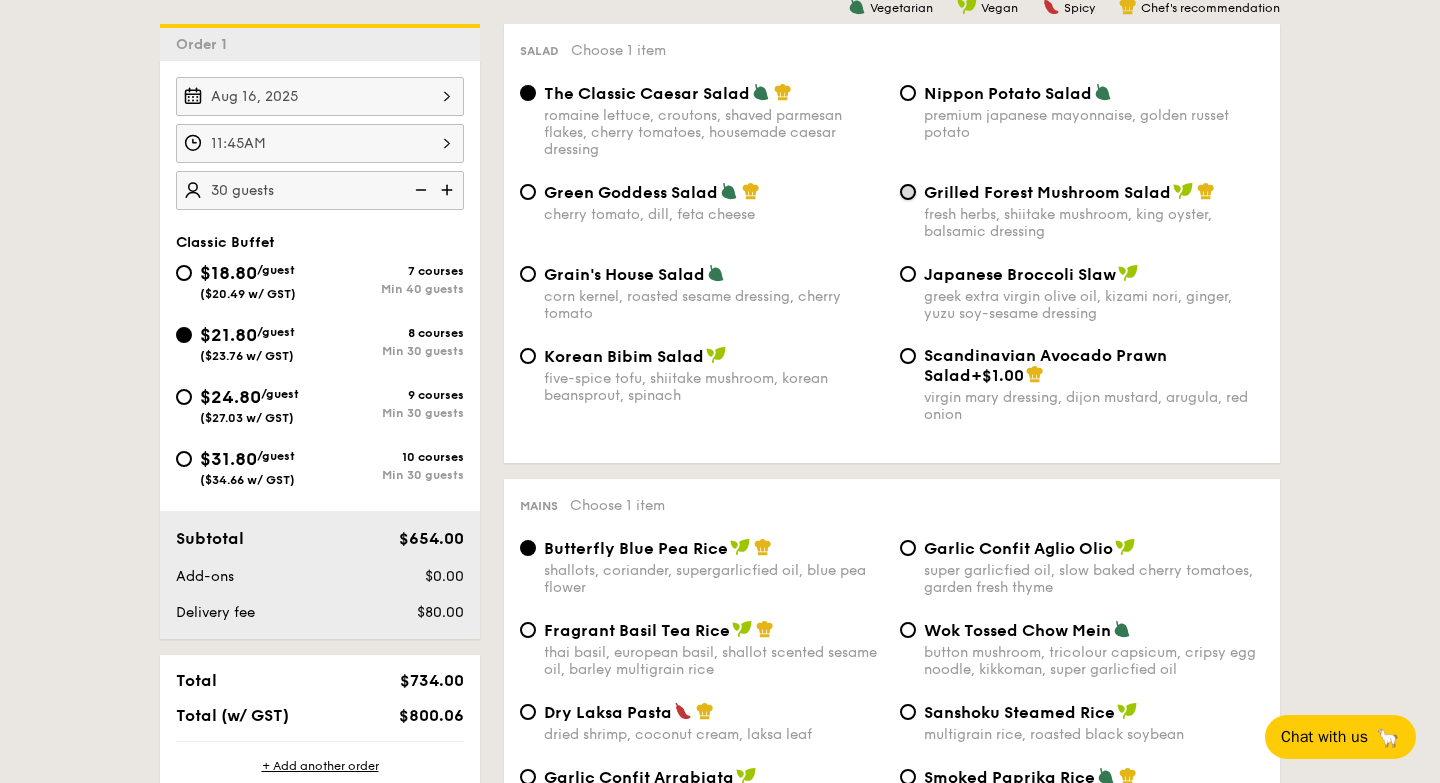 click on "Grilled Forest Mushroom Salad fresh herbs, shiitake mushroom, king oyster, balsamic dressing" at bounding box center [908, 192] 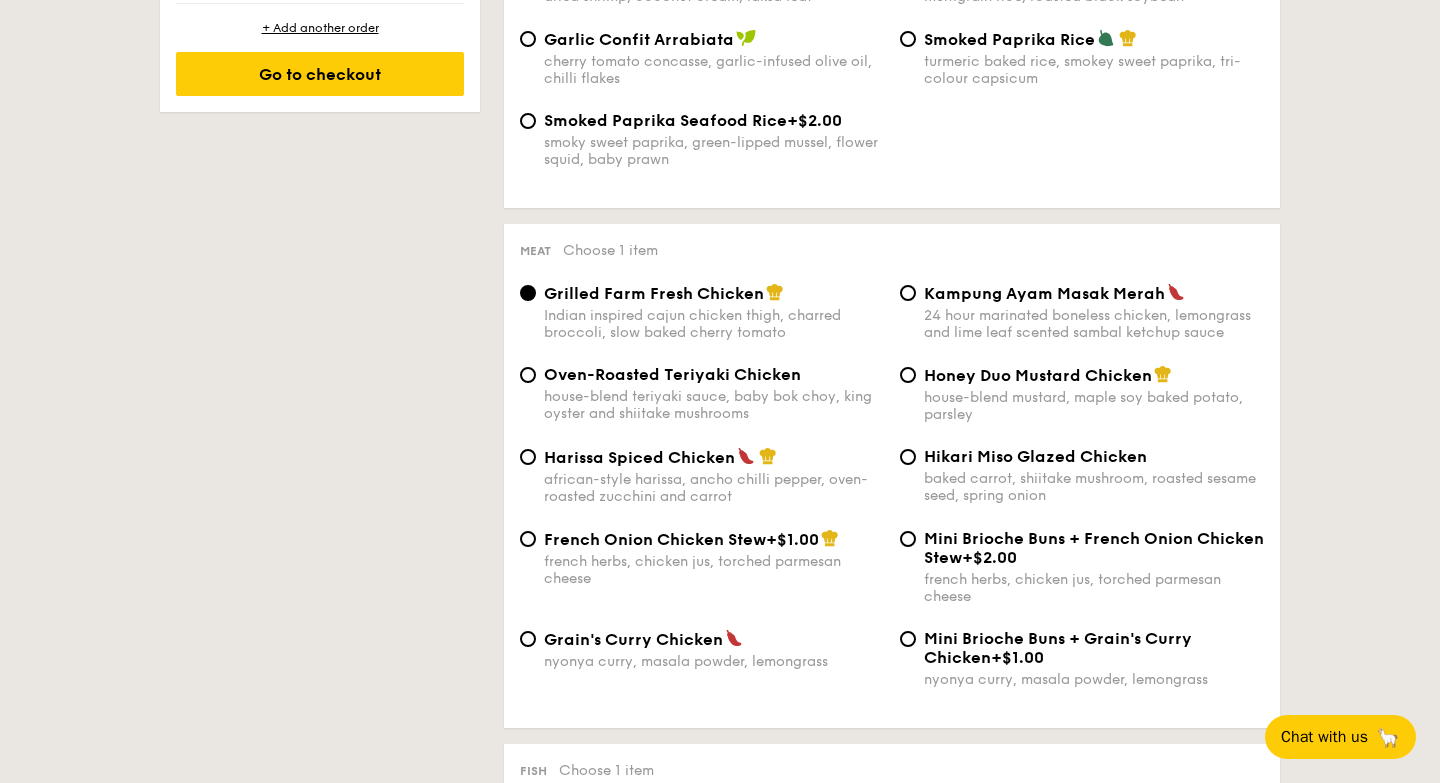 scroll, scrollTop: 1291, scrollLeft: 0, axis: vertical 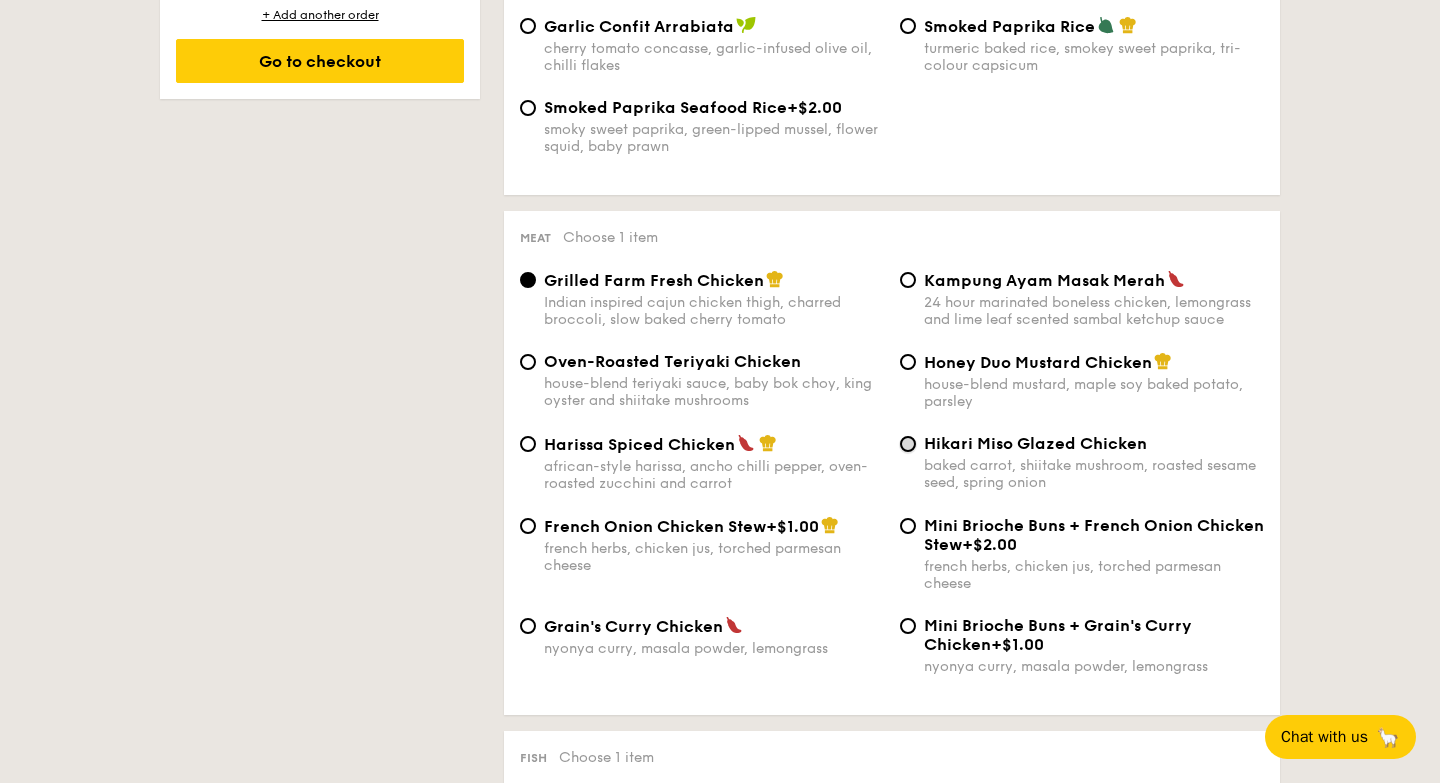 click on "Hikari Miso Glazed Chicken baked carrot, shiitake mushroom, roasted sesame seed, spring onion" at bounding box center (908, 444) 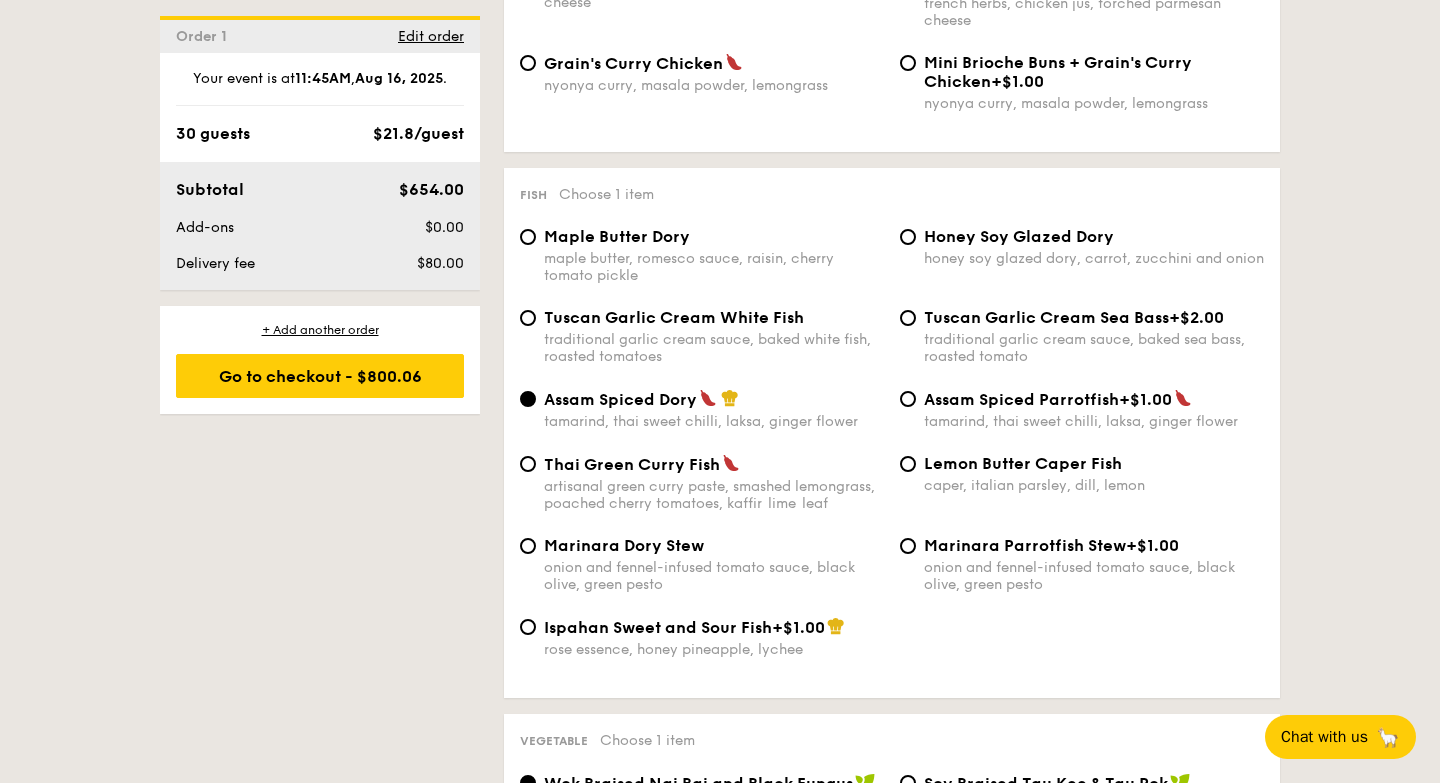 scroll, scrollTop: 1856, scrollLeft: 0, axis: vertical 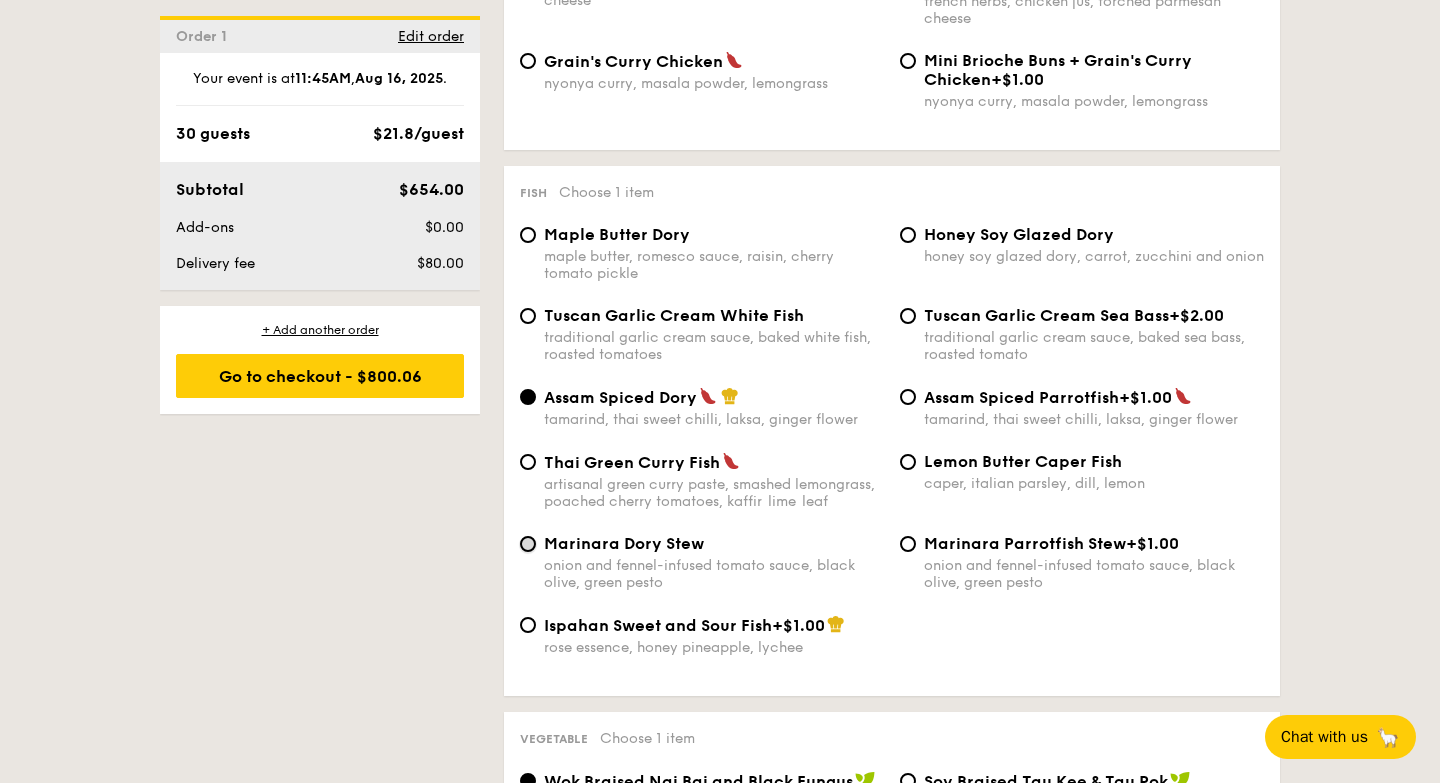 click on "Marinara Dory Stew onion and fennel-infused tomato sauce, black olive, green pesto" at bounding box center (528, 544) 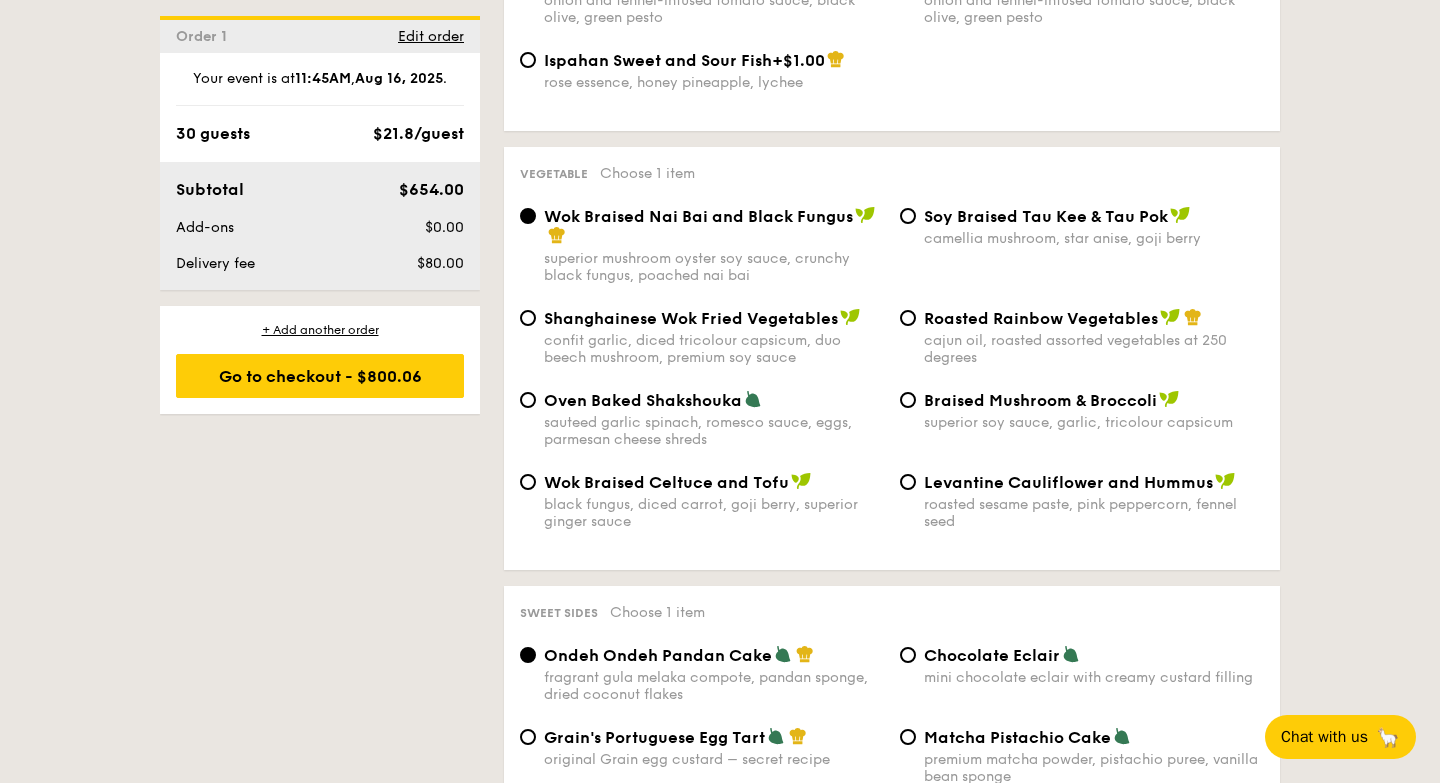 scroll, scrollTop: 2436, scrollLeft: 0, axis: vertical 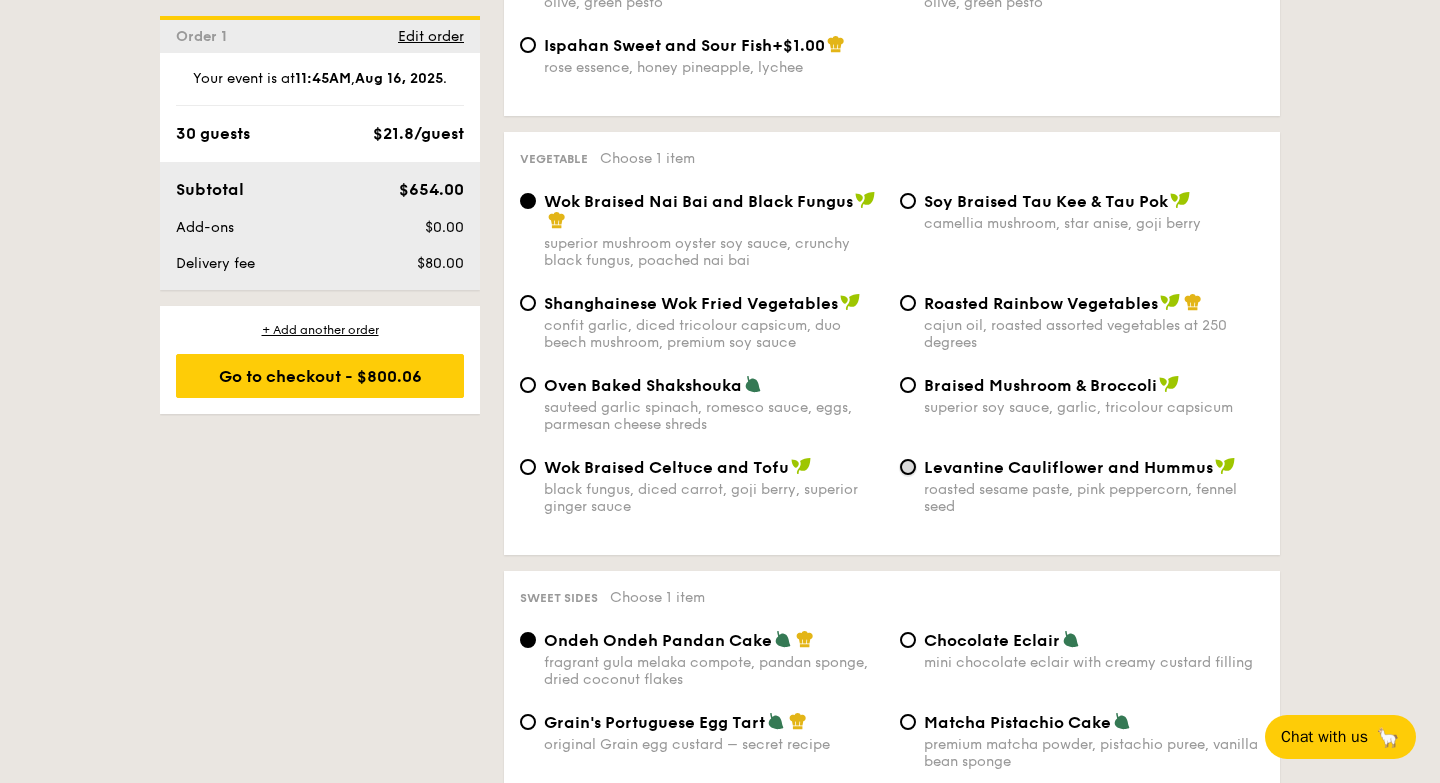 click on "Levantine Cauliflower and Hummus roasted sesame paste, pink peppercorn, fennel seed" at bounding box center [908, 467] 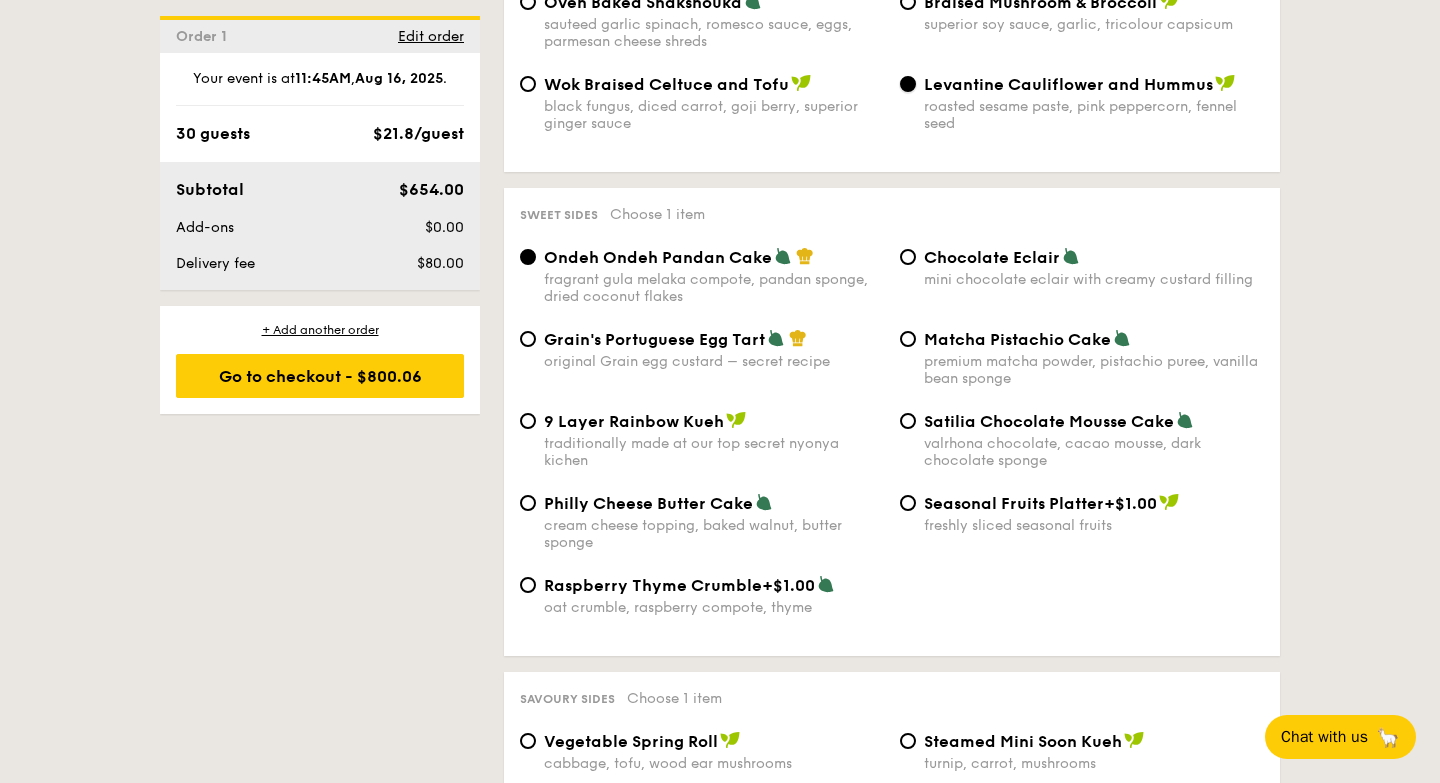scroll, scrollTop: 2817, scrollLeft: 0, axis: vertical 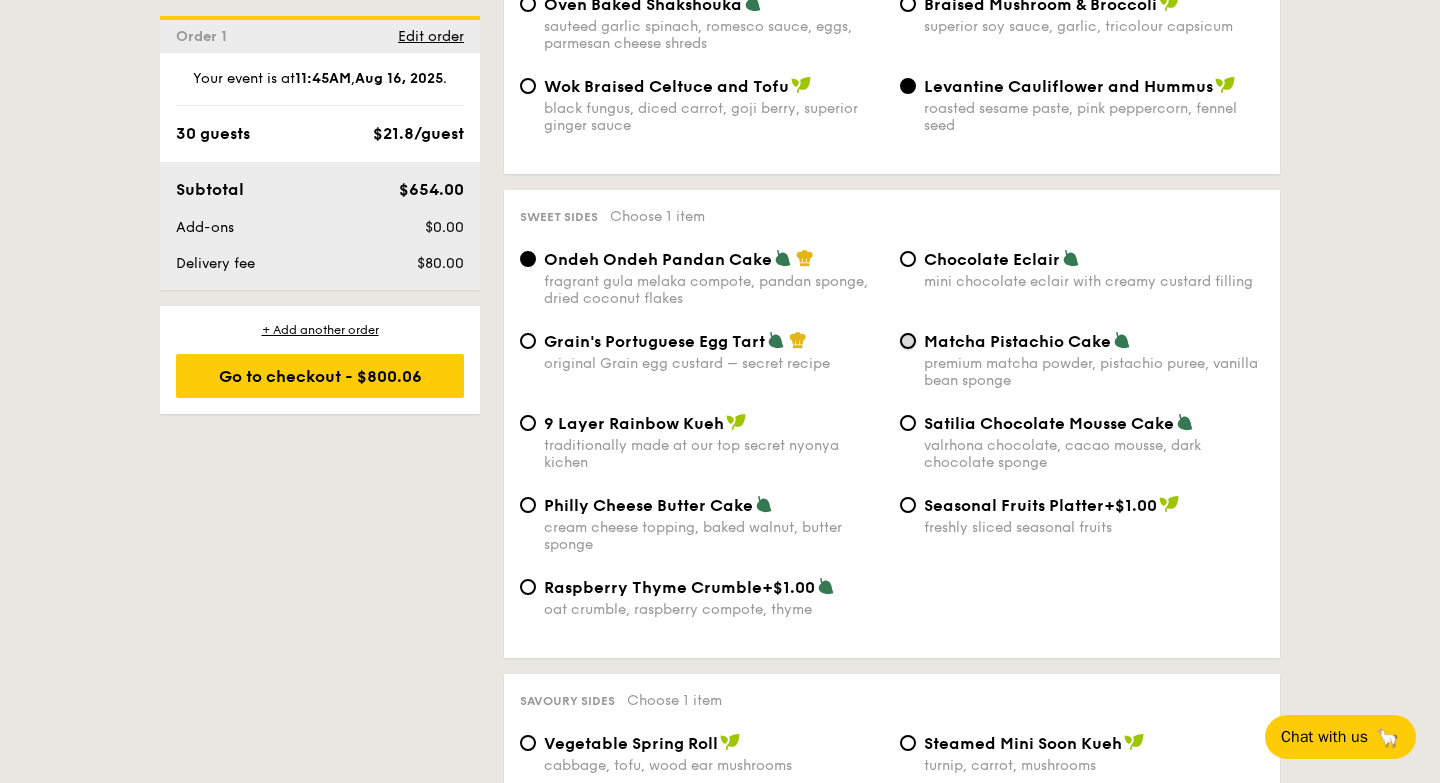 click on "Matcha Pistachio Cake premium matcha powder, pistachio puree, vanilla bean sponge" at bounding box center (908, 341) 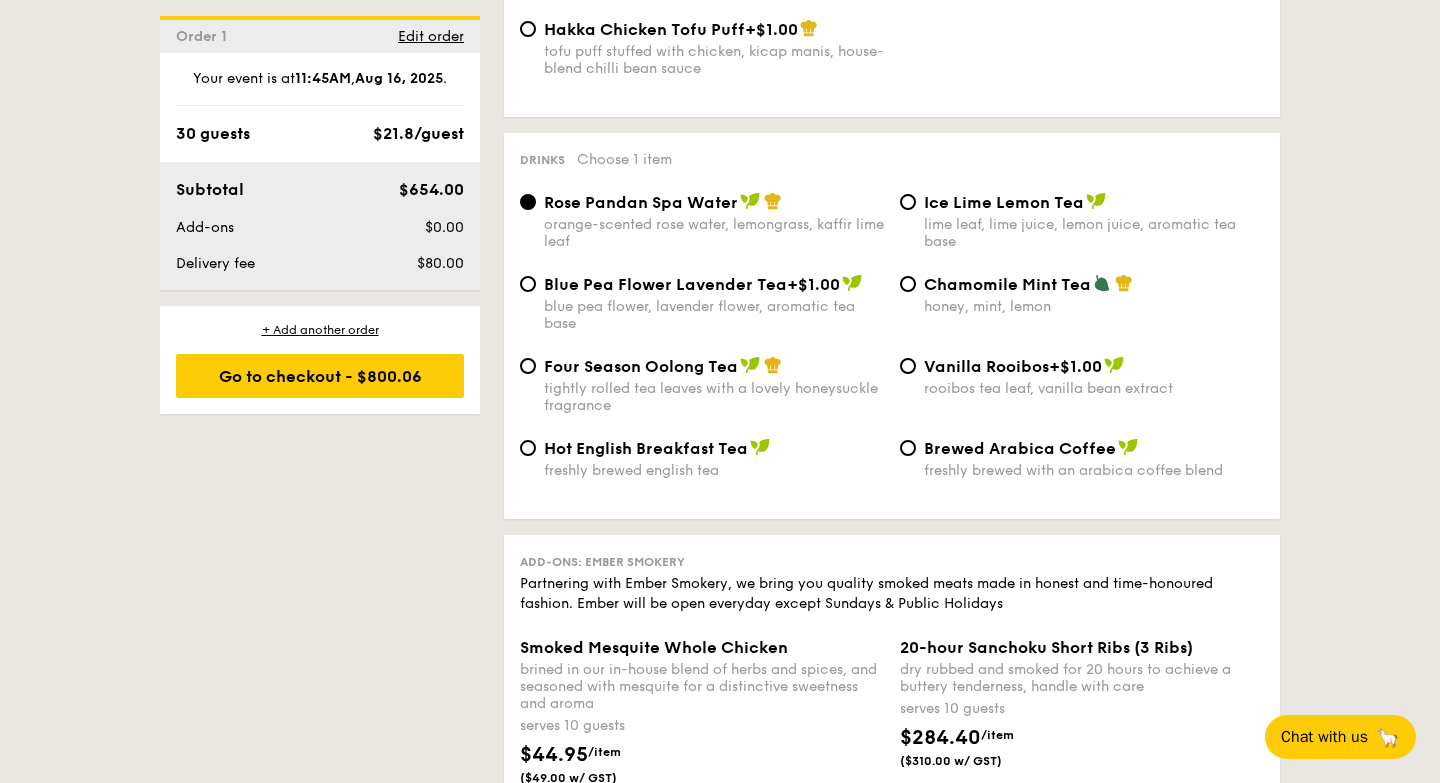 scroll, scrollTop: 3758, scrollLeft: 0, axis: vertical 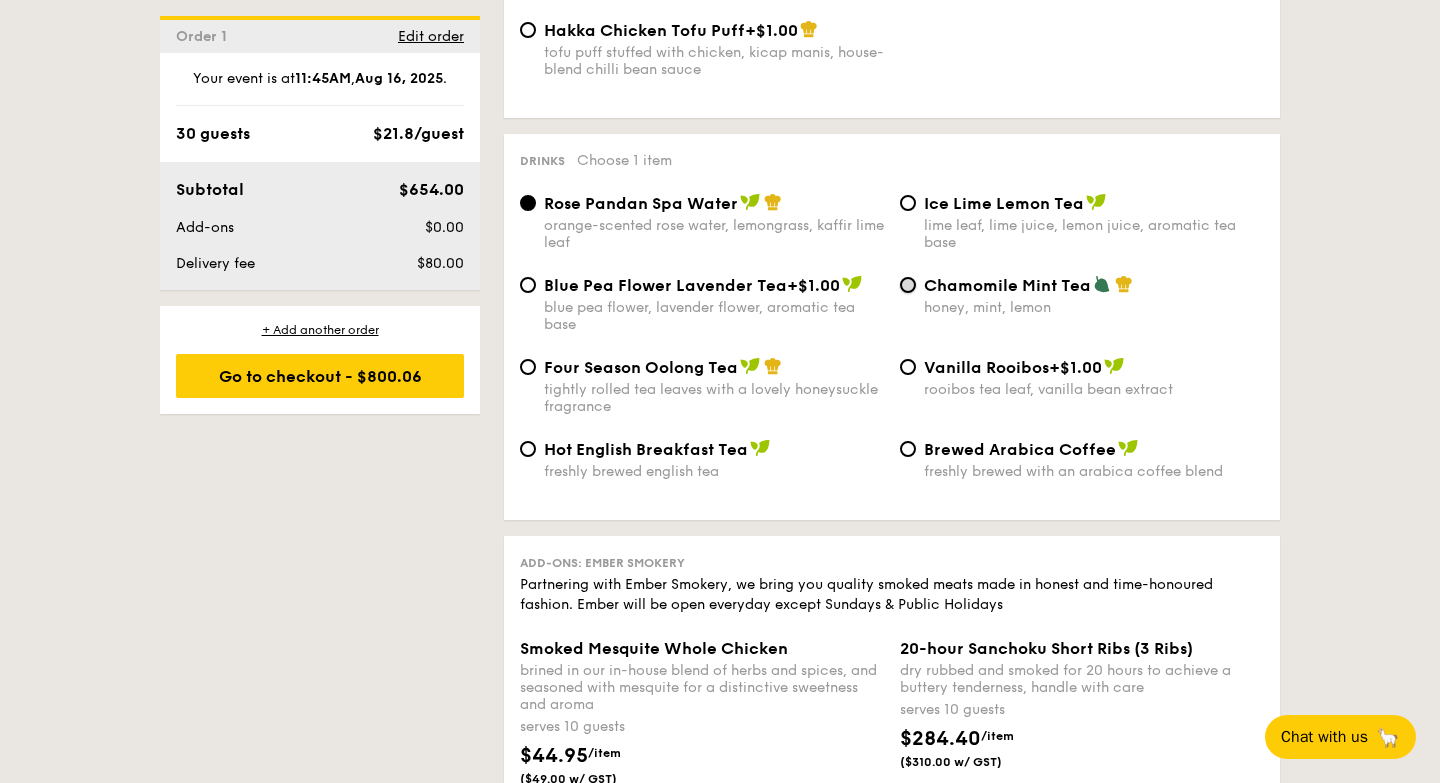 click on "Chamomile Mint Tea honey, mint, lemon" at bounding box center [908, 285] 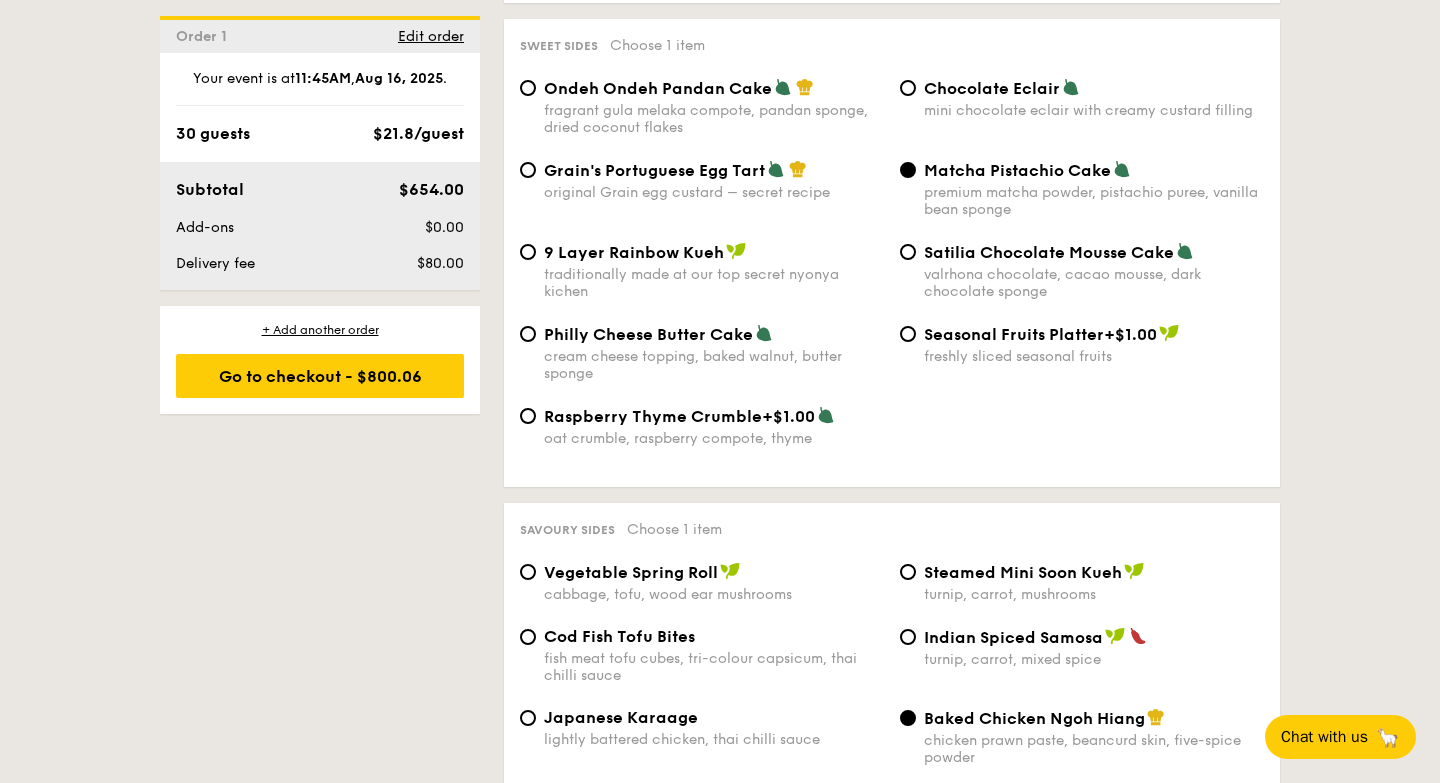 scroll, scrollTop: 2974, scrollLeft: 0, axis: vertical 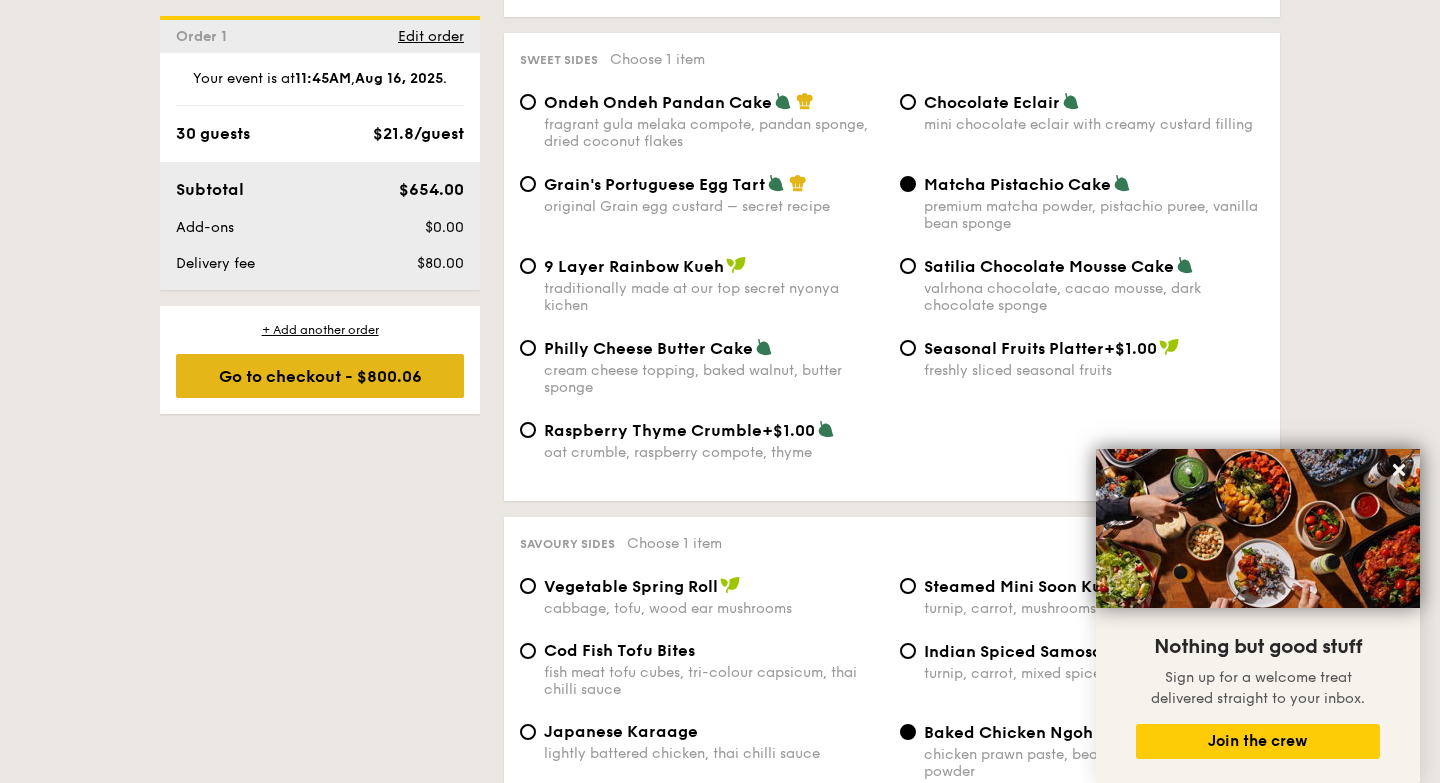 click on "Go to checkout
- $800.06" at bounding box center (320, 376) 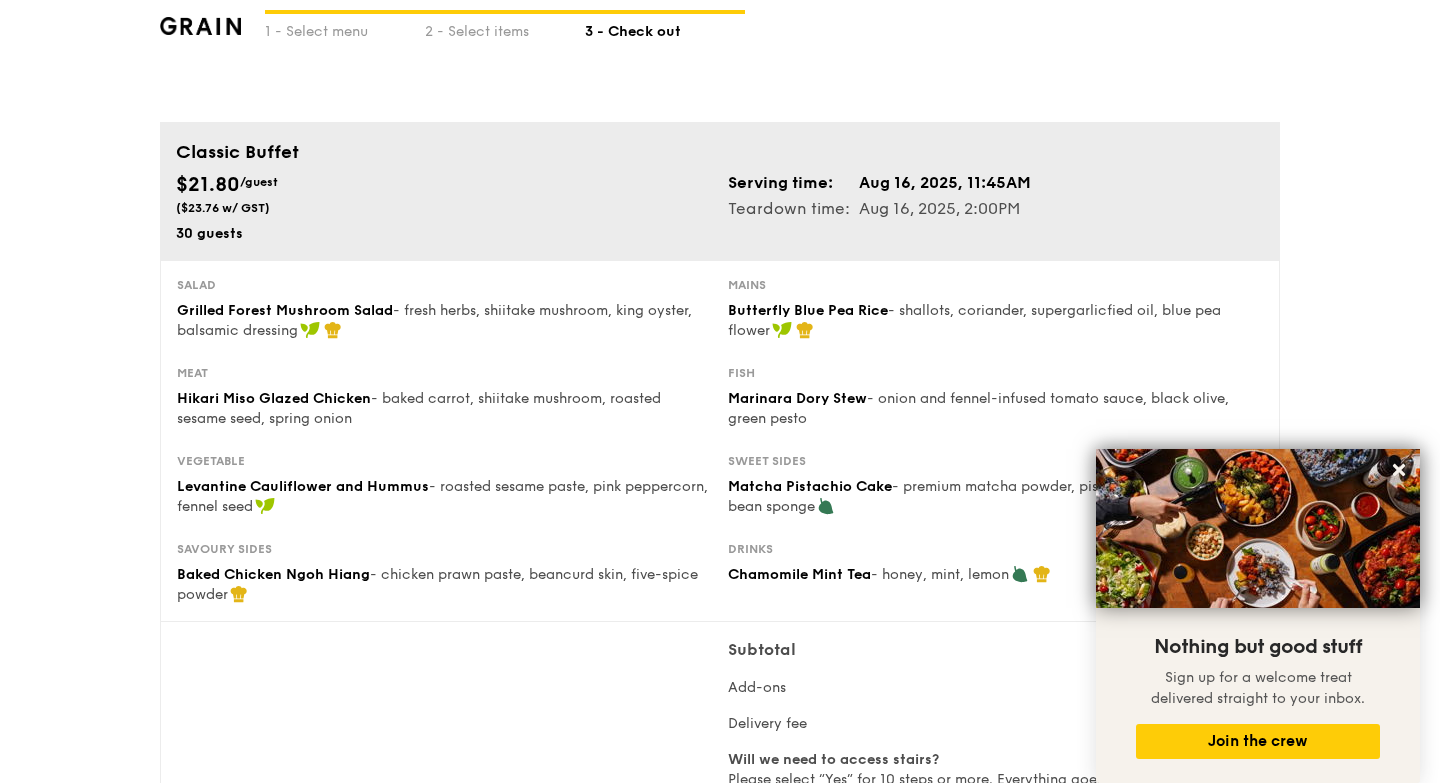 scroll, scrollTop: 39, scrollLeft: 0, axis: vertical 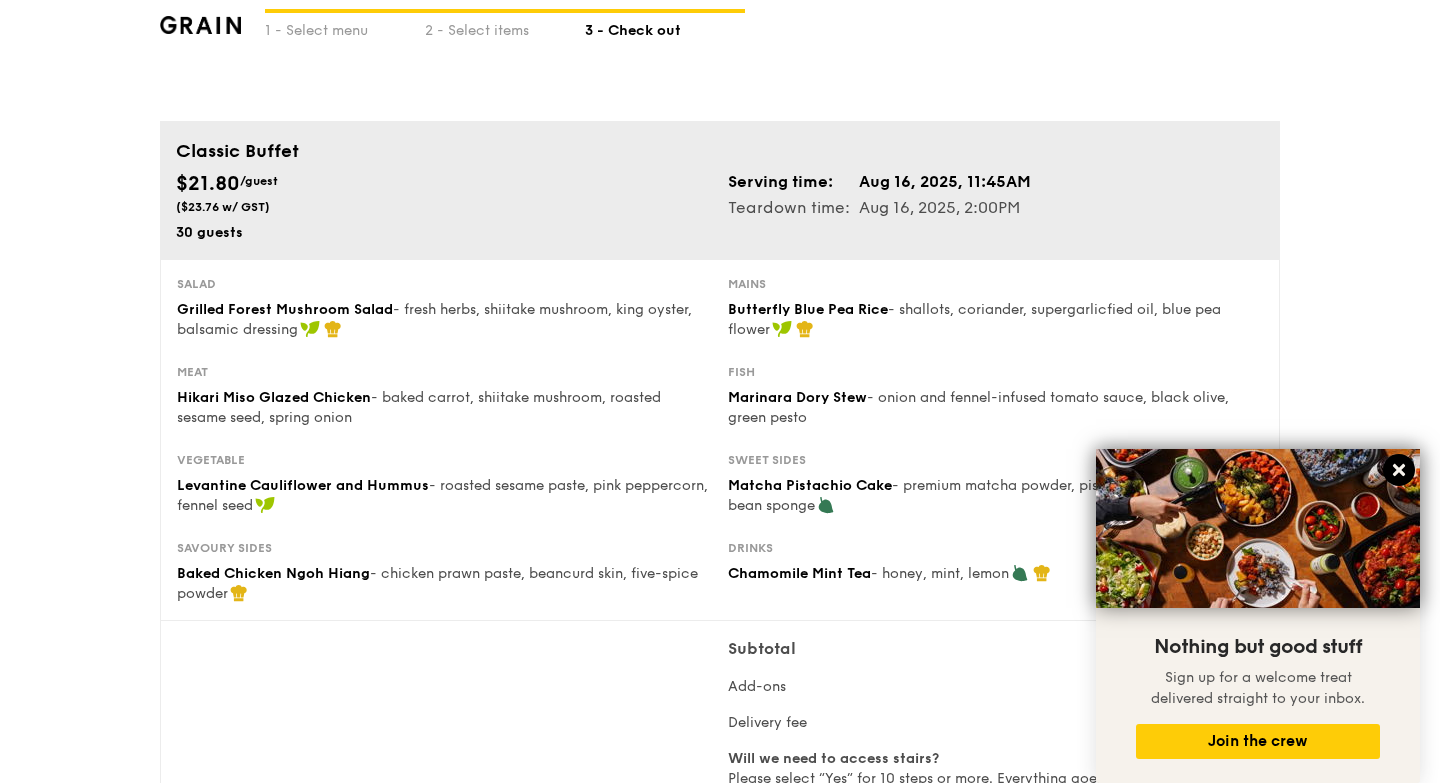 click 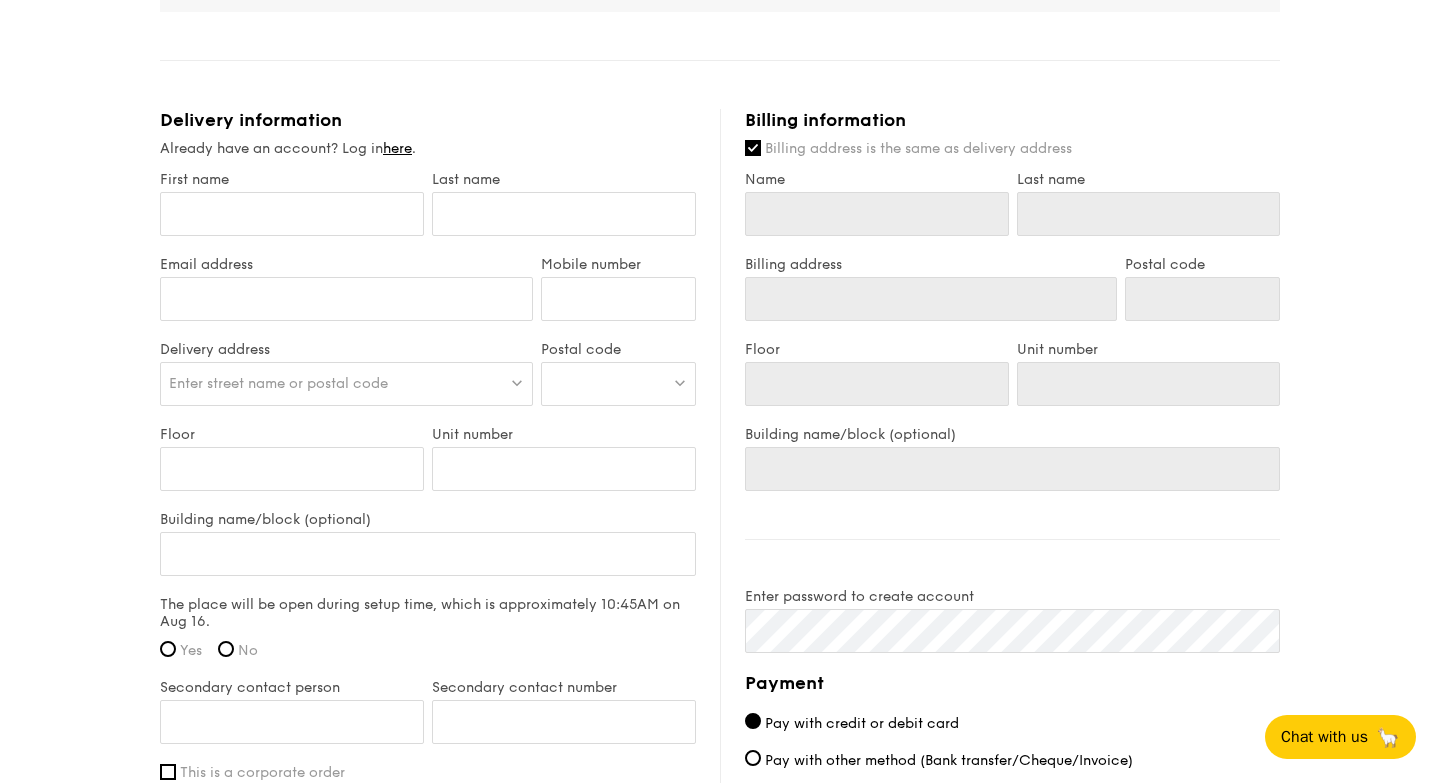 scroll, scrollTop: 983, scrollLeft: 0, axis: vertical 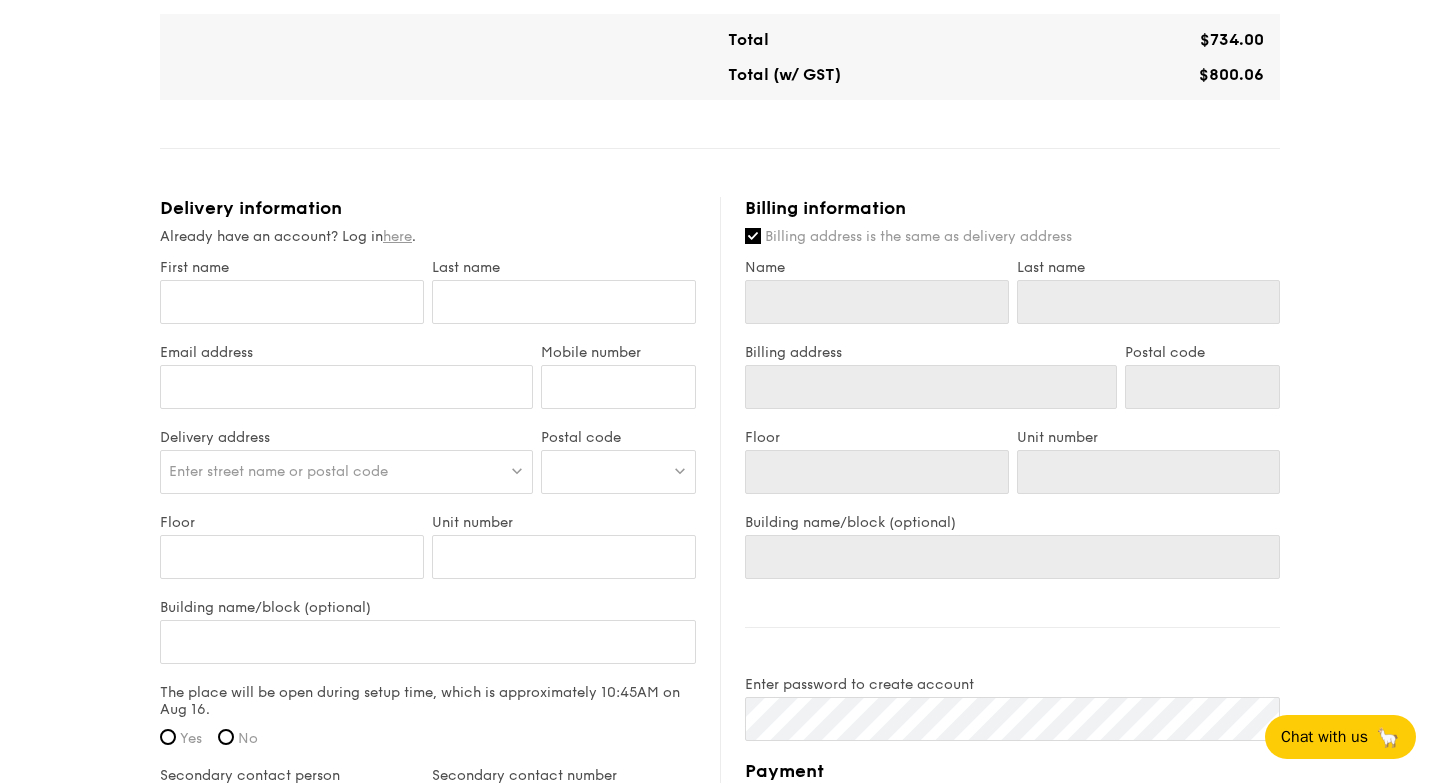 click on "here" at bounding box center [397, 236] 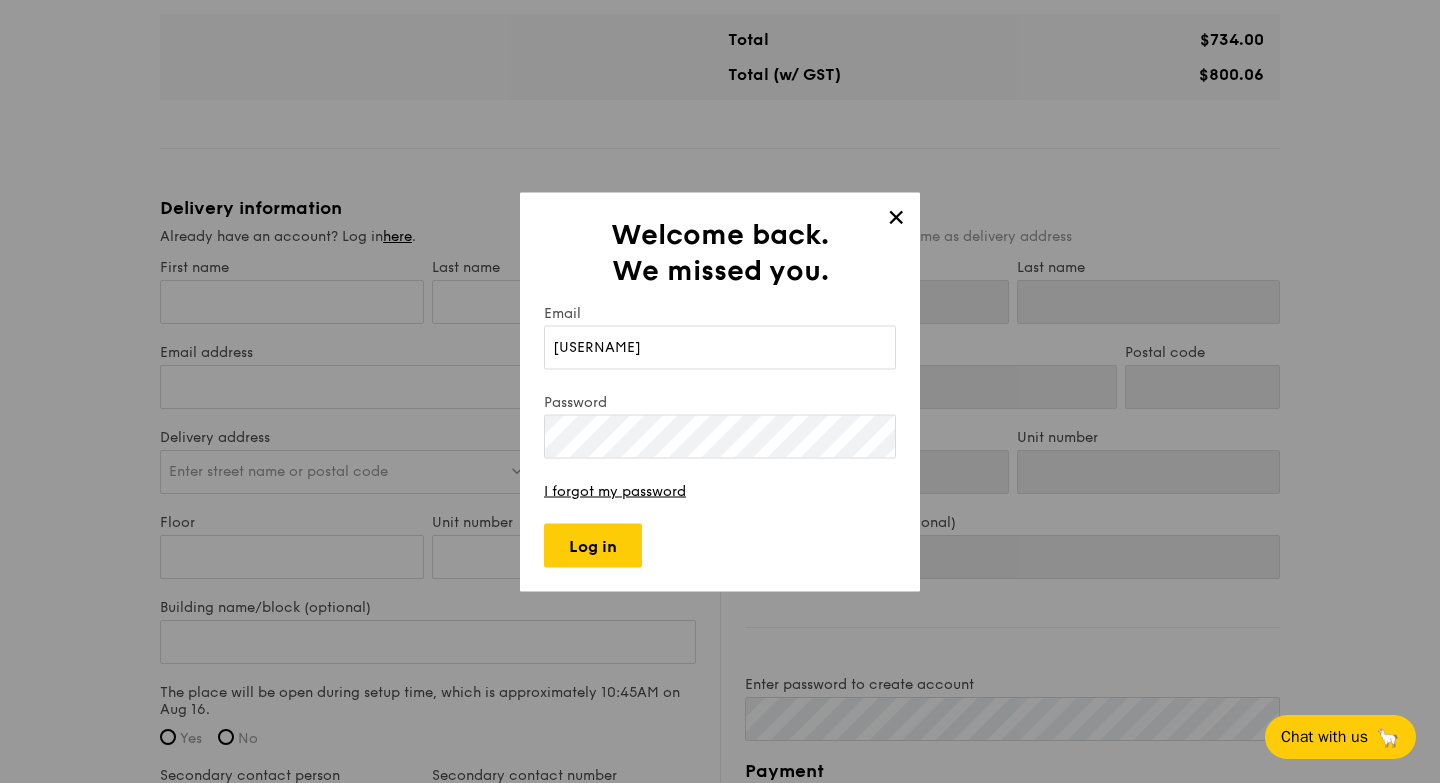 type on "[EMAIL]" 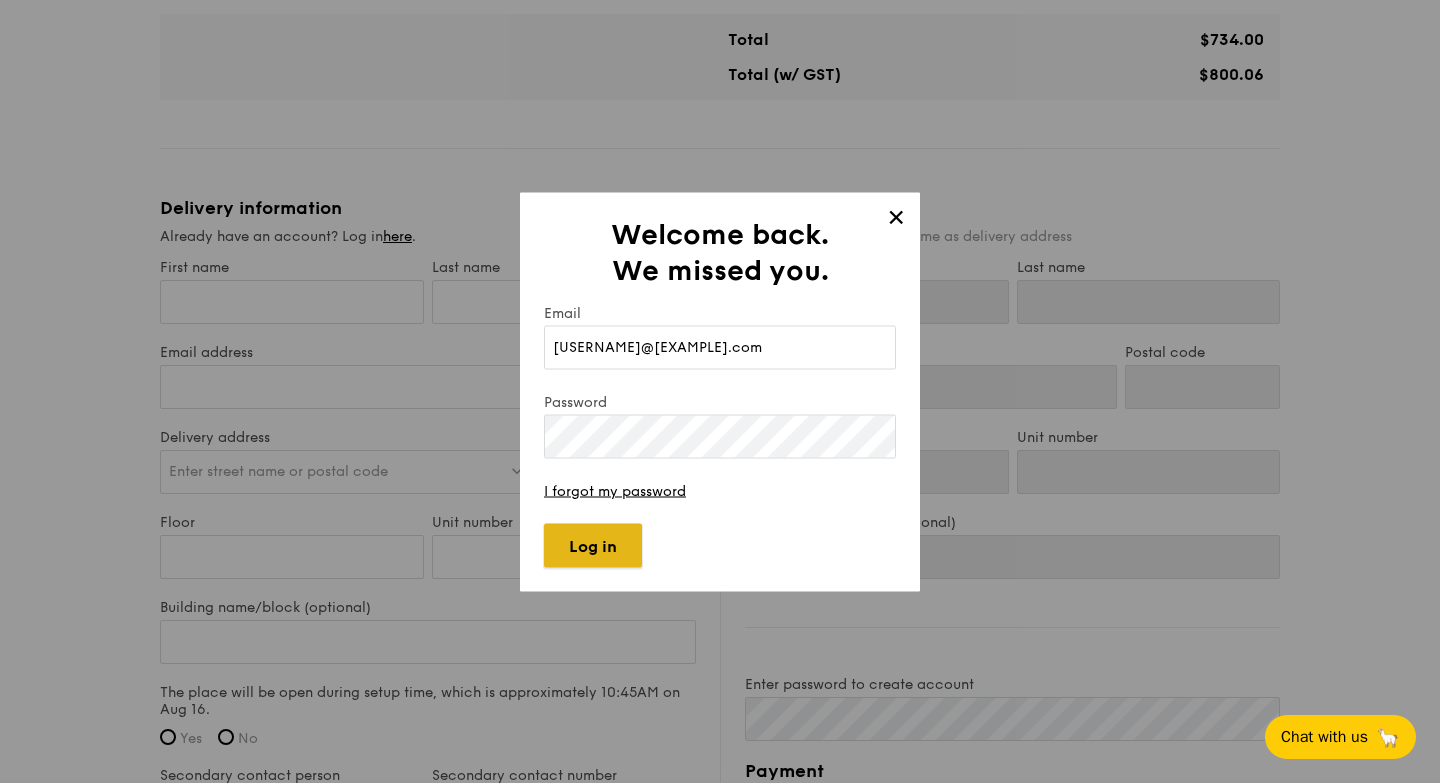 click on "Log in" at bounding box center [593, 545] 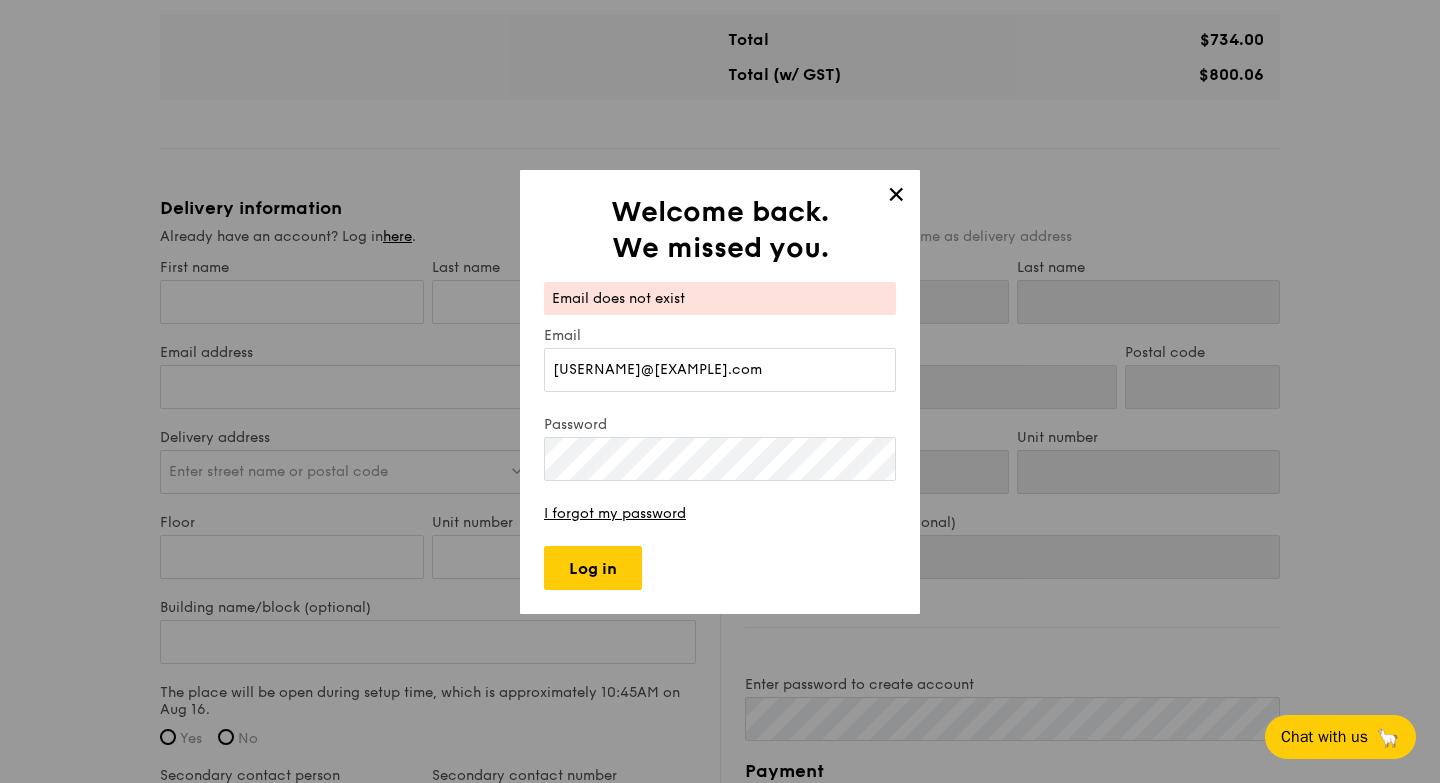 click on "✕" at bounding box center [896, 198] 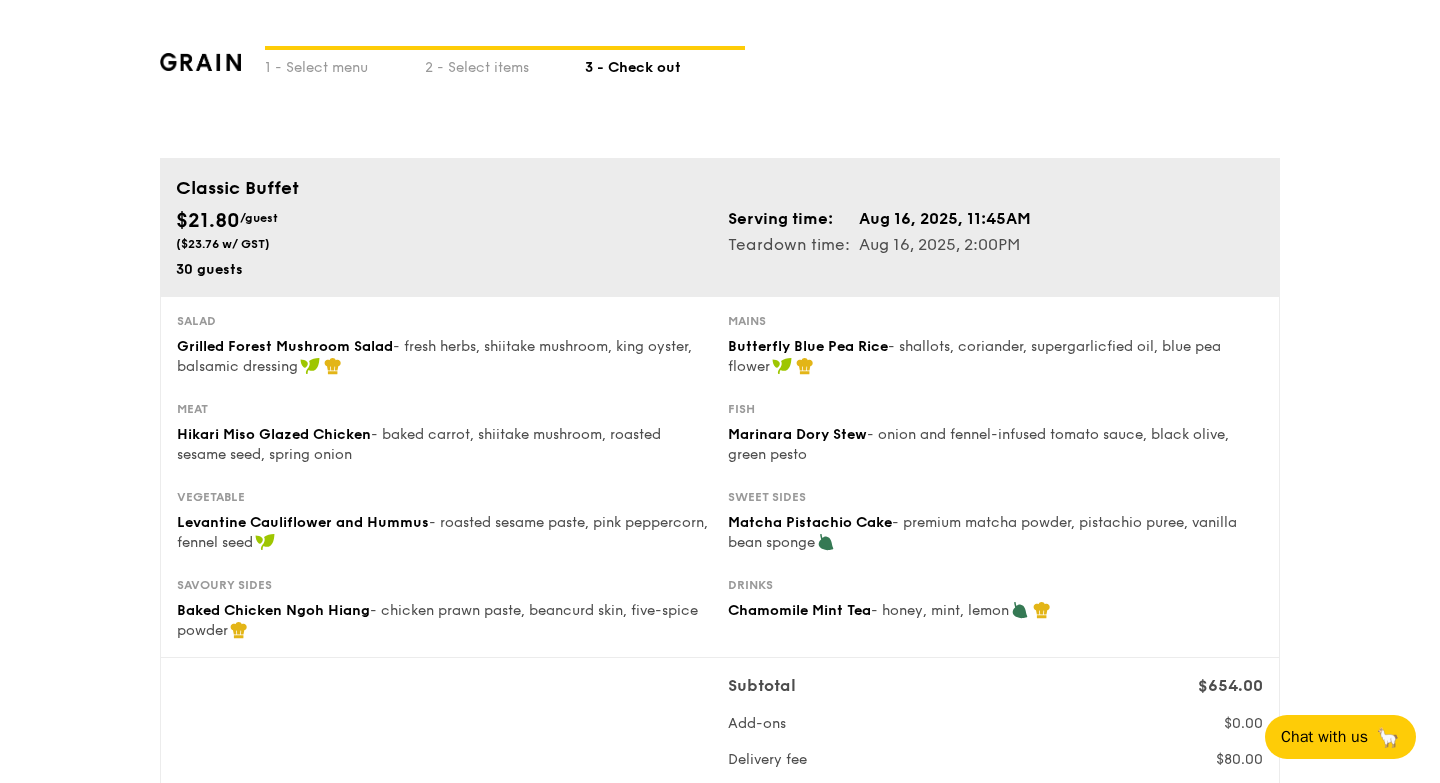 scroll, scrollTop: 0, scrollLeft: 0, axis: both 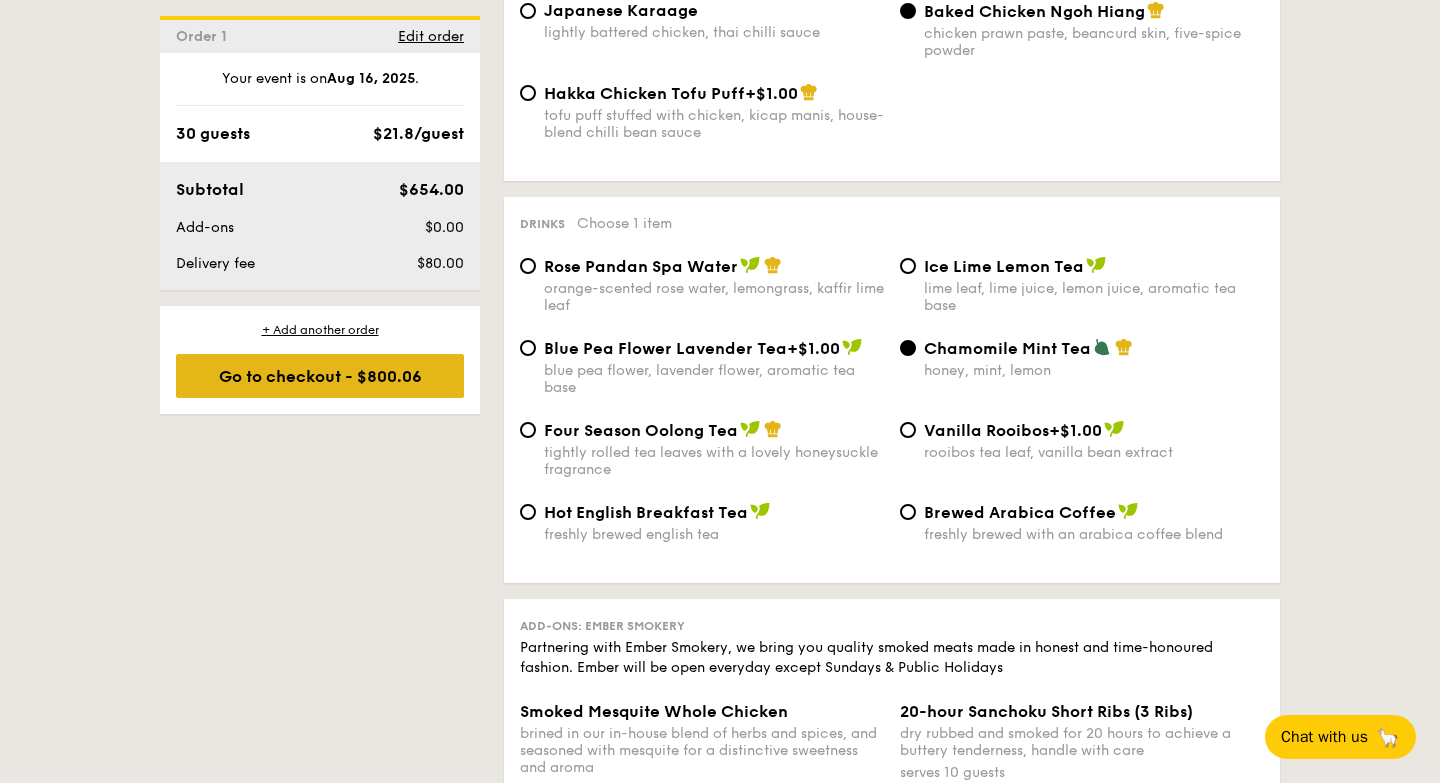 click on "Go to checkout
- $800.06" at bounding box center (320, 376) 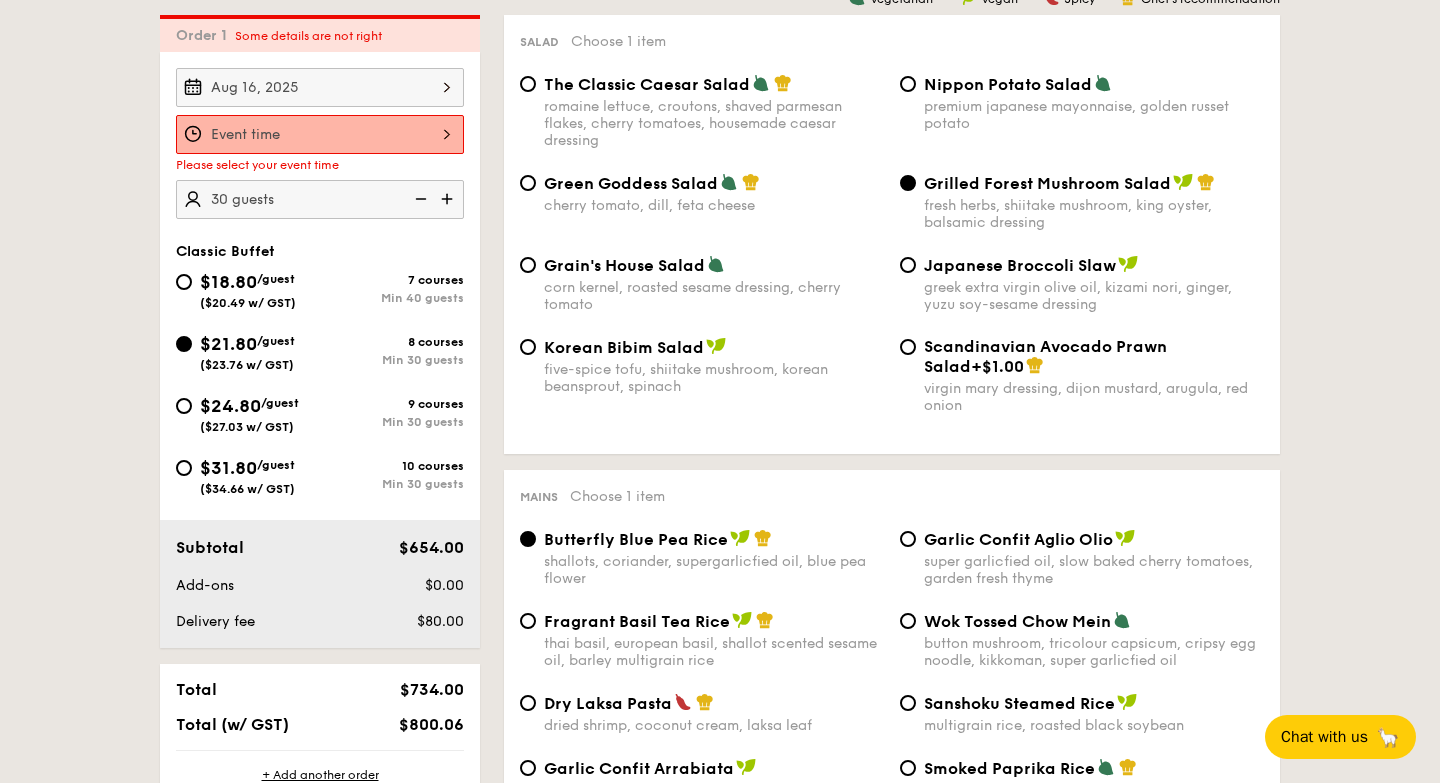 scroll, scrollTop: 534, scrollLeft: 0, axis: vertical 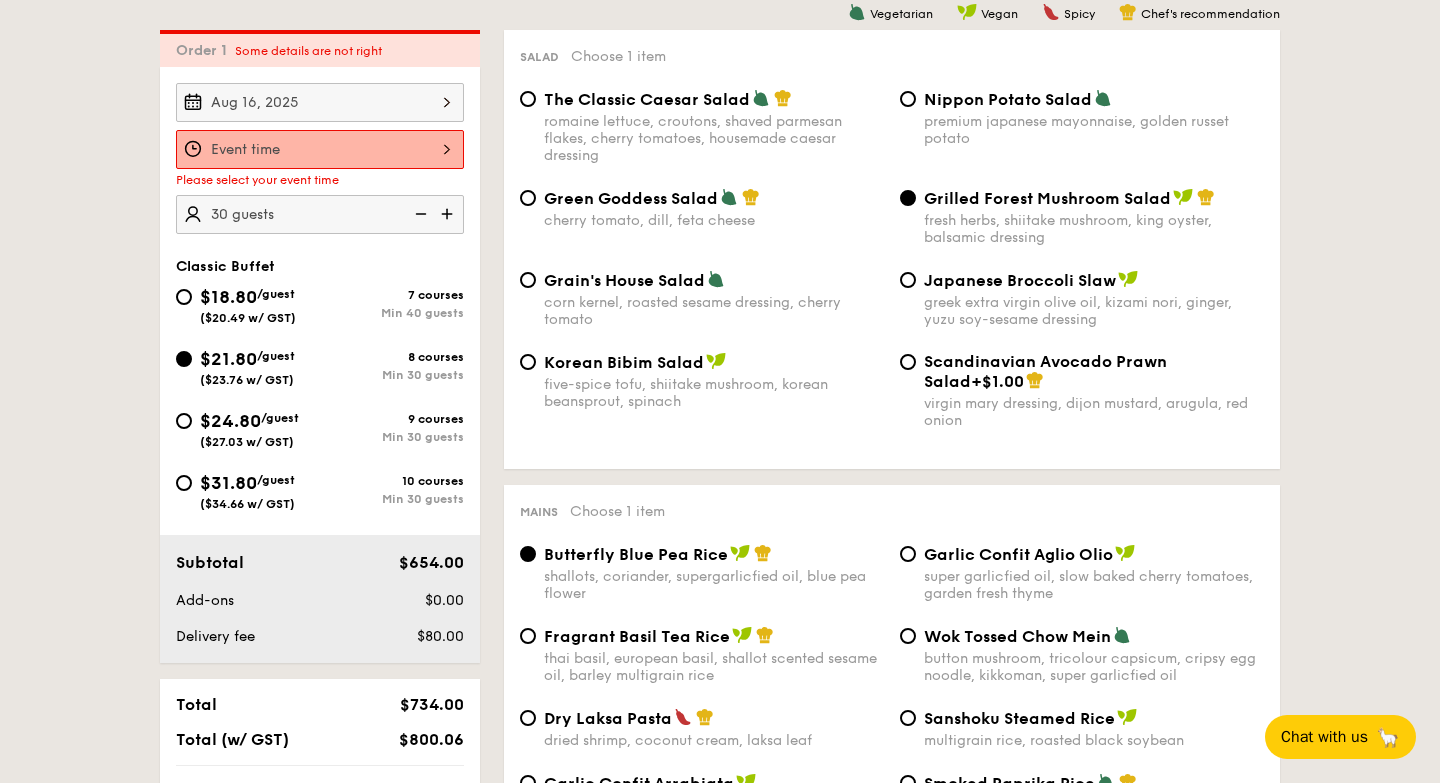 click at bounding box center (320, 149) 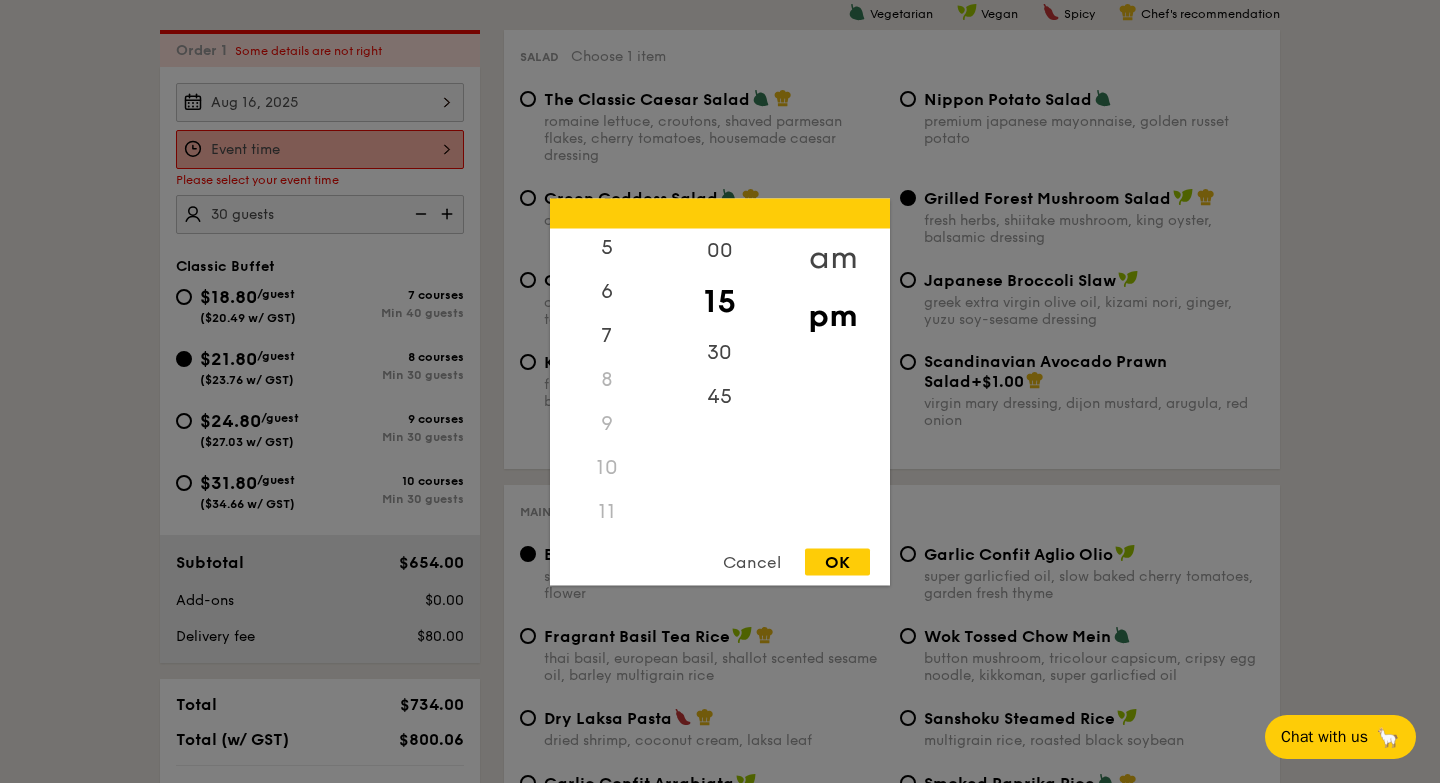 click on "am" at bounding box center (832, 257) 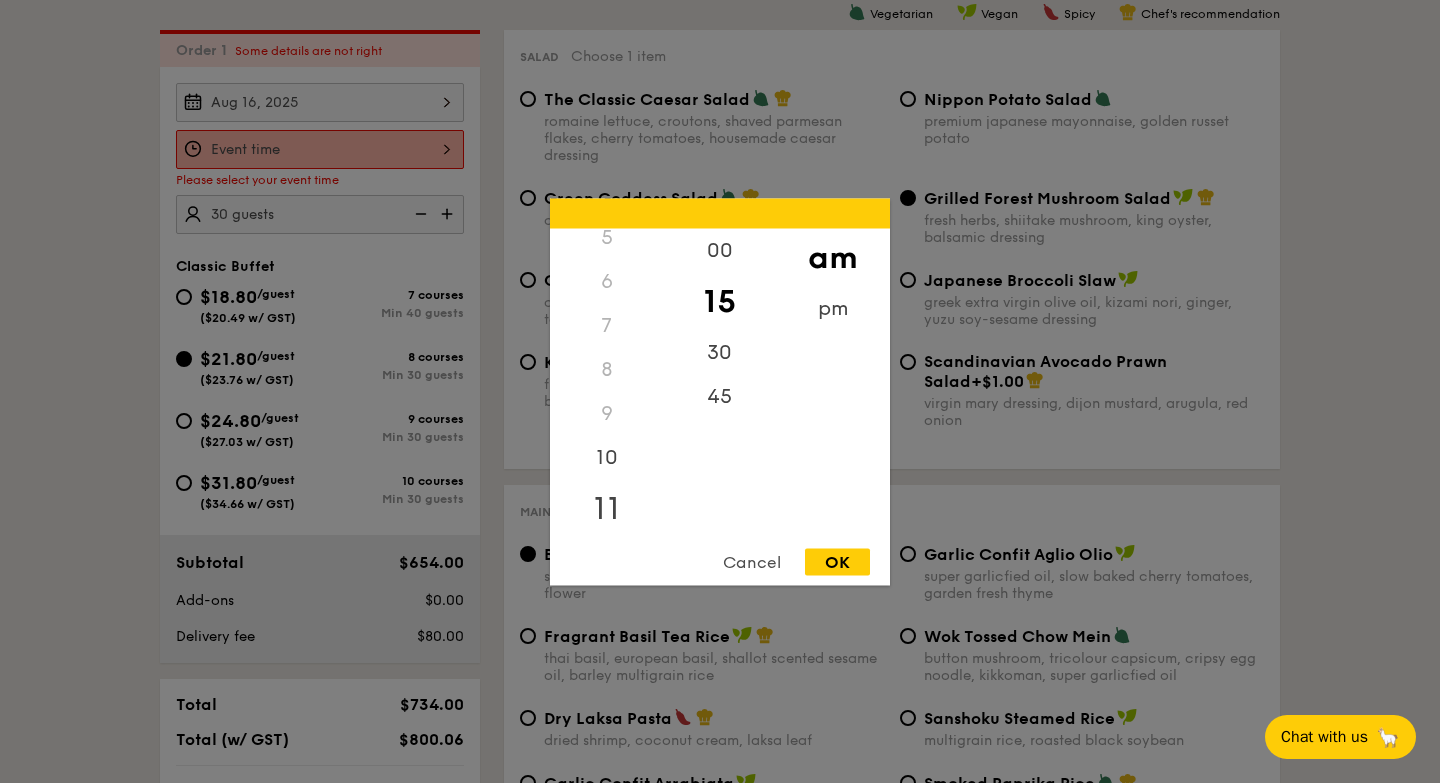 scroll, scrollTop: 237, scrollLeft: 0, axis: vertical 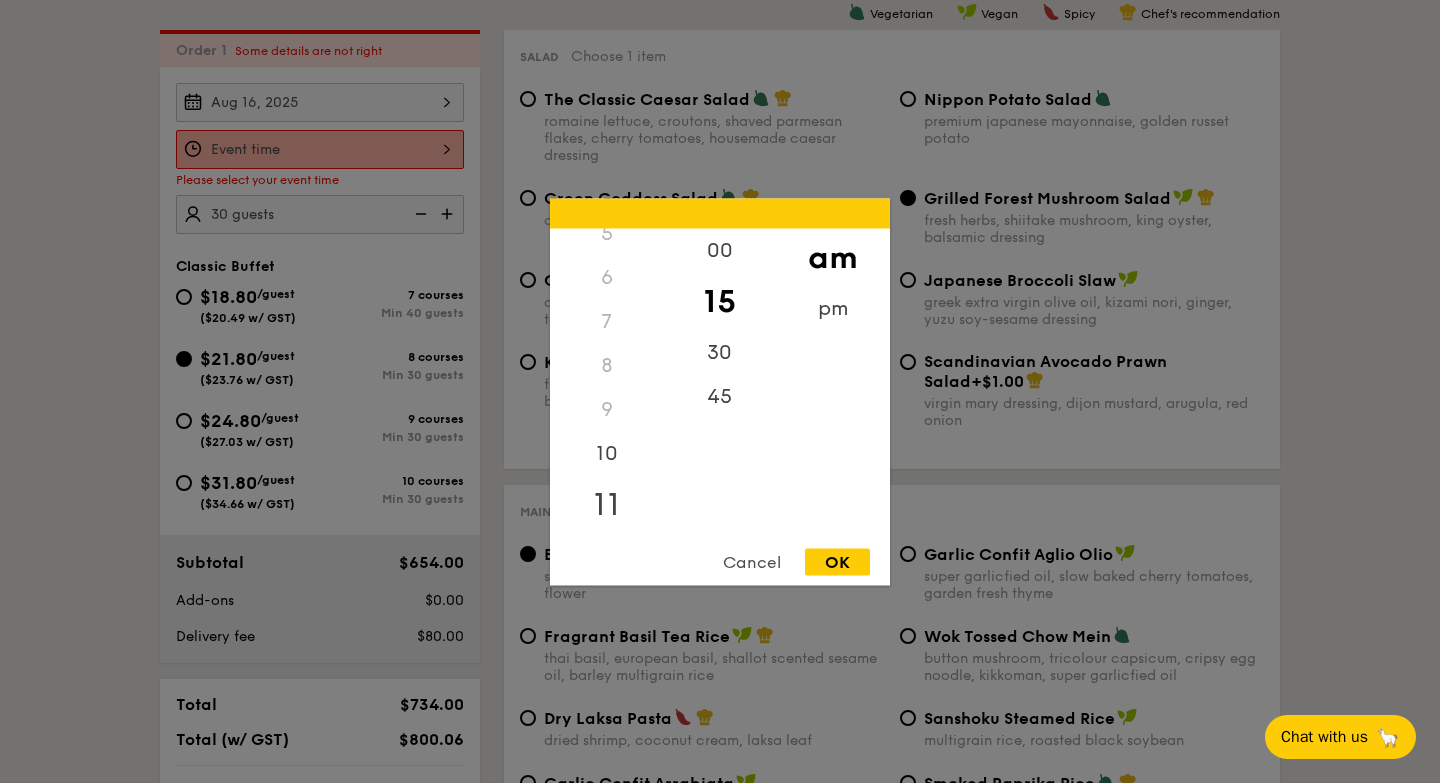 click on "11" at bounding box center [606, 504] 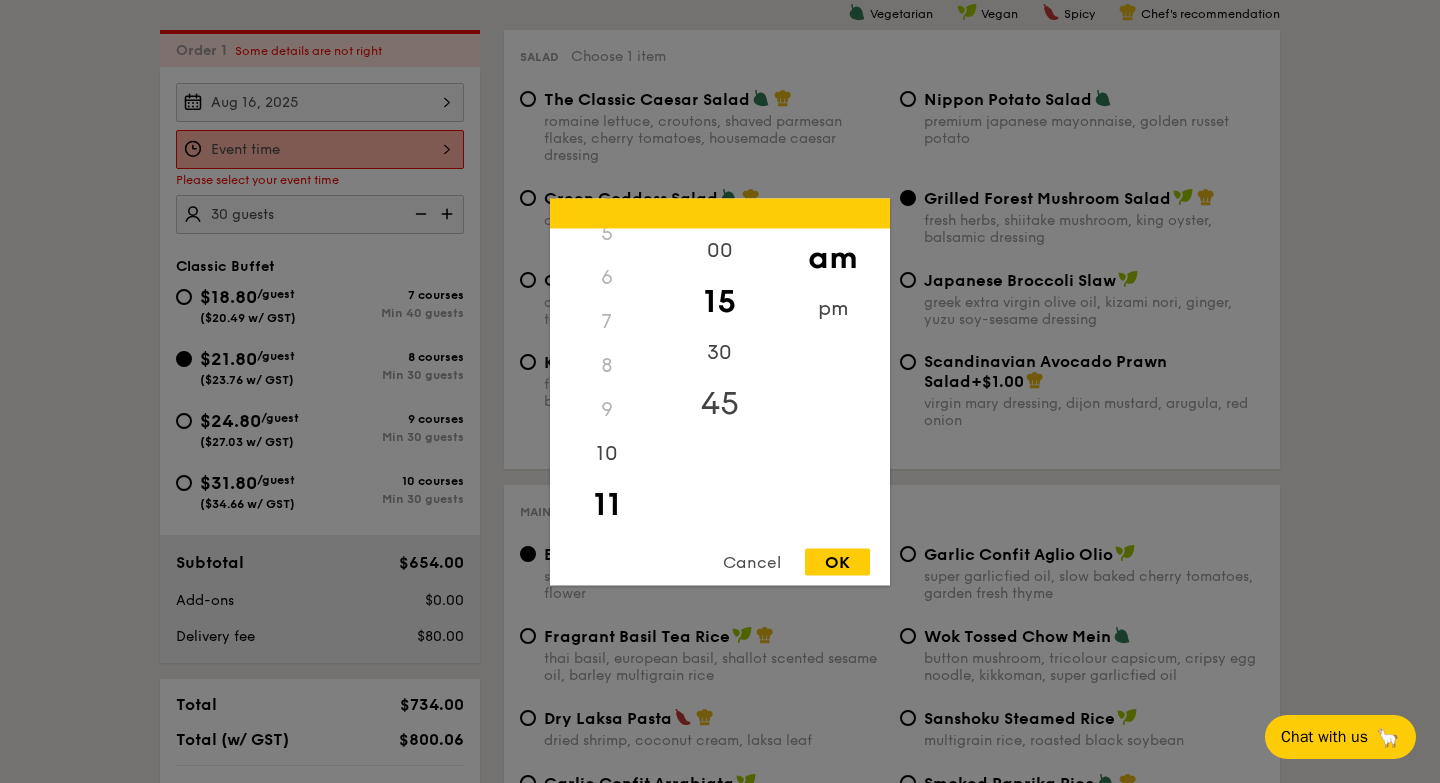 click on "45" at bounding box center (719, 403) 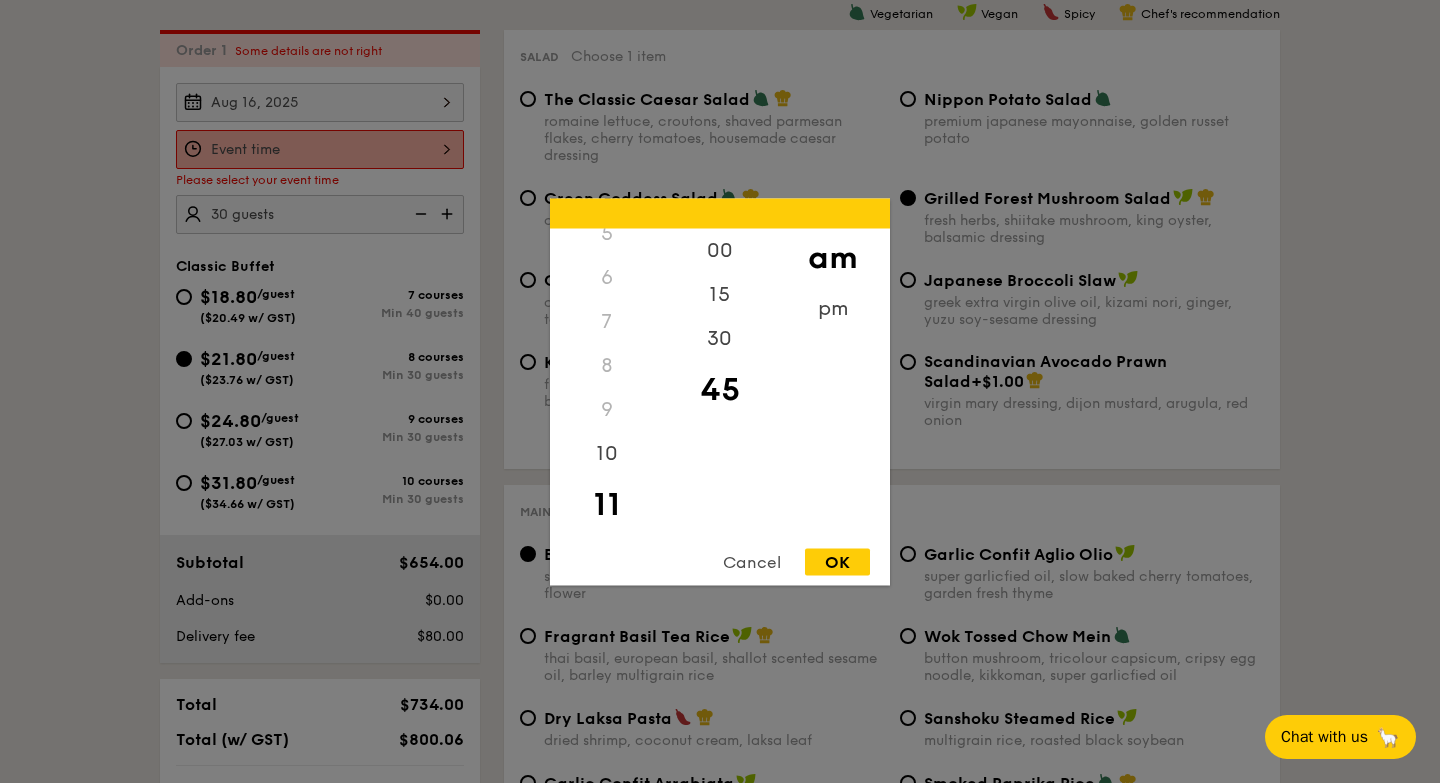 click on "OK" at bounding box center (837, 561) 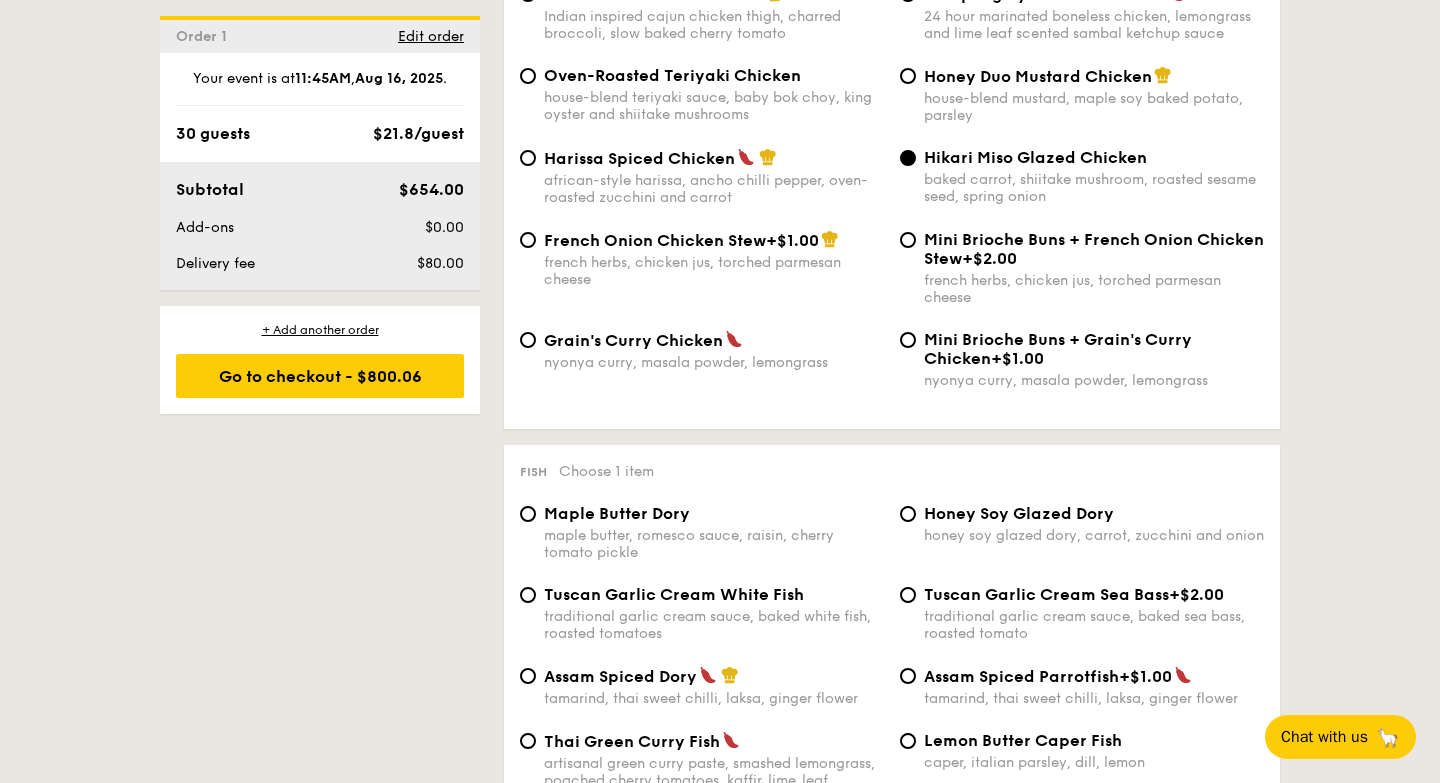 scroll, scrollTop: 1576, scrollLeft: 0, axis: vertical 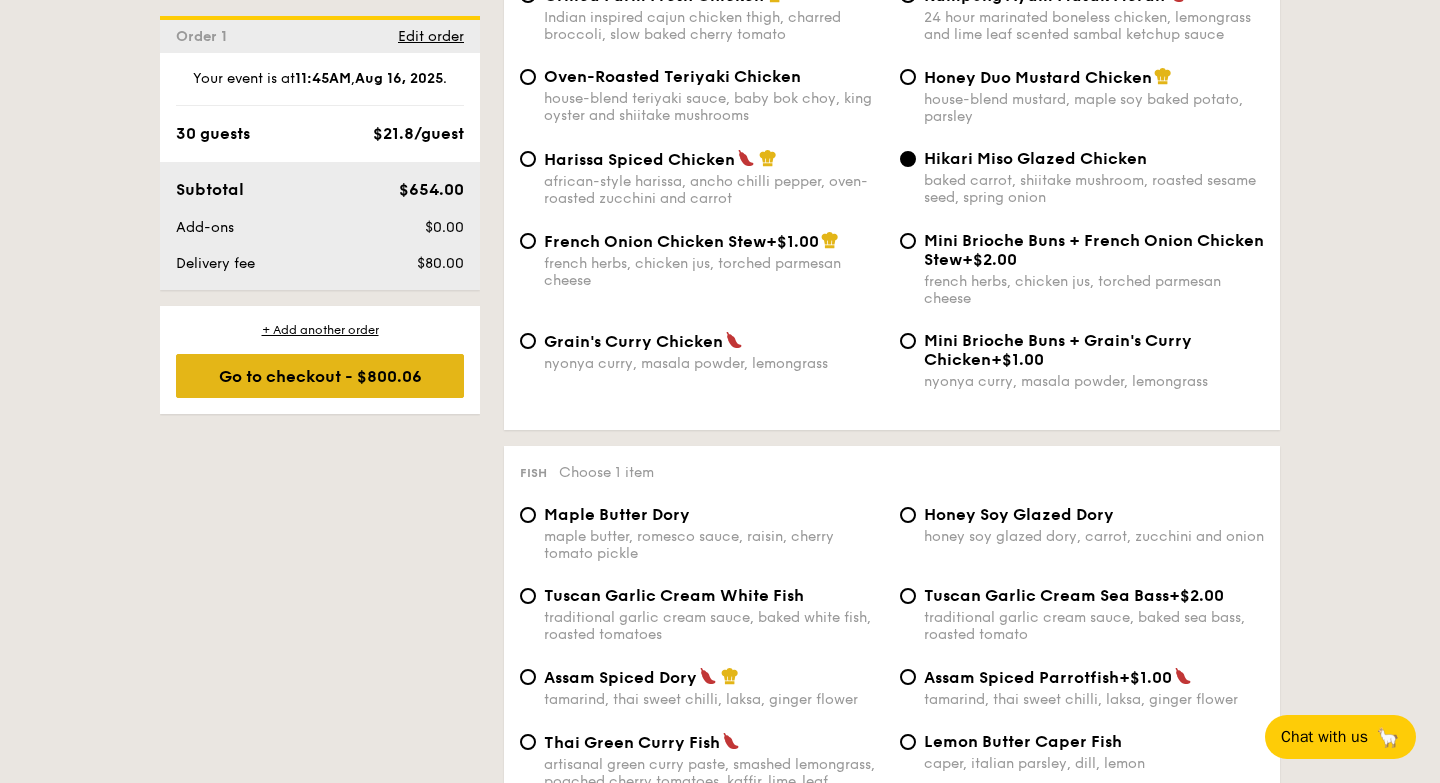 click on "Go to checkout
- $800.06" at bounding box center (320, 376) 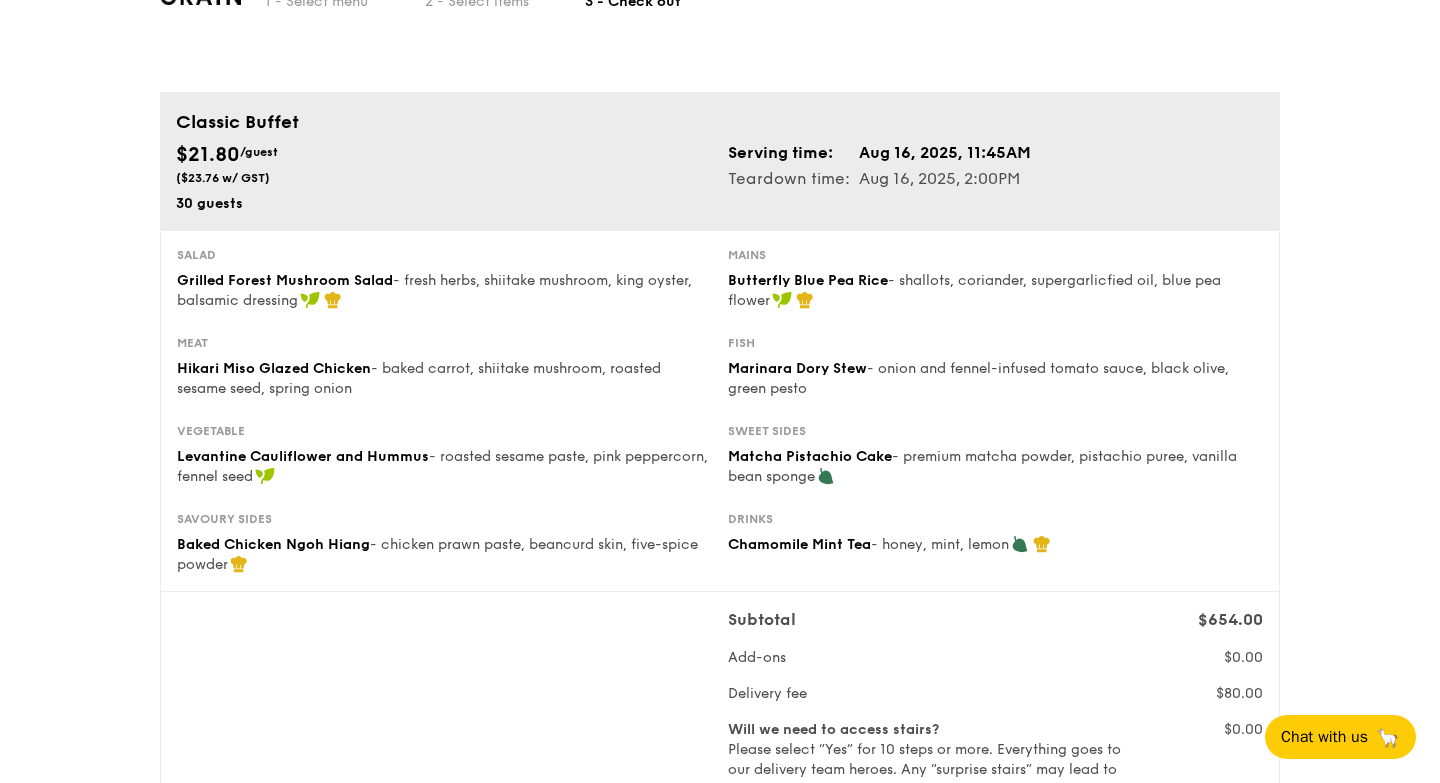 scroll, scrollTop: 0, scrollLeft: 0, axis: both 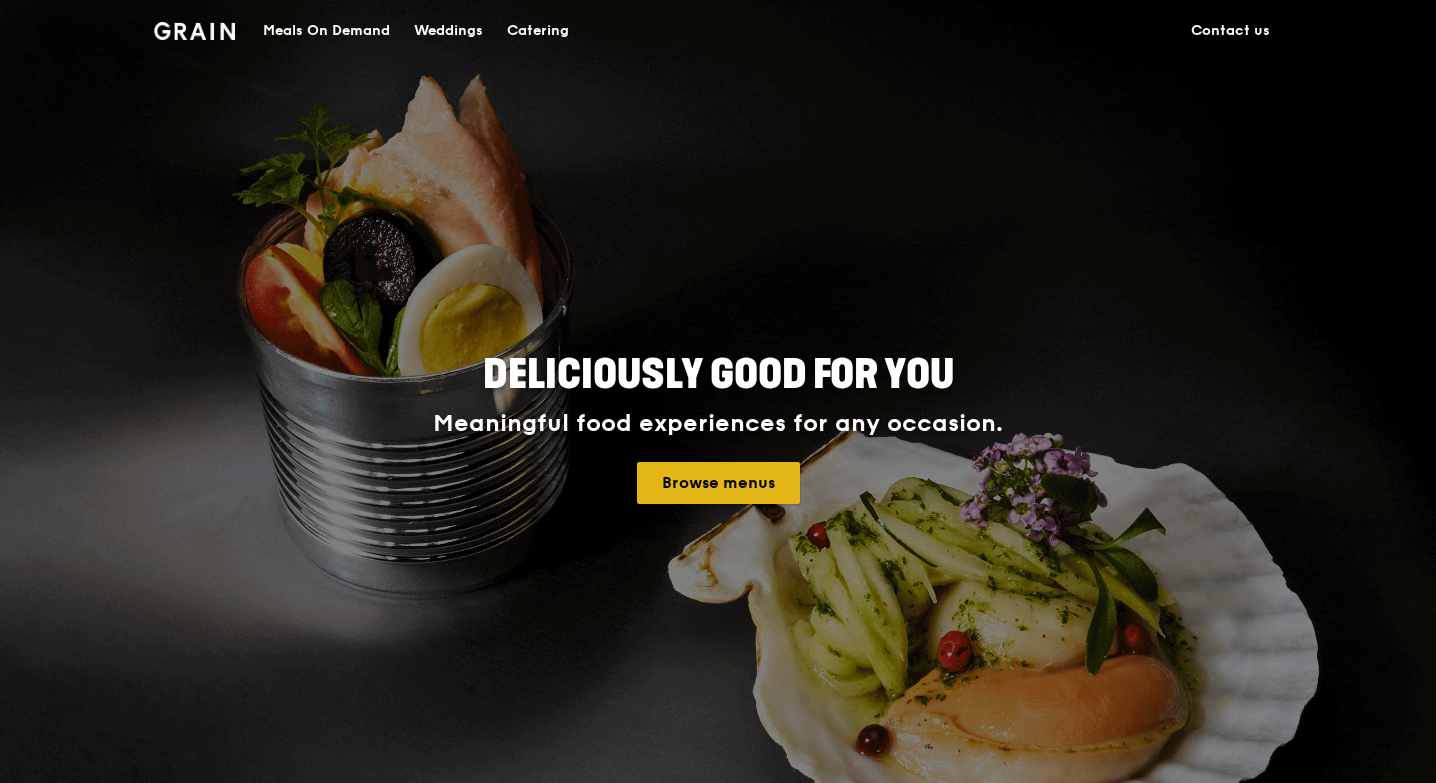 click on "Browse menus" at bounding box center [718, 483] 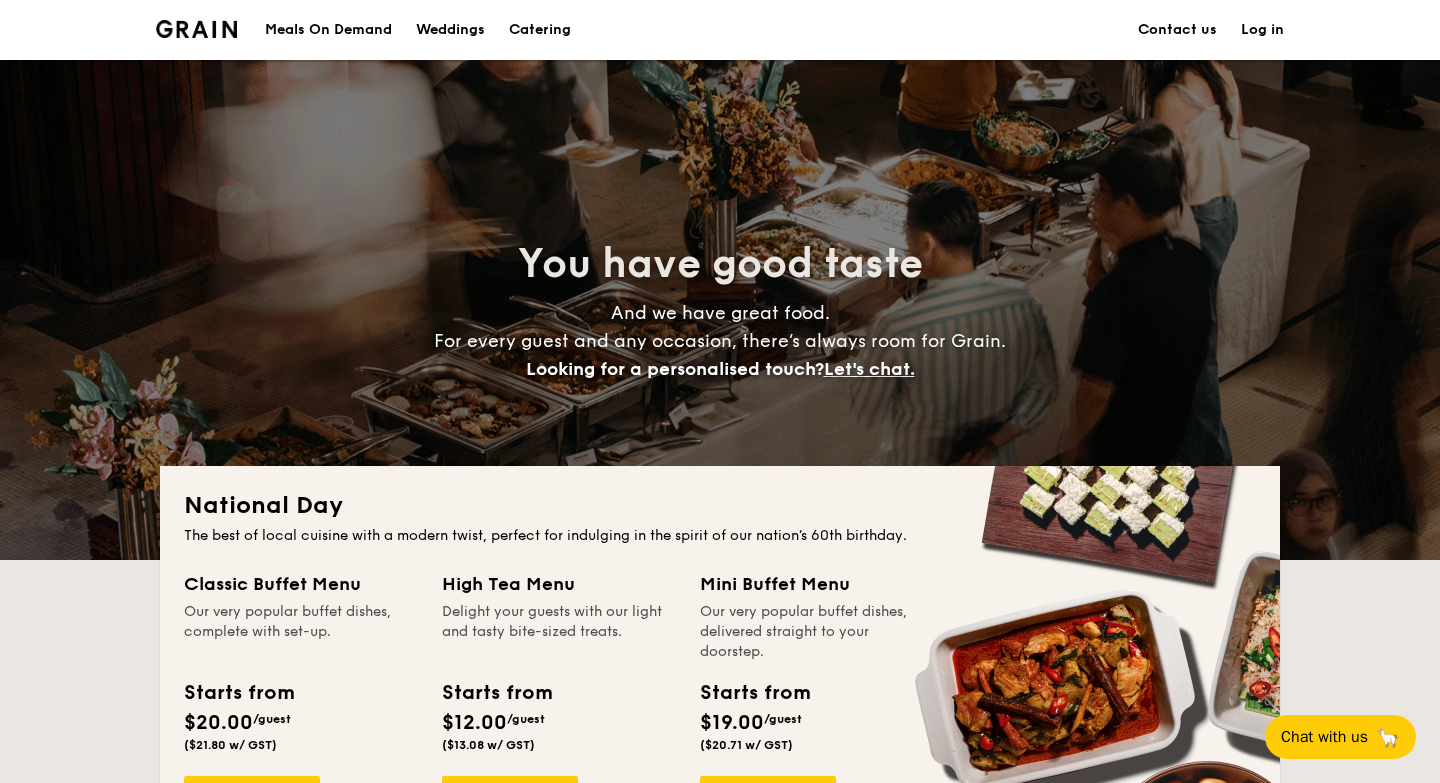 scroll, scrollTop: 0, scrollLeft: 0, axis: both 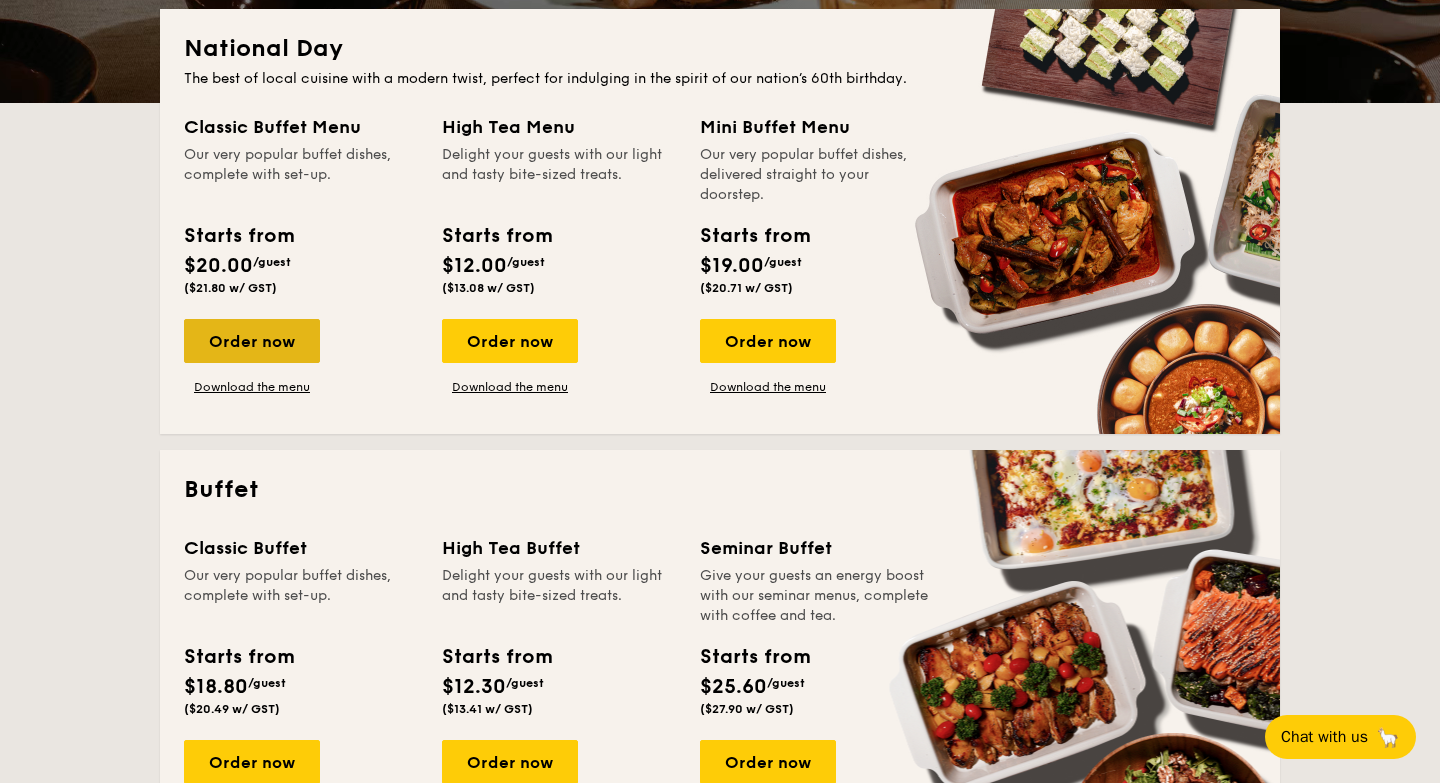click on "Order now" at bounding box center (252, 341) 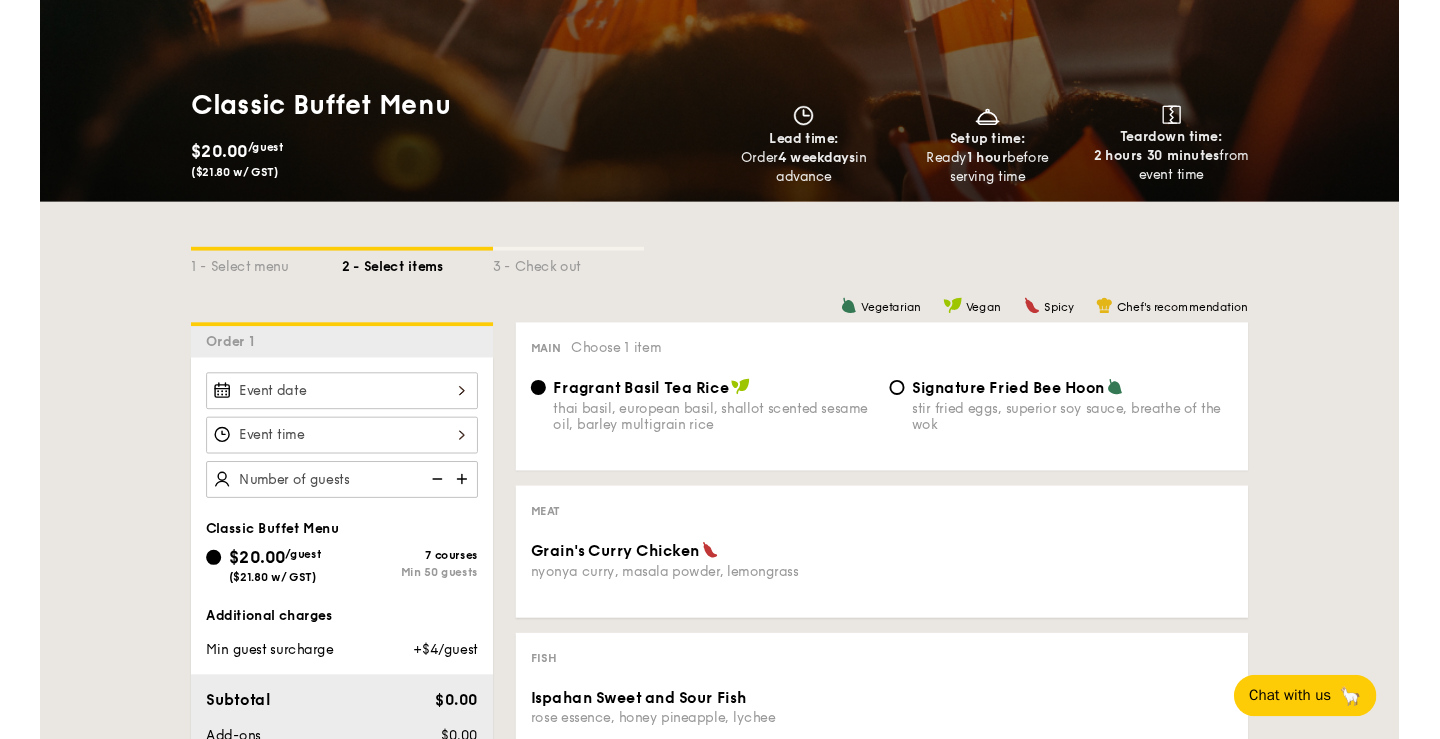 scroll, scrollTop: 221, scrollLeft: 0, axis: vertical 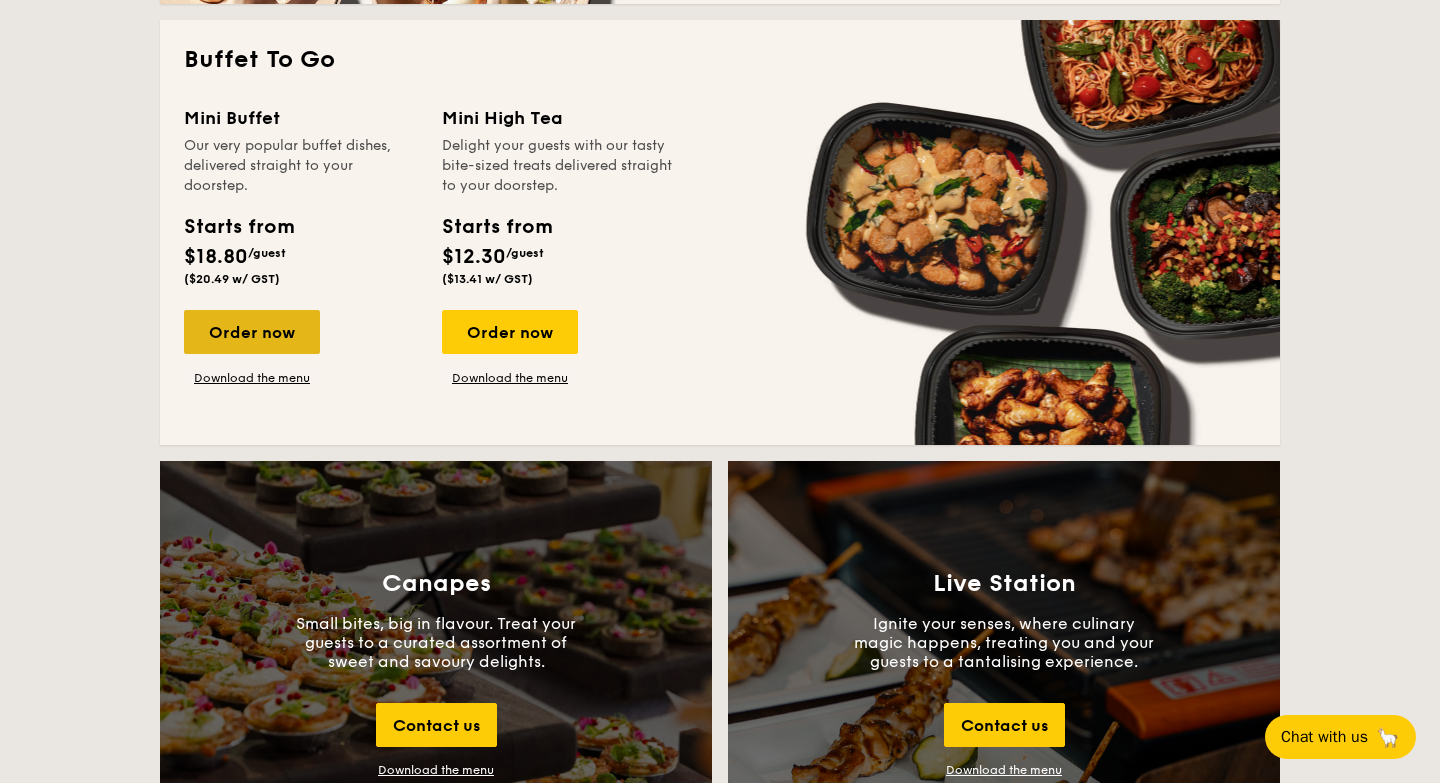 click on "Order now" at bounding box center (252, 332) 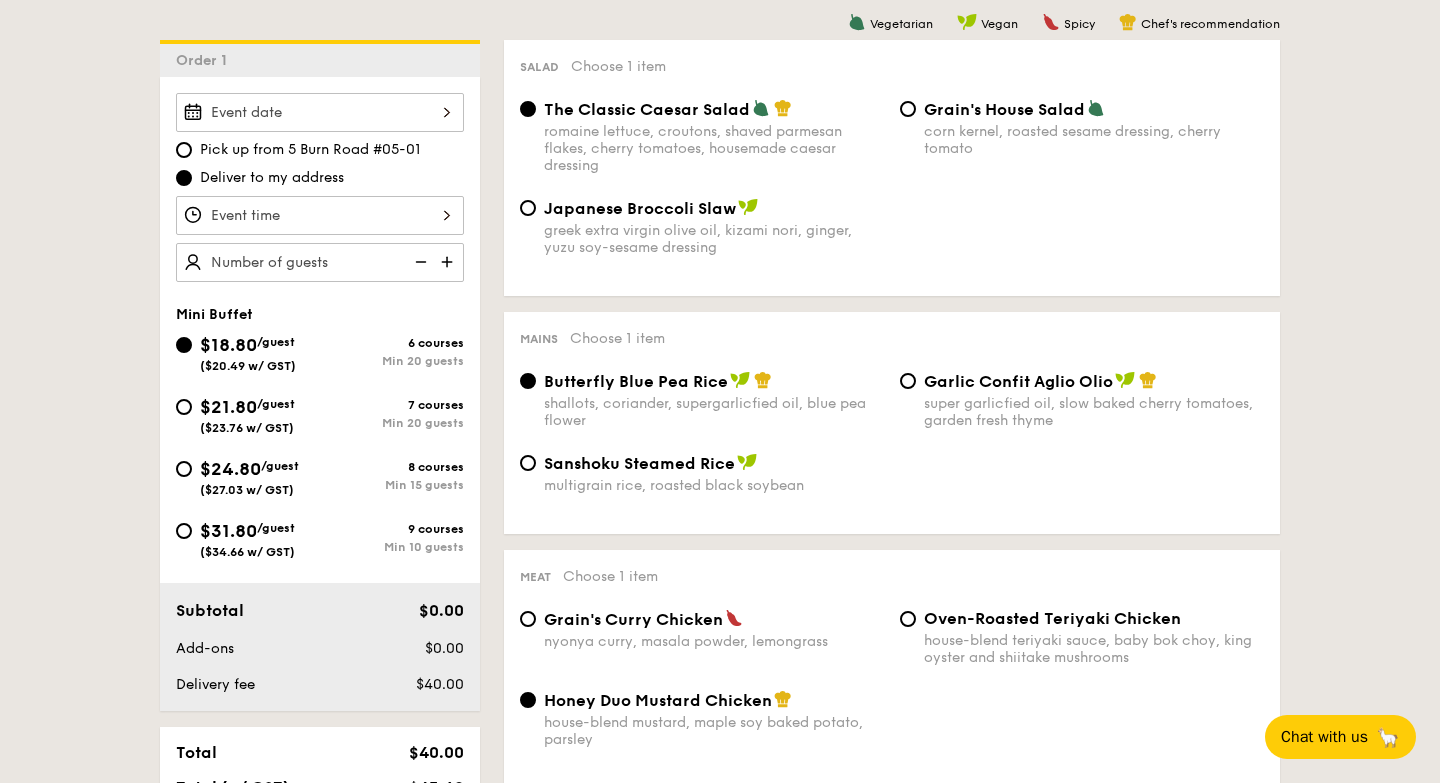 scroll, scrollTop: 526, scrollLeft: 0, axis: vertical 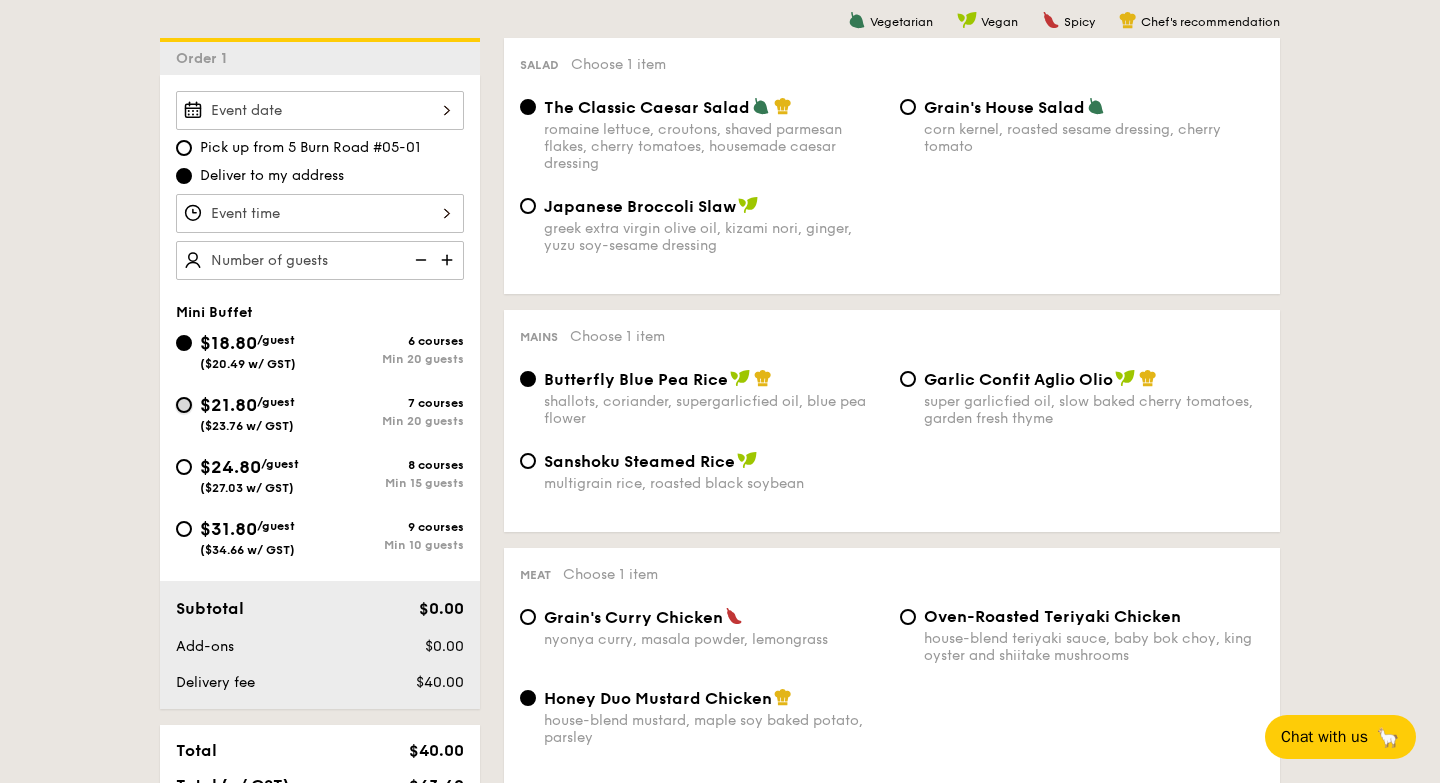 click on "$21.80
/guest
($23.76 w/ GST)
7 courses
Min 20 guests" at bounding box center [184, 405] 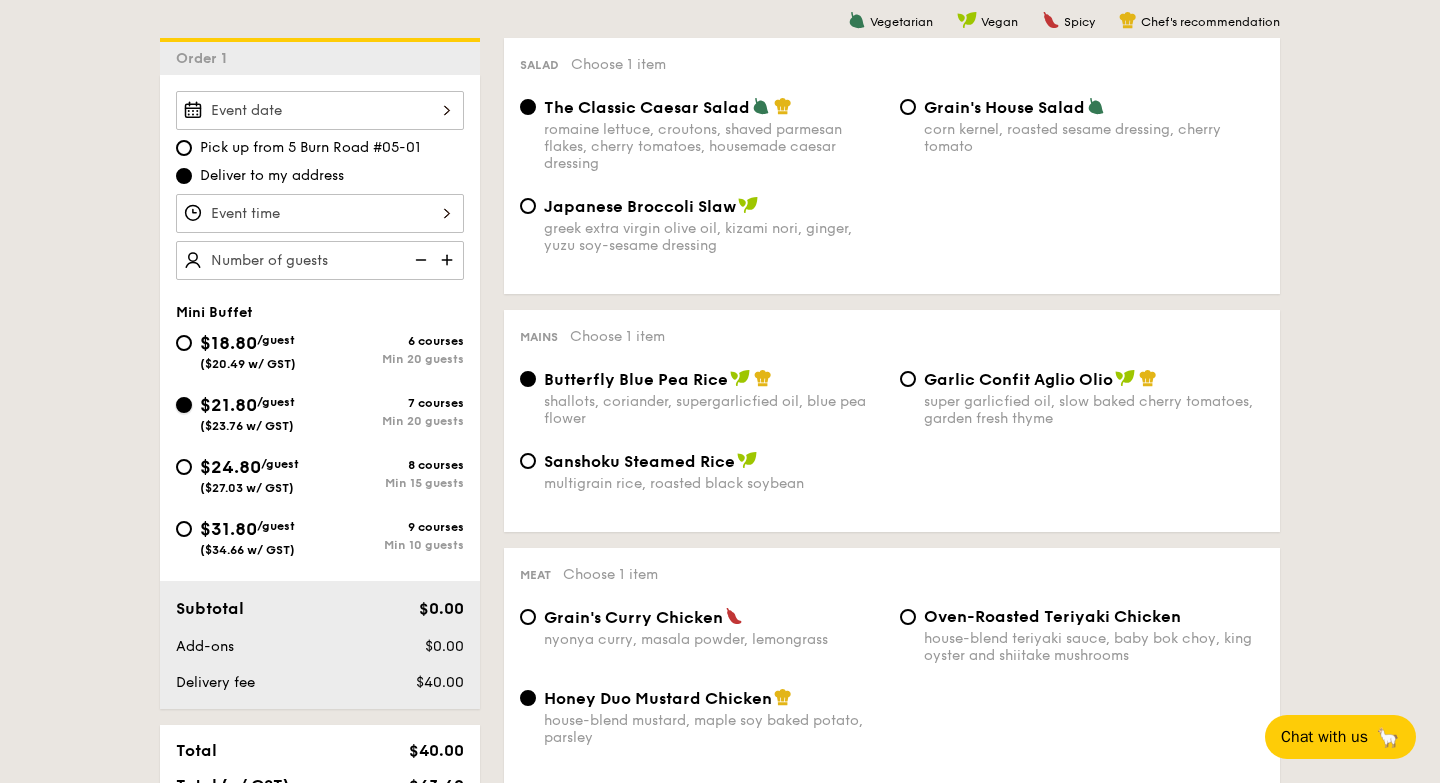 radio on "true" 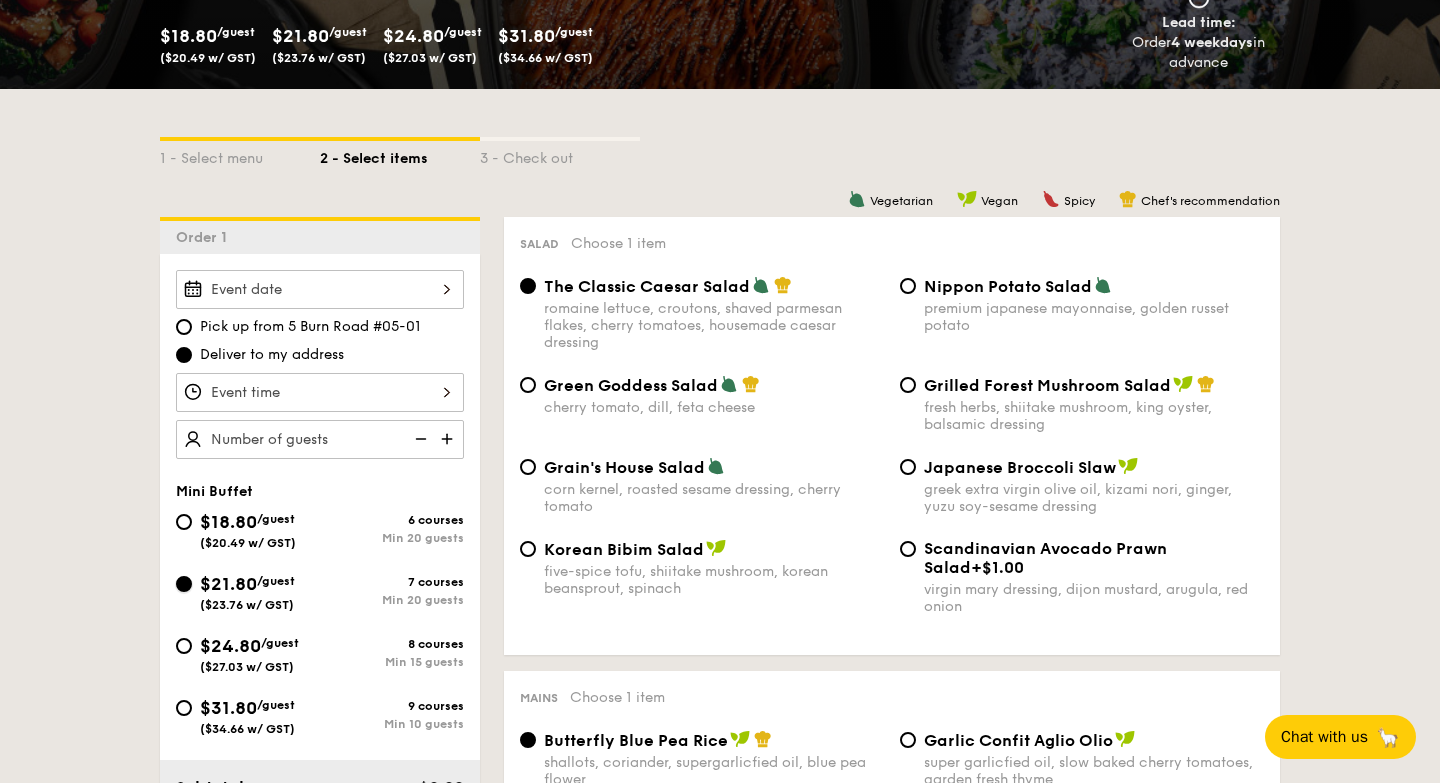 scroll, scrollTop: 343, scrollLeft: 0, axis: vertical 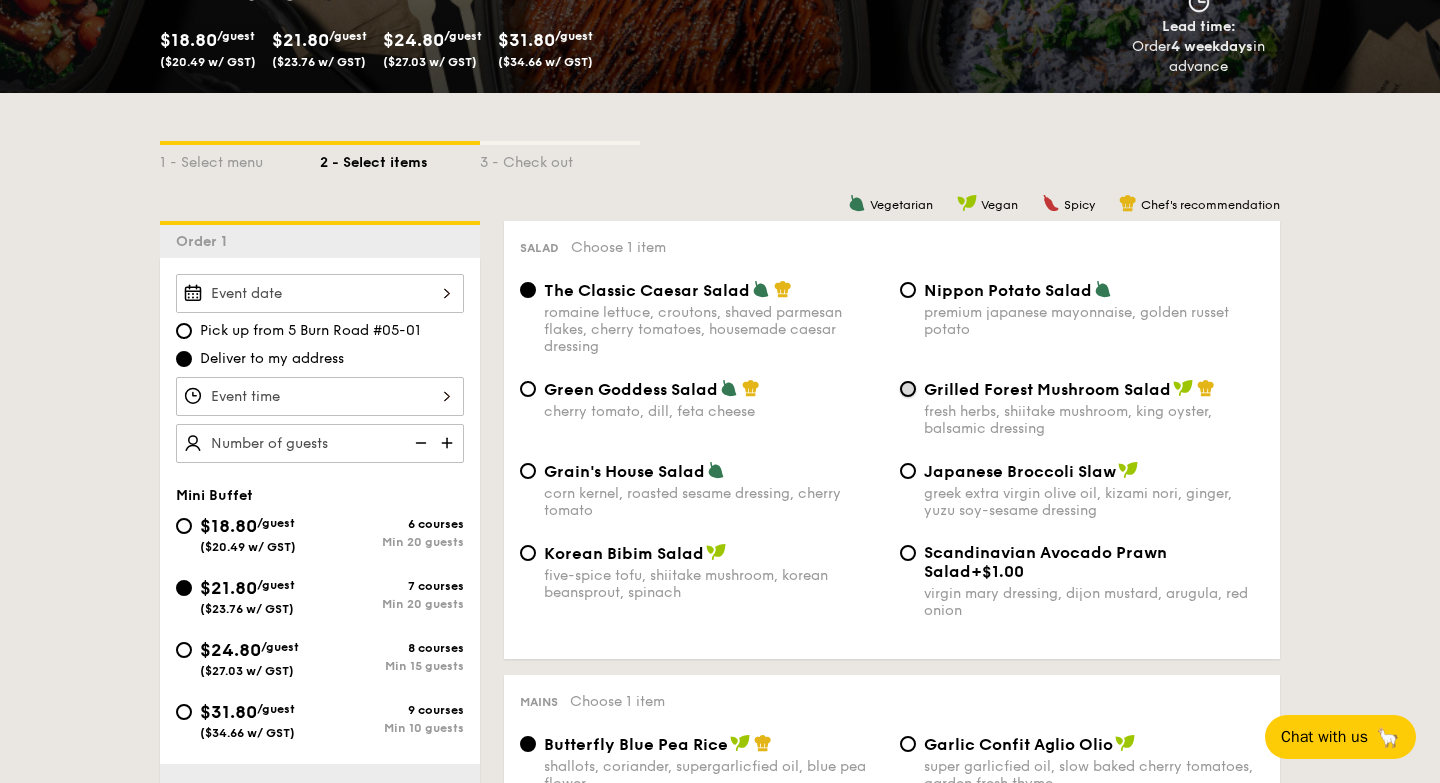 click on "Grilled Forest Mushroom Salad fresh herbs, shiitake mushroom, king oyster, balsamic dressing" at bounding box center (908, 389) 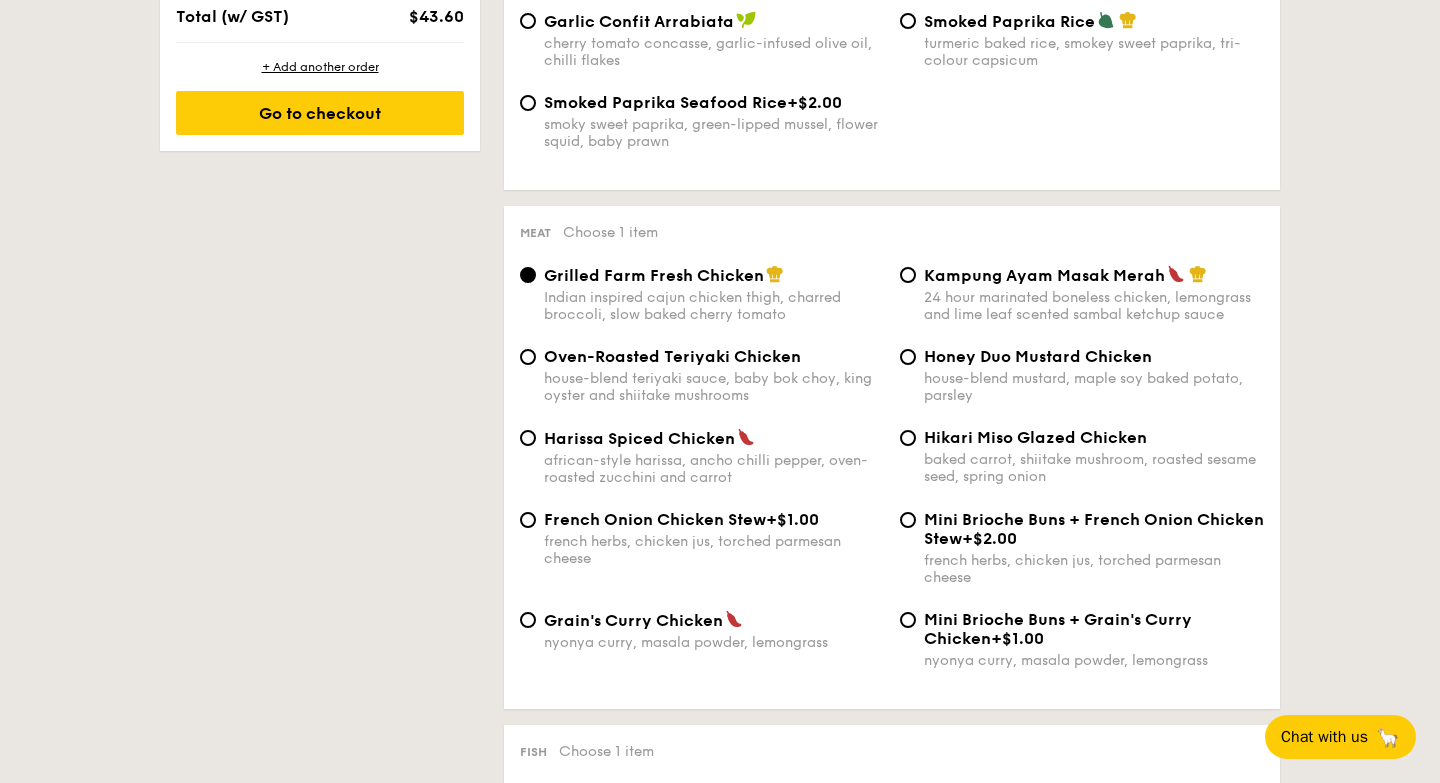 scroll, scrollTop: 1307, scrollLeft: 0, axis: vertical 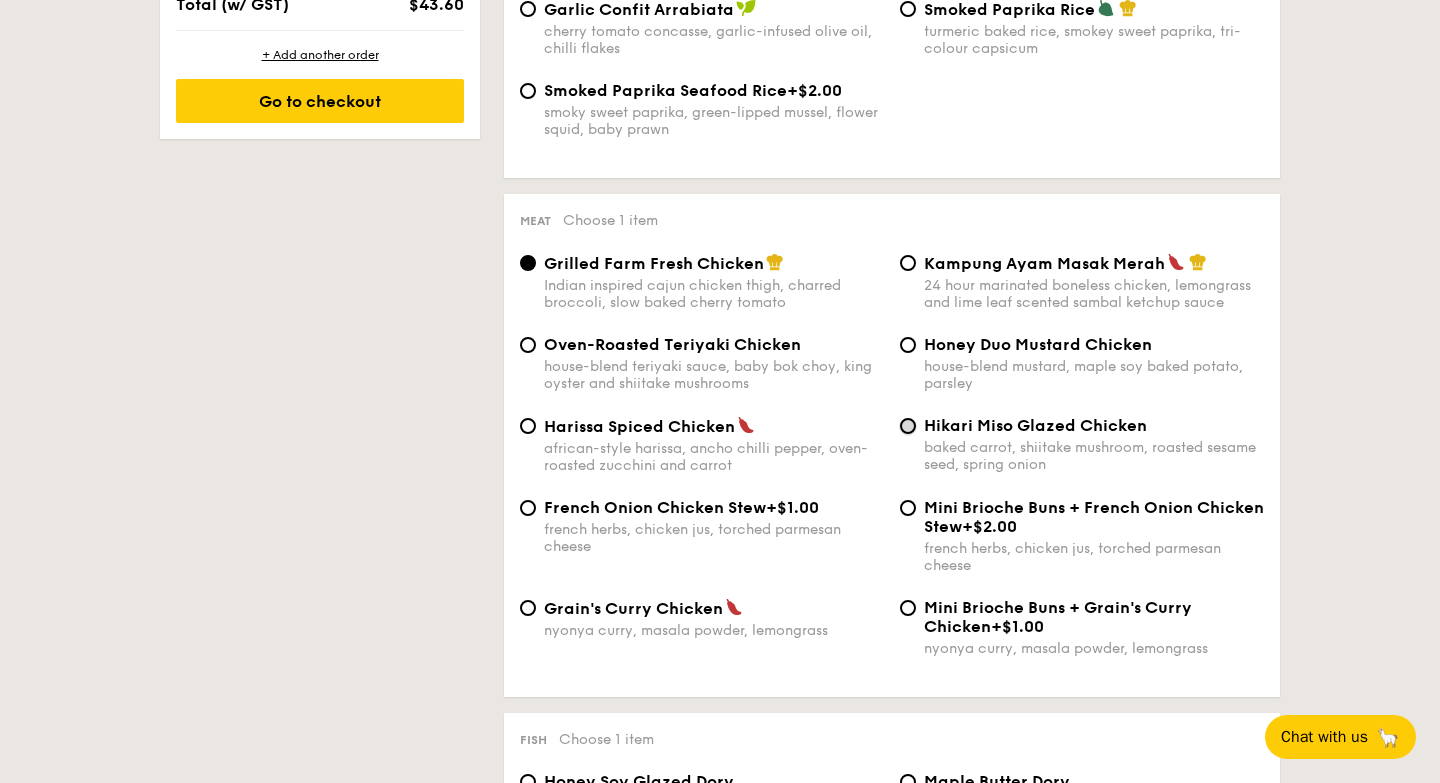 click on "Hikari Miso Glazed Chicken baked carrot, shiitake mushroom, roasted sesame seed, spring onion" at bounding box center (908, 426) 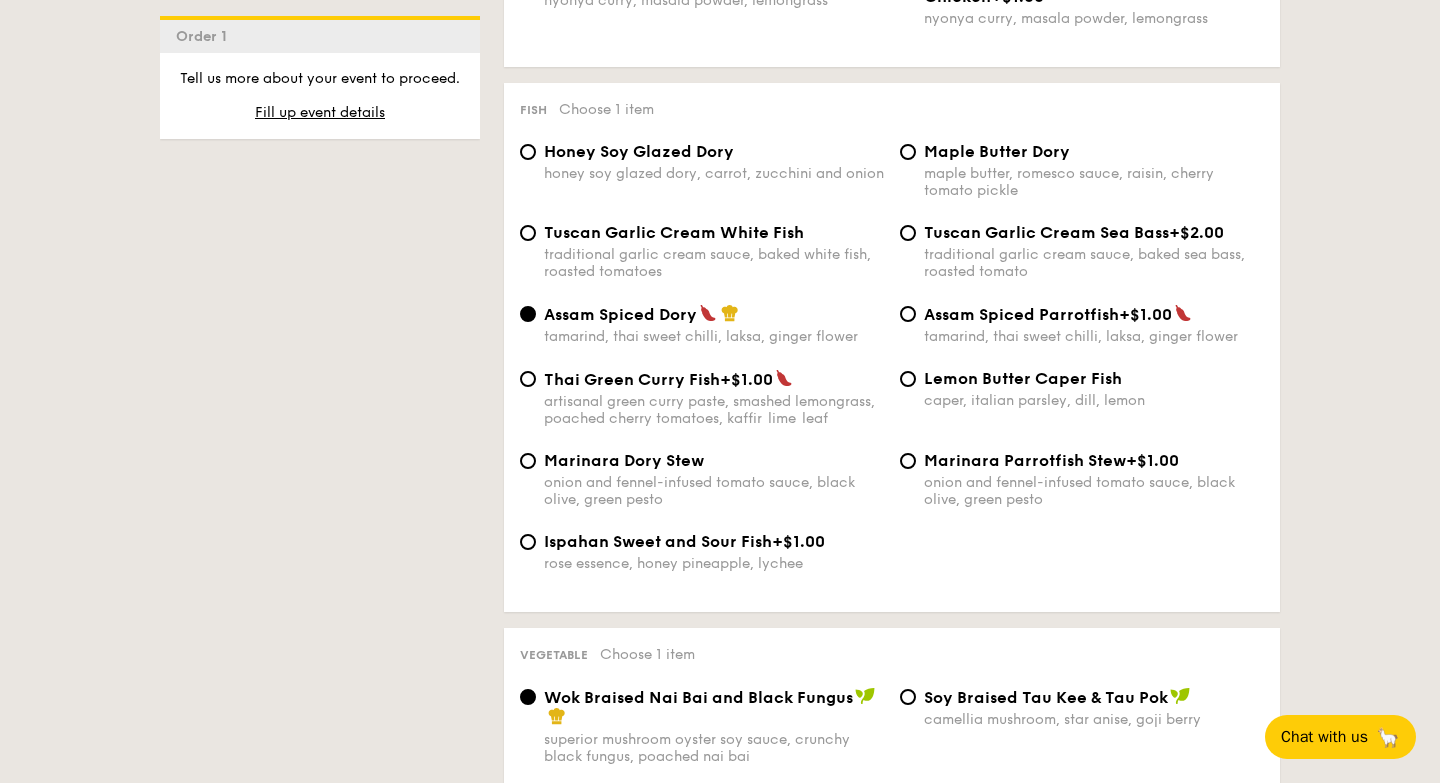 scroll, scrollTop: 1936, scrollLeft: 0, axis: vertical 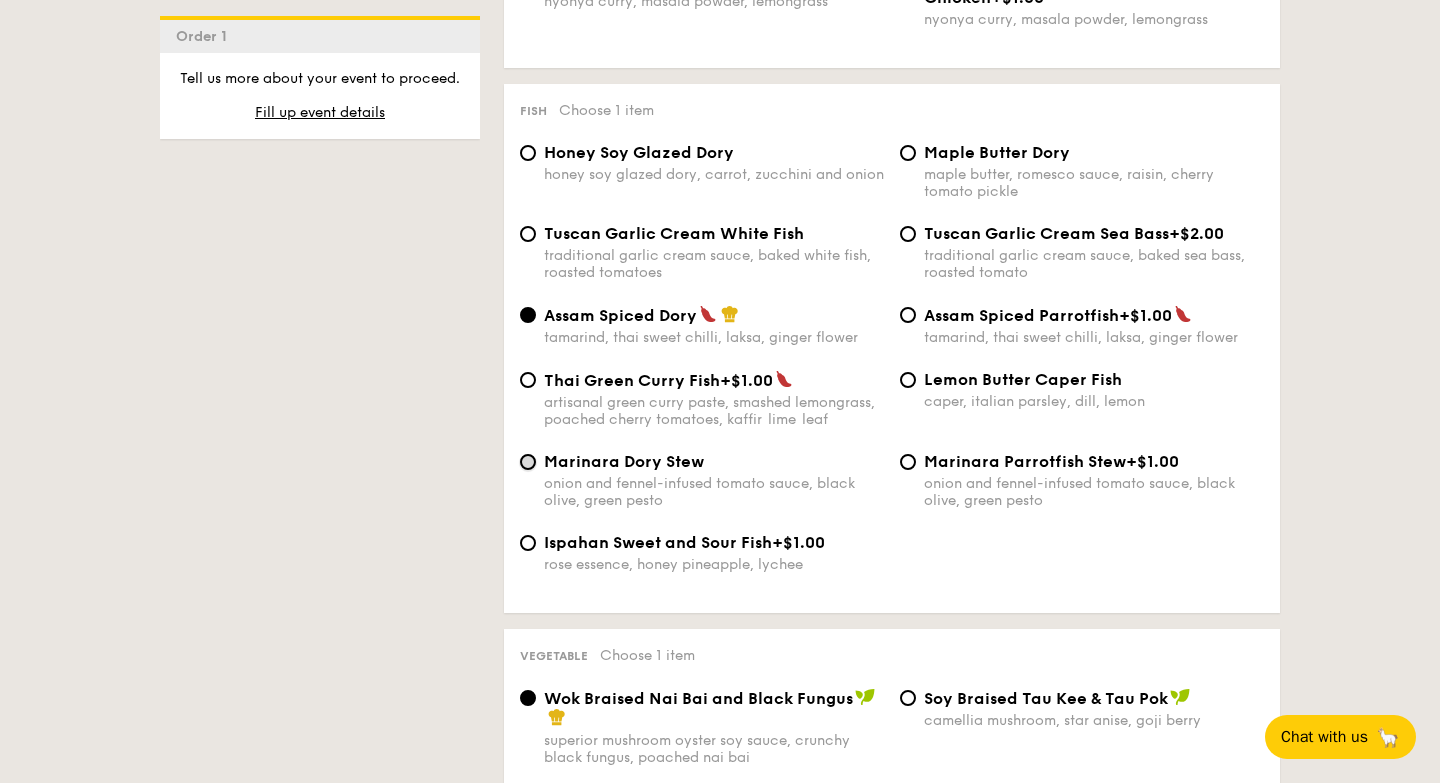 click on "Marinara Dory Stew onion and fennel-infused tomato sauce, black olive, green pesto" at bounding box center [528, 462] 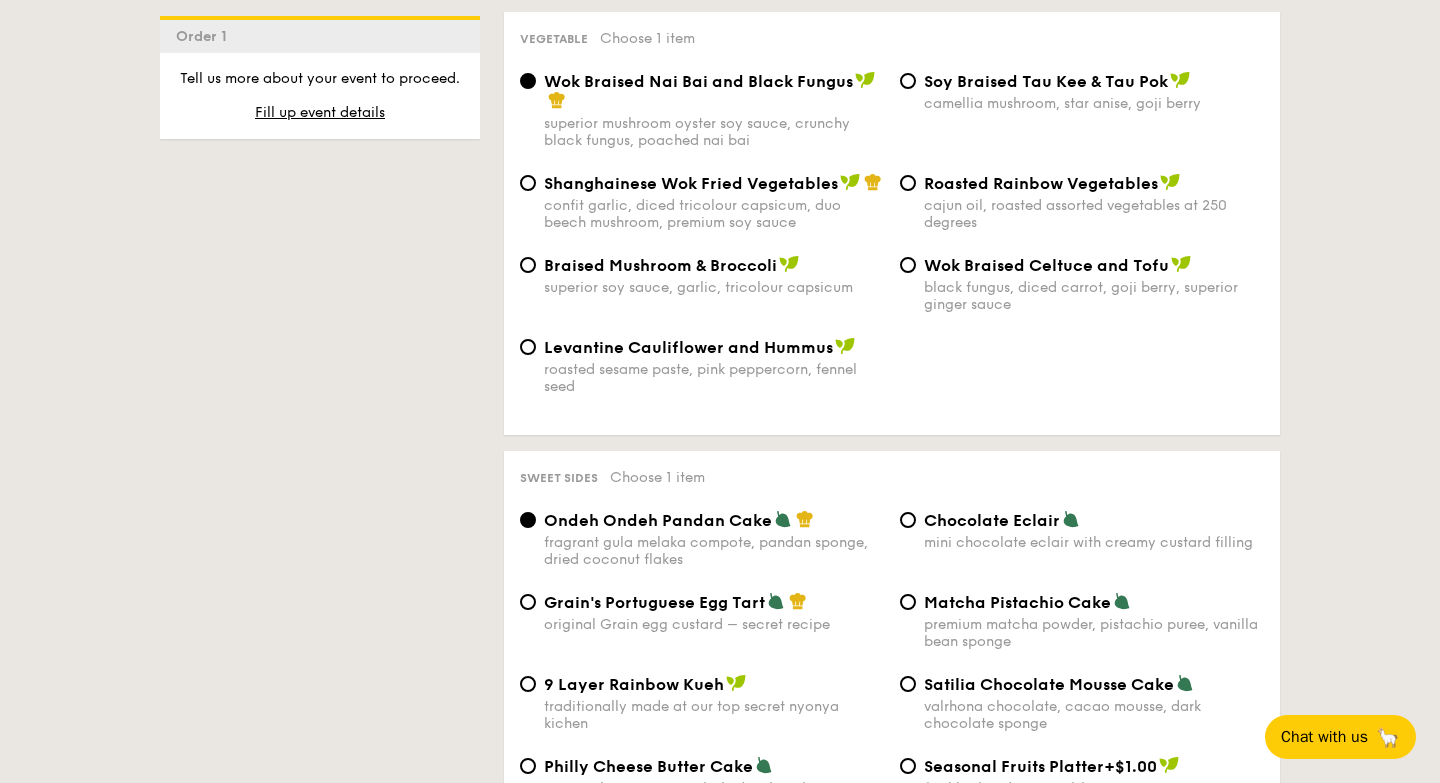 scroll, scrollTop: 2557, scrollLeft: 0, axis: vertical 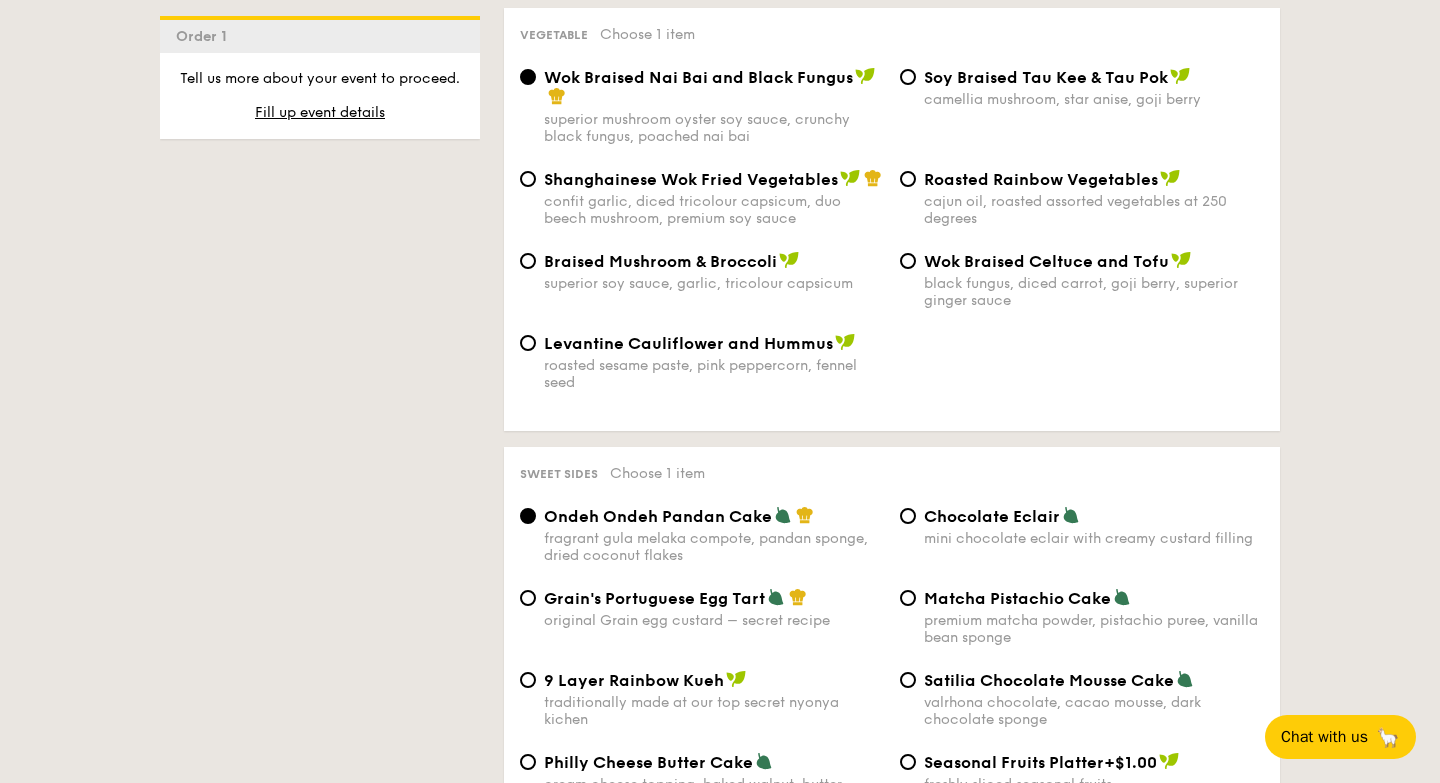 click on "Levantine Cauliflower and Hummus" at bounding box center [688, 343] 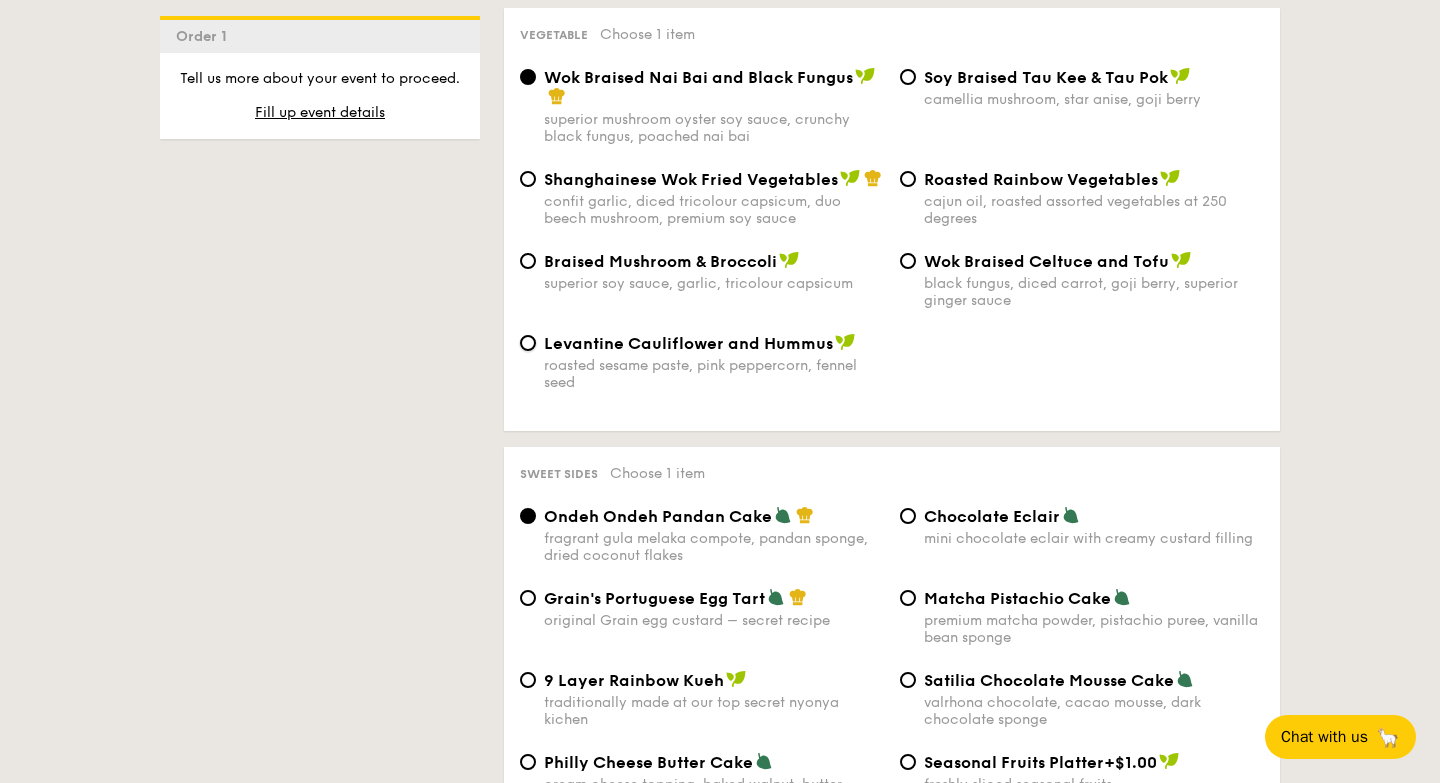 click on "Levantine Cauliflower and Hummus roasted sesame paste, pink peppercorn, fennel seed" at bounding box center (528, 343) 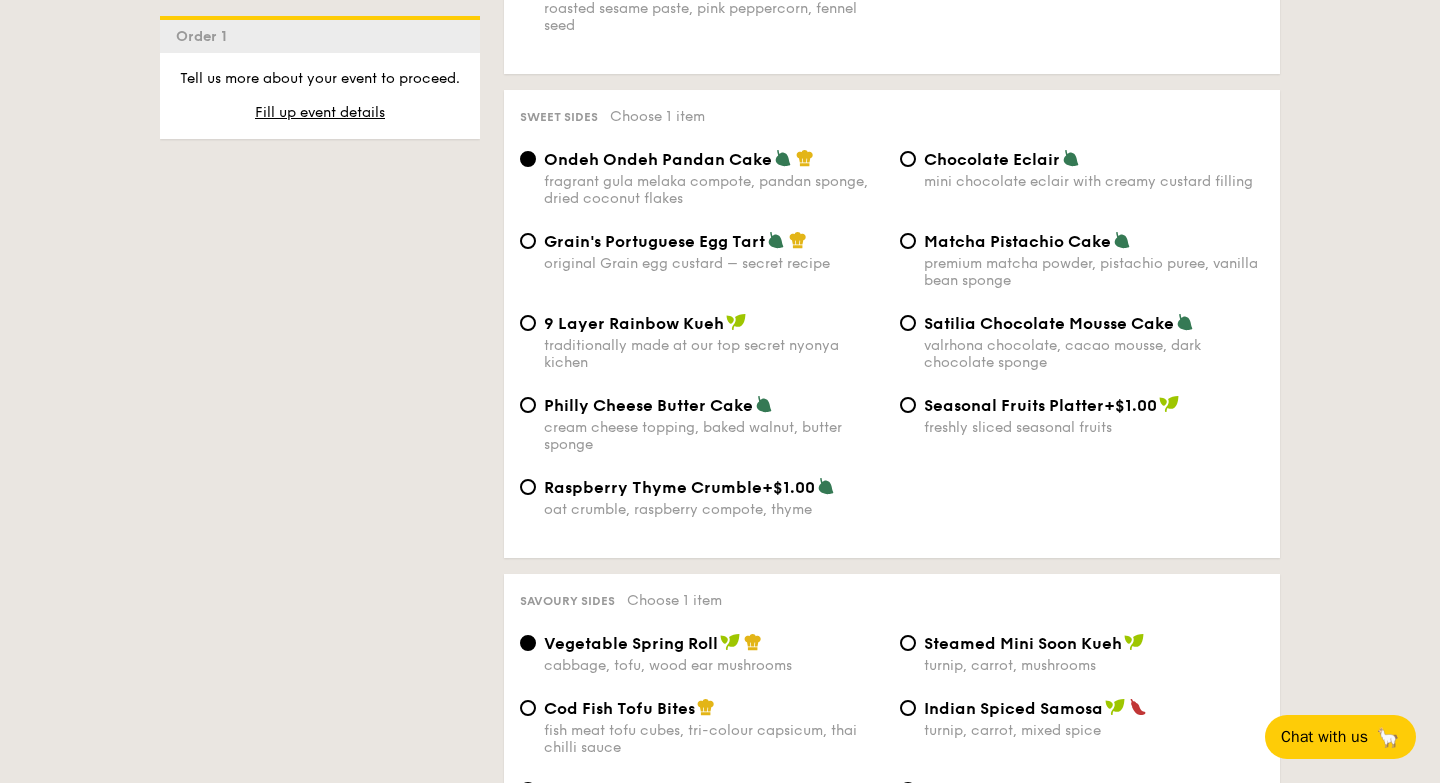 scroll, scrollTop: 2913, scrollLeft: 0, axis: vertical 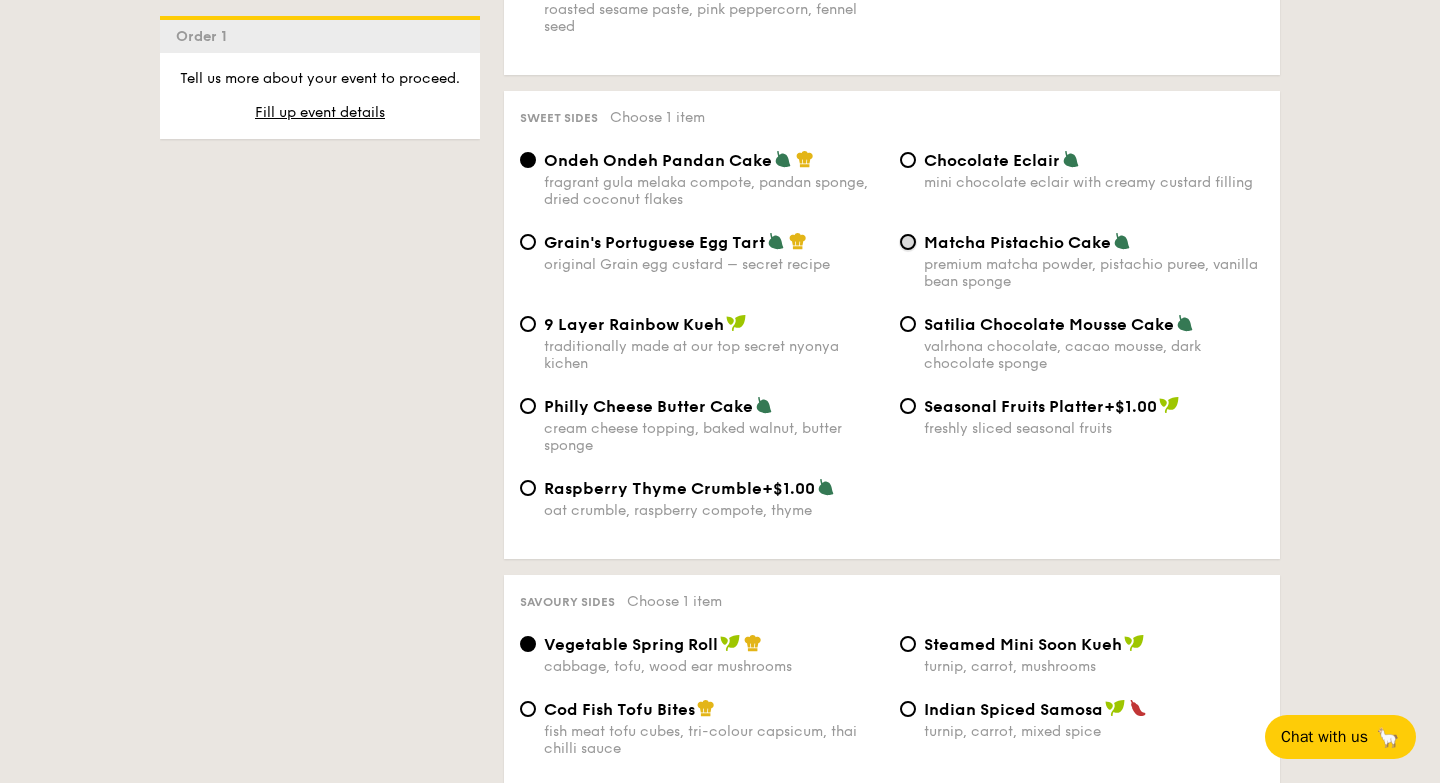 click on "Matcha Pistachio Cake premium matcha powder, pistachio puree, vanilla bean sponge" at bounding box center (908, 242) 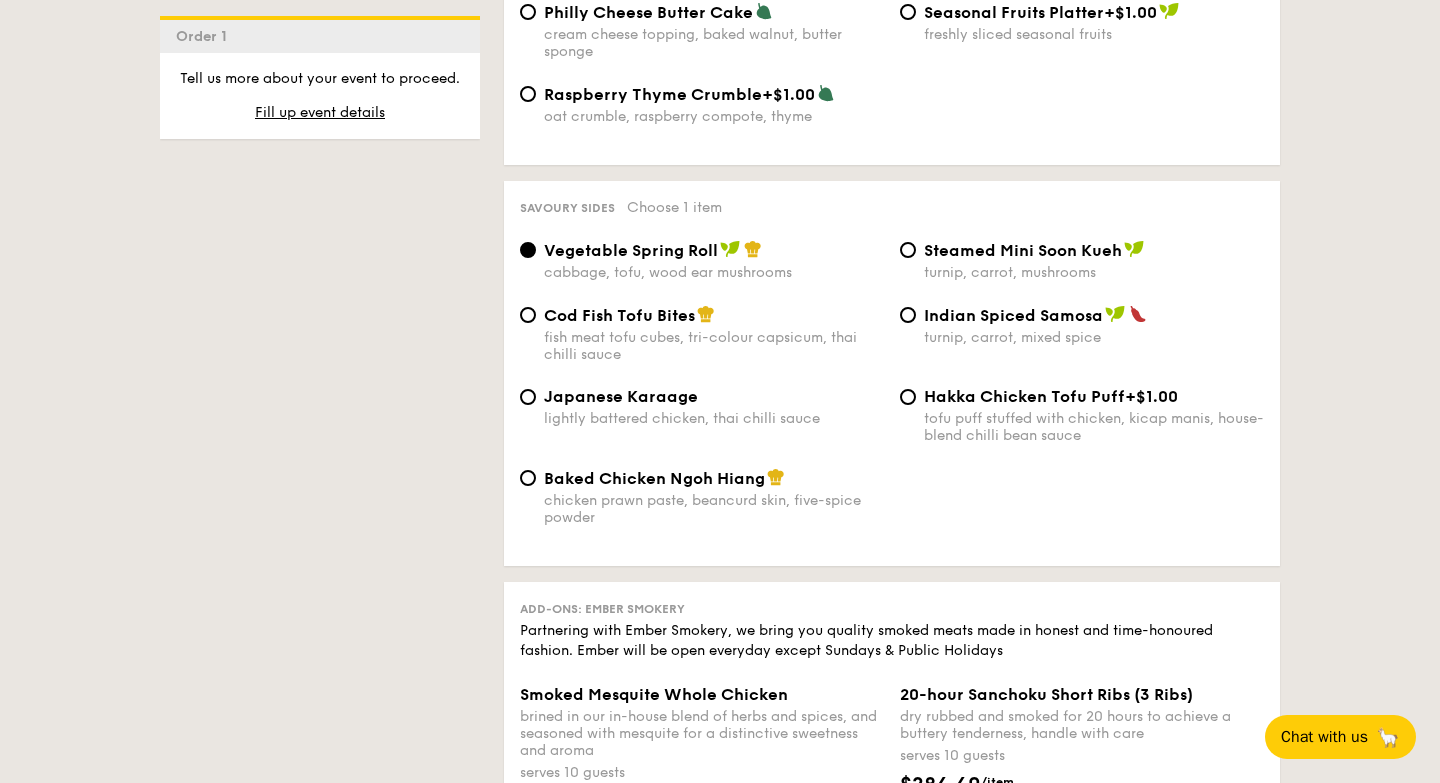 scroll, scrollTop: 3321, scrollLeft: 0, axis: vertical 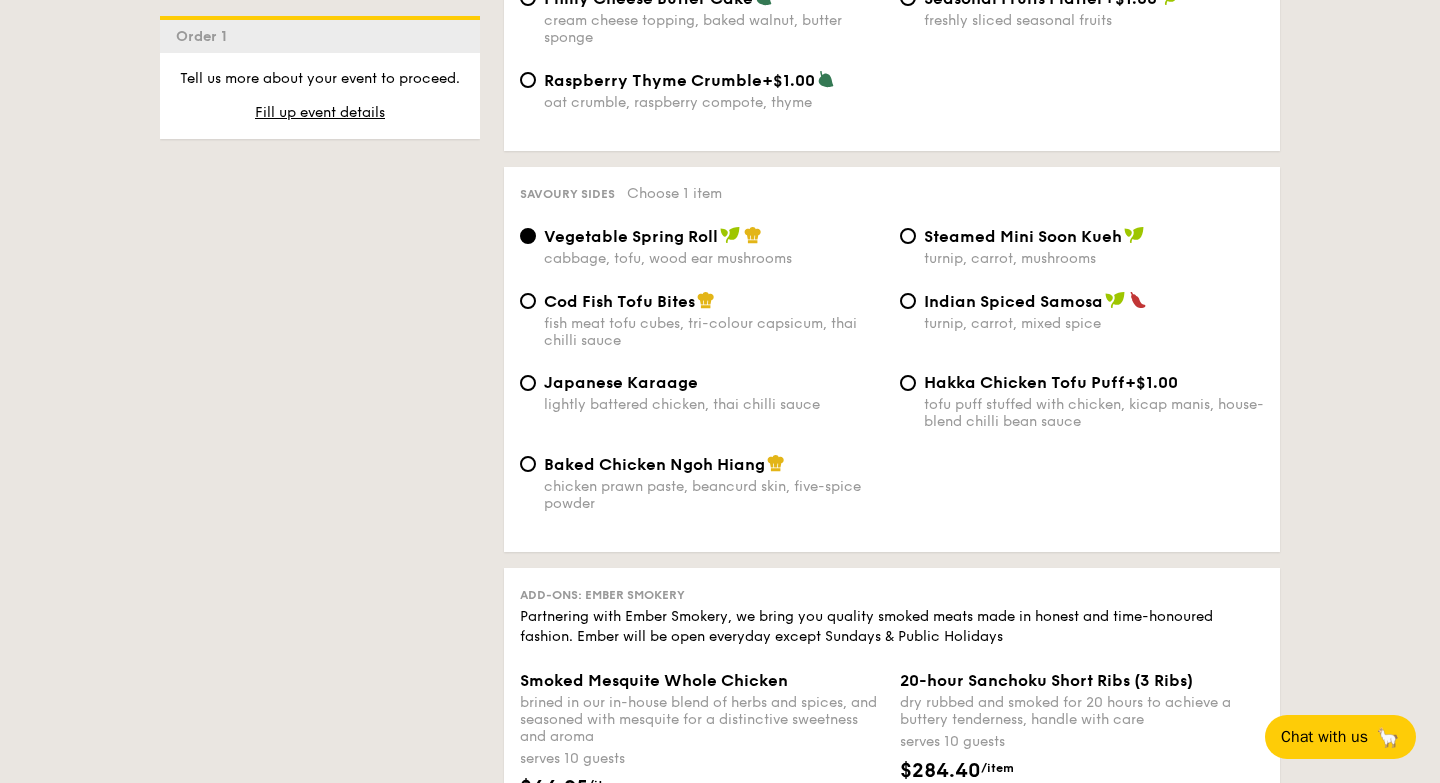 click on "Baked Chicken Ngoh Hiang" at bounding box center (654, 464) 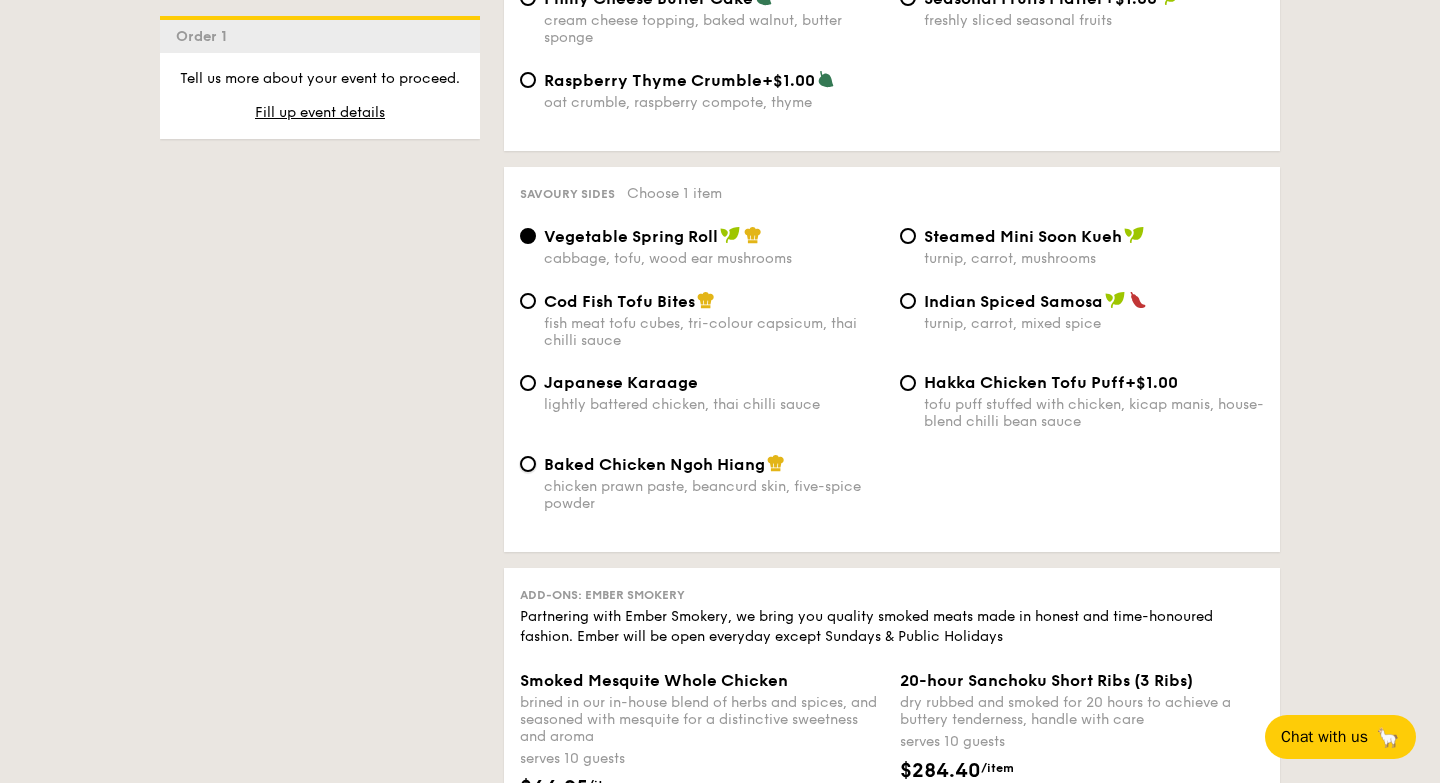 click on "Baked Chicken Ngoh Hiang chicken prawn paste, beancurd skin, five-spice powder" at bounding box center [528, 464] 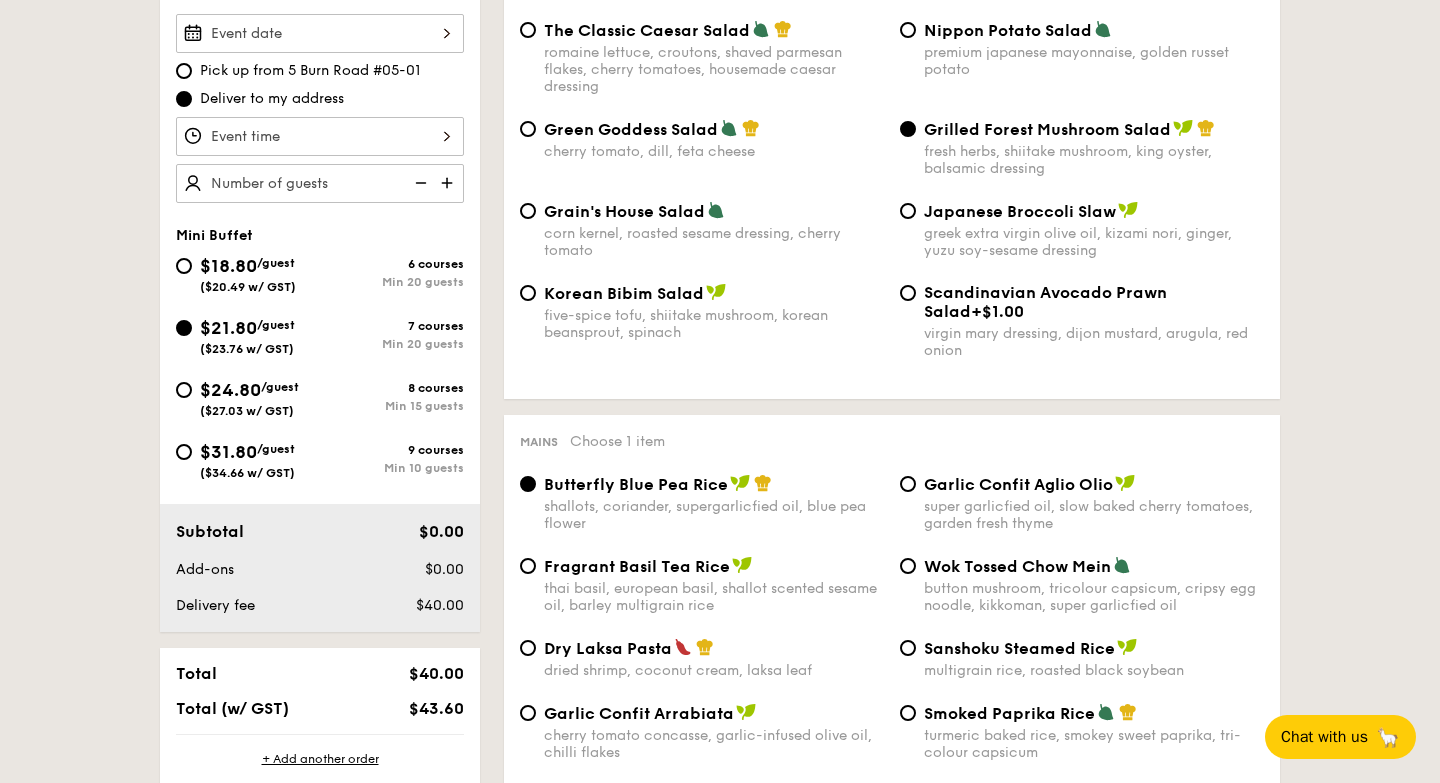 scroll, scrollTop: 593, scrollLeft: 0, axis: vertical 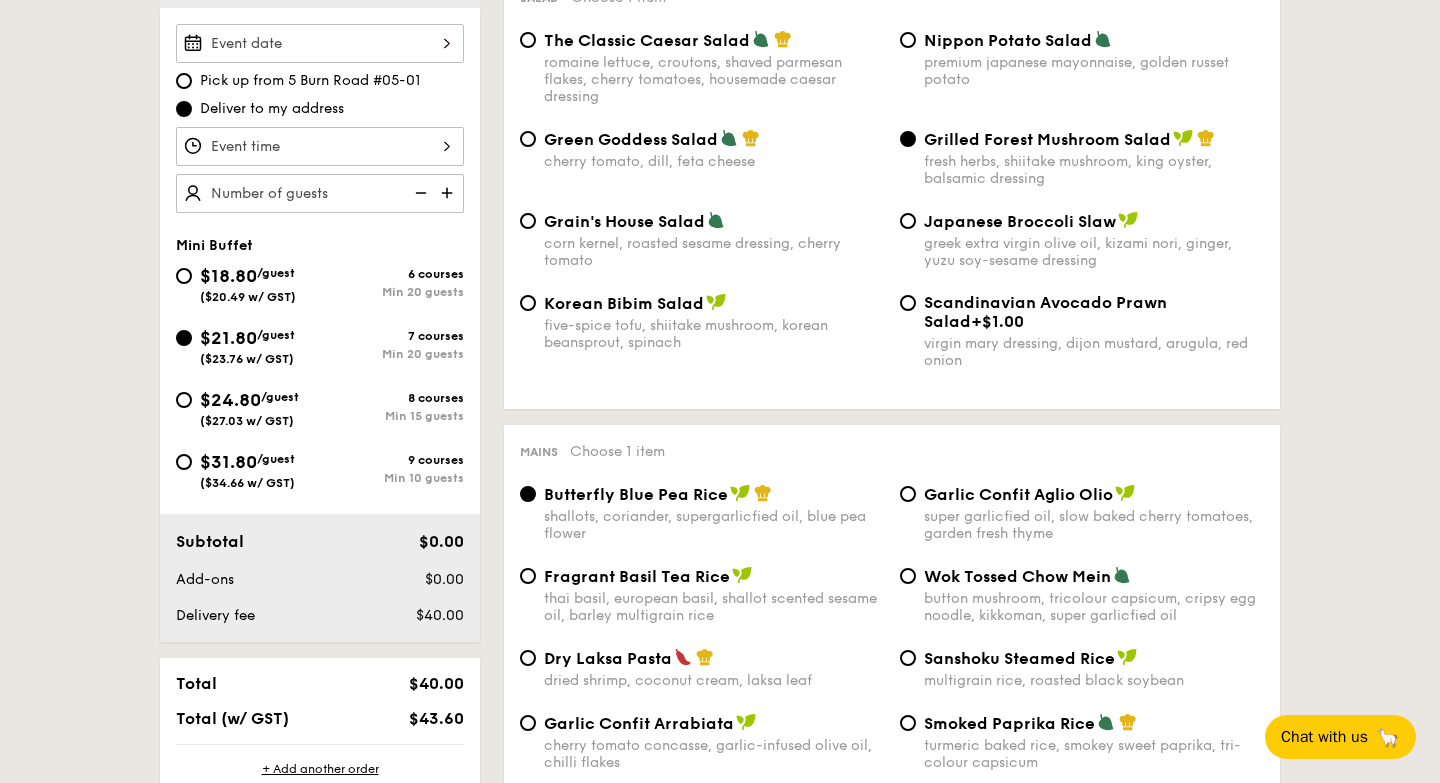 click at bounding box center [320, 146] 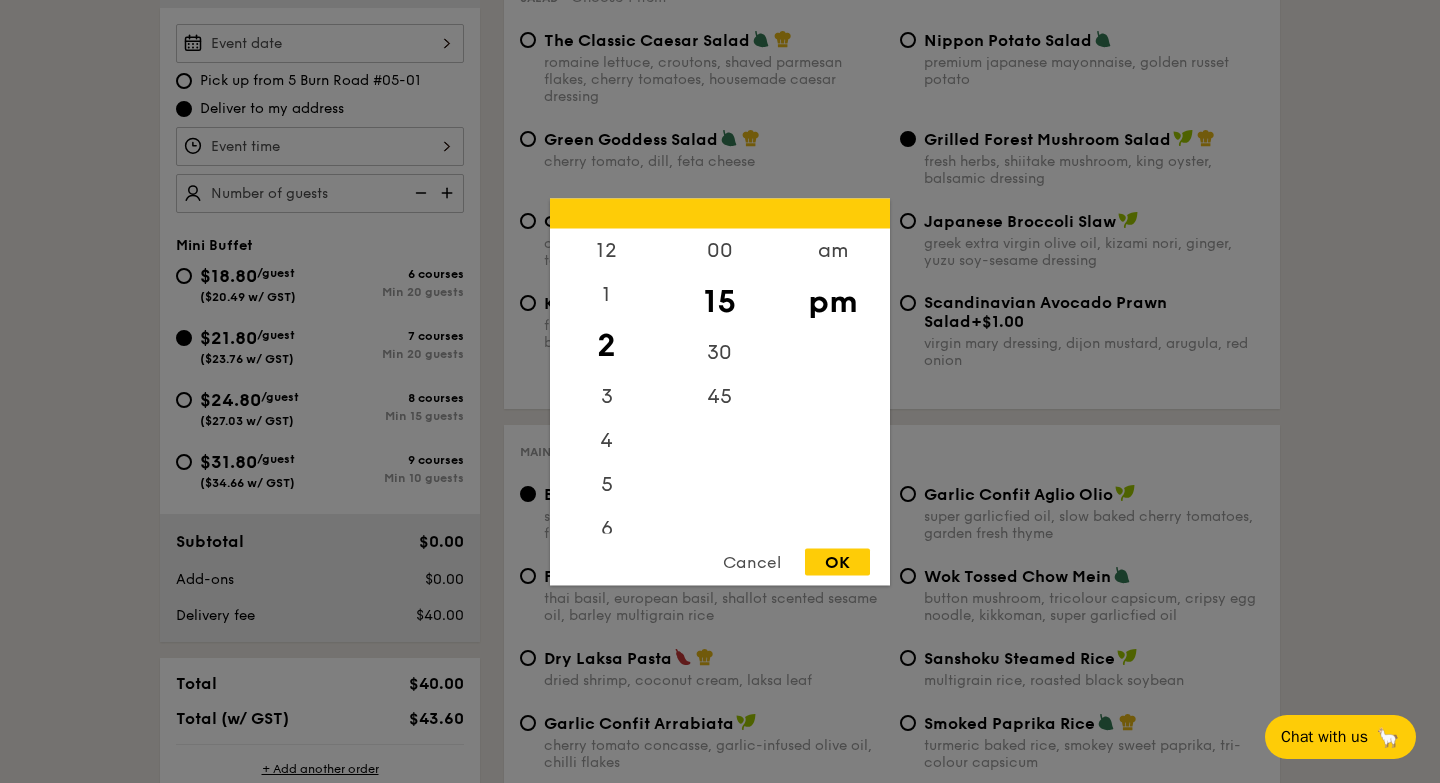 click at bounding box center (720, 391) 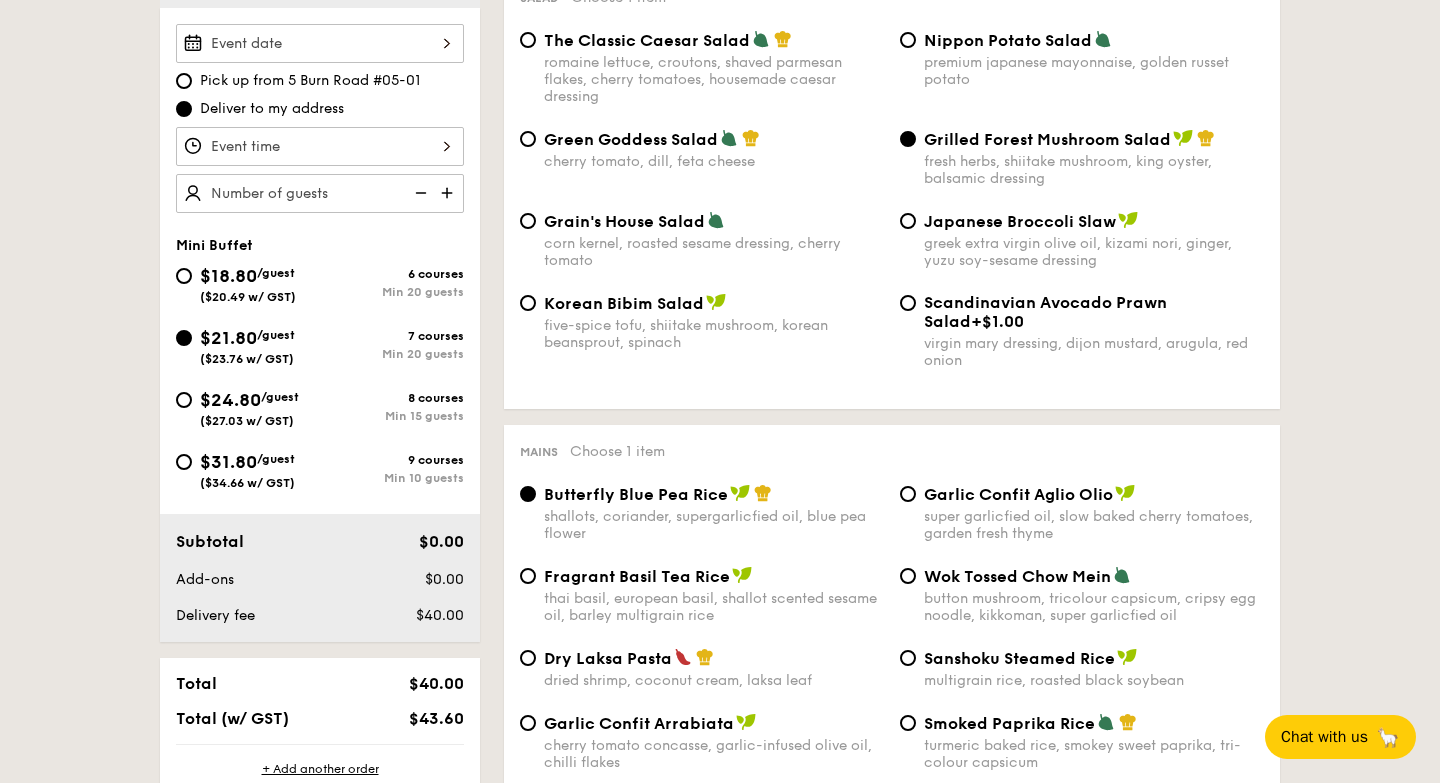click at bounding box center [320, 43] 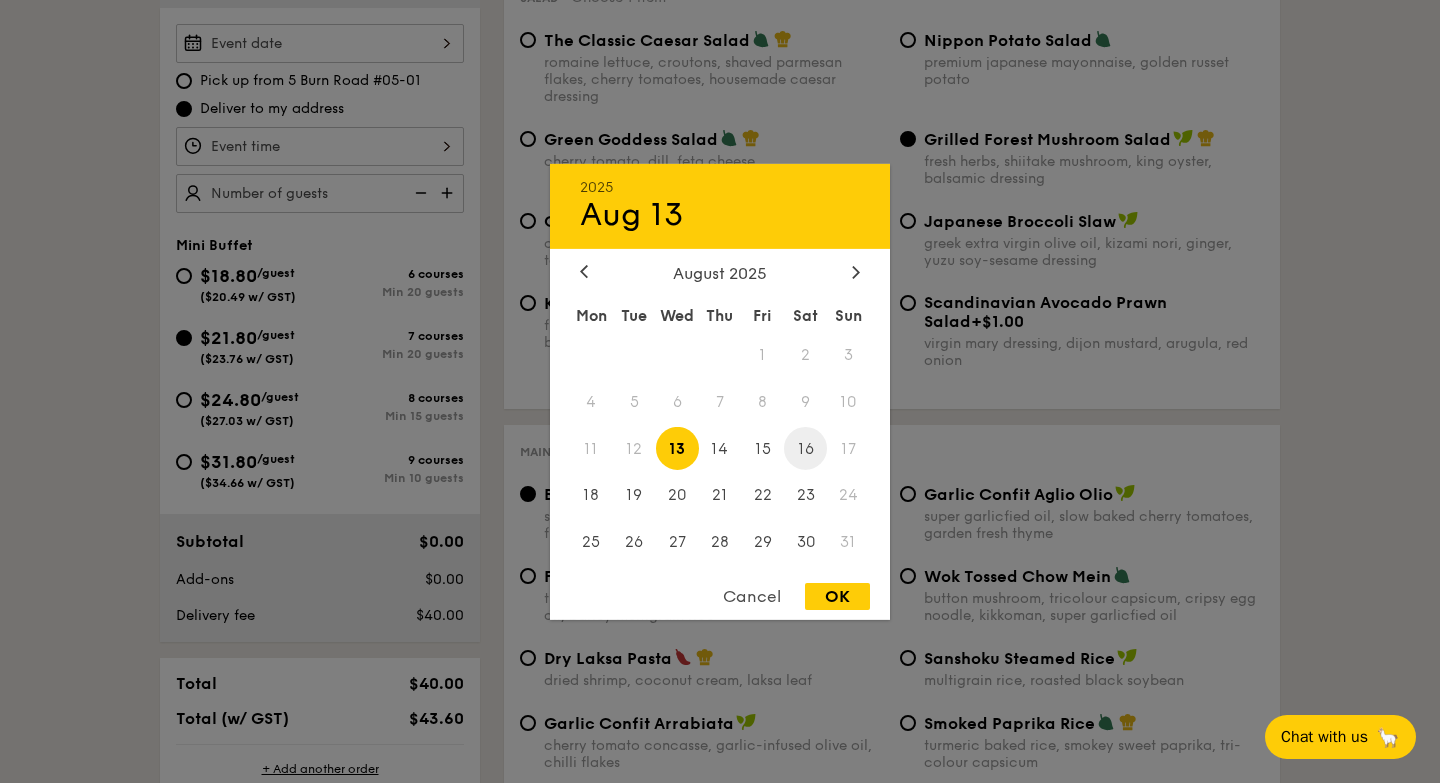 click on "16" at bounding box center [805, 448] 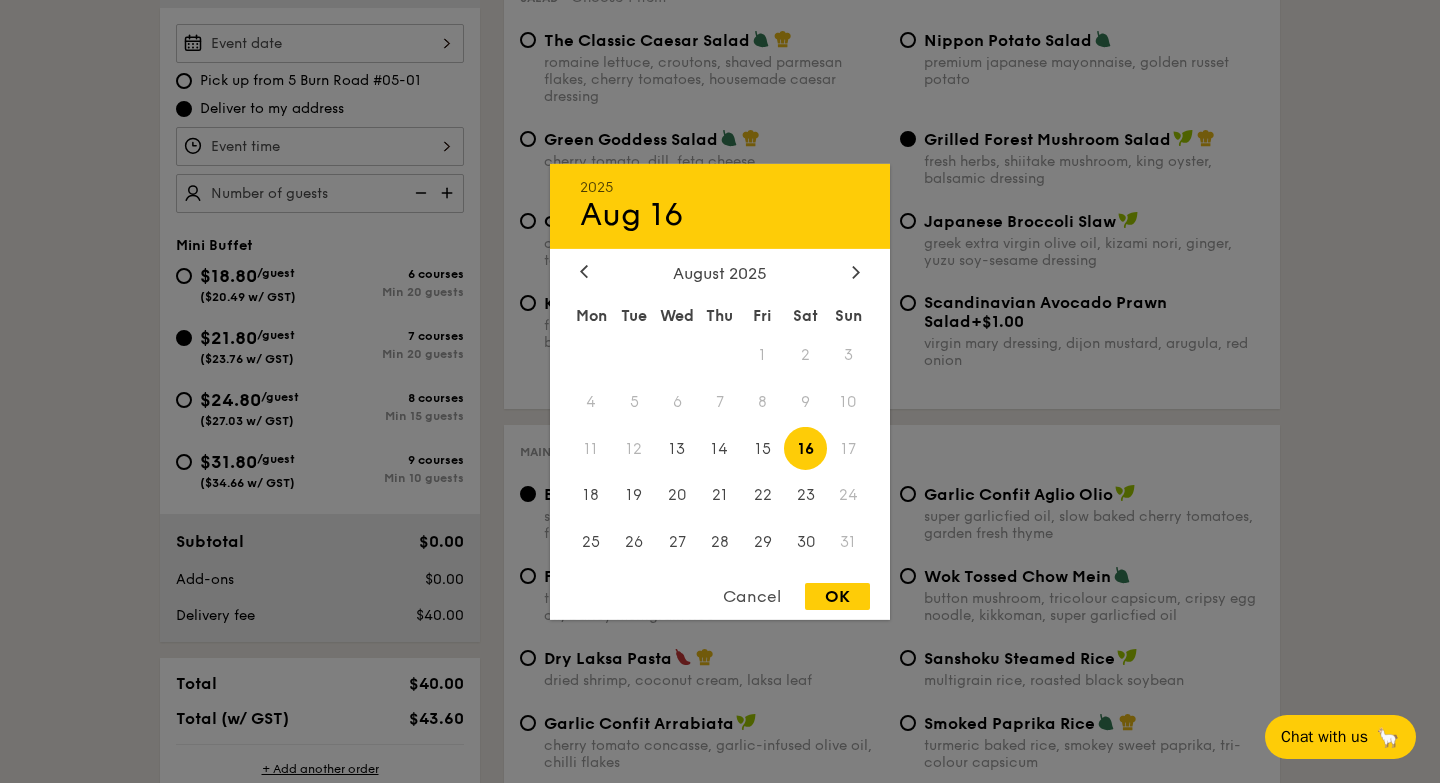 click on "OK" at bounding box center [837, 596] 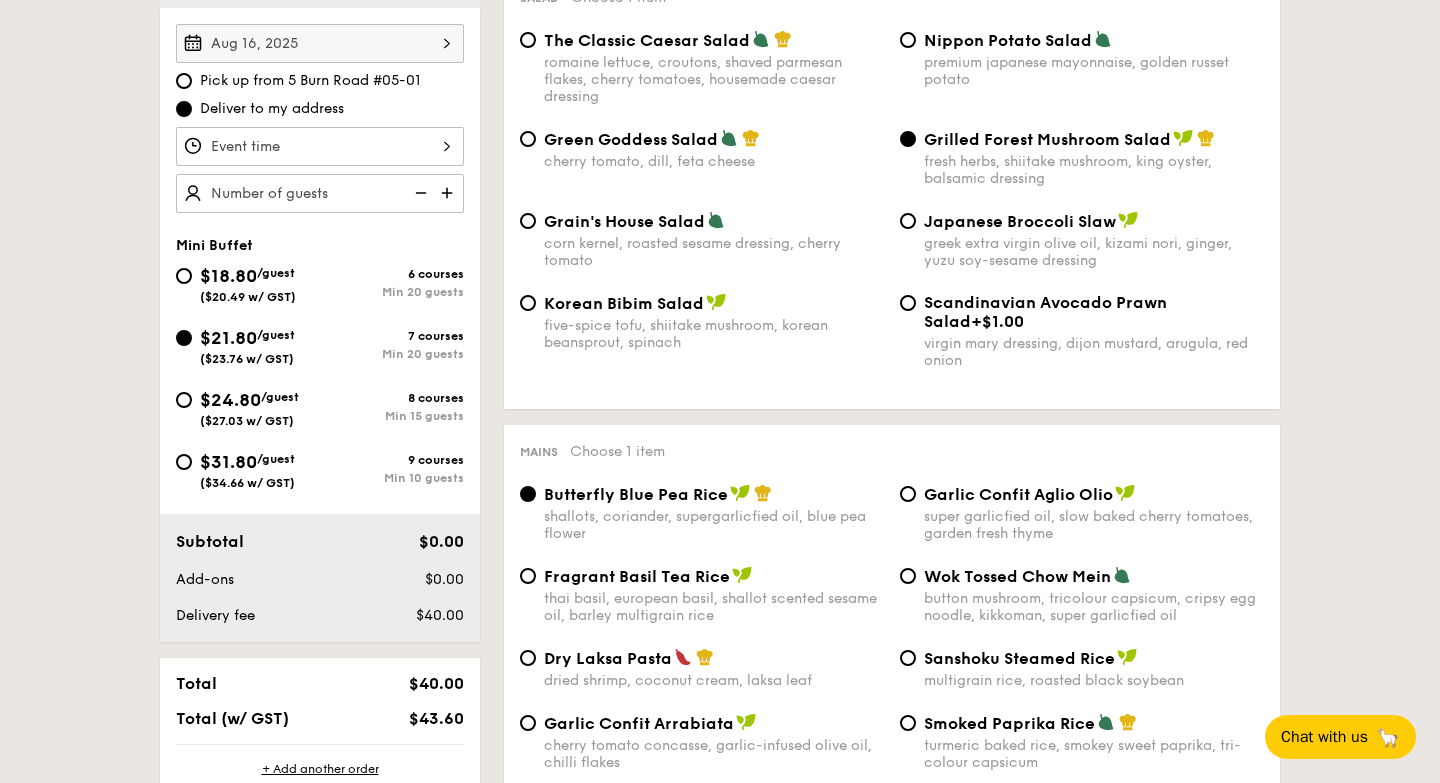 click at bounding box center (320, 146) 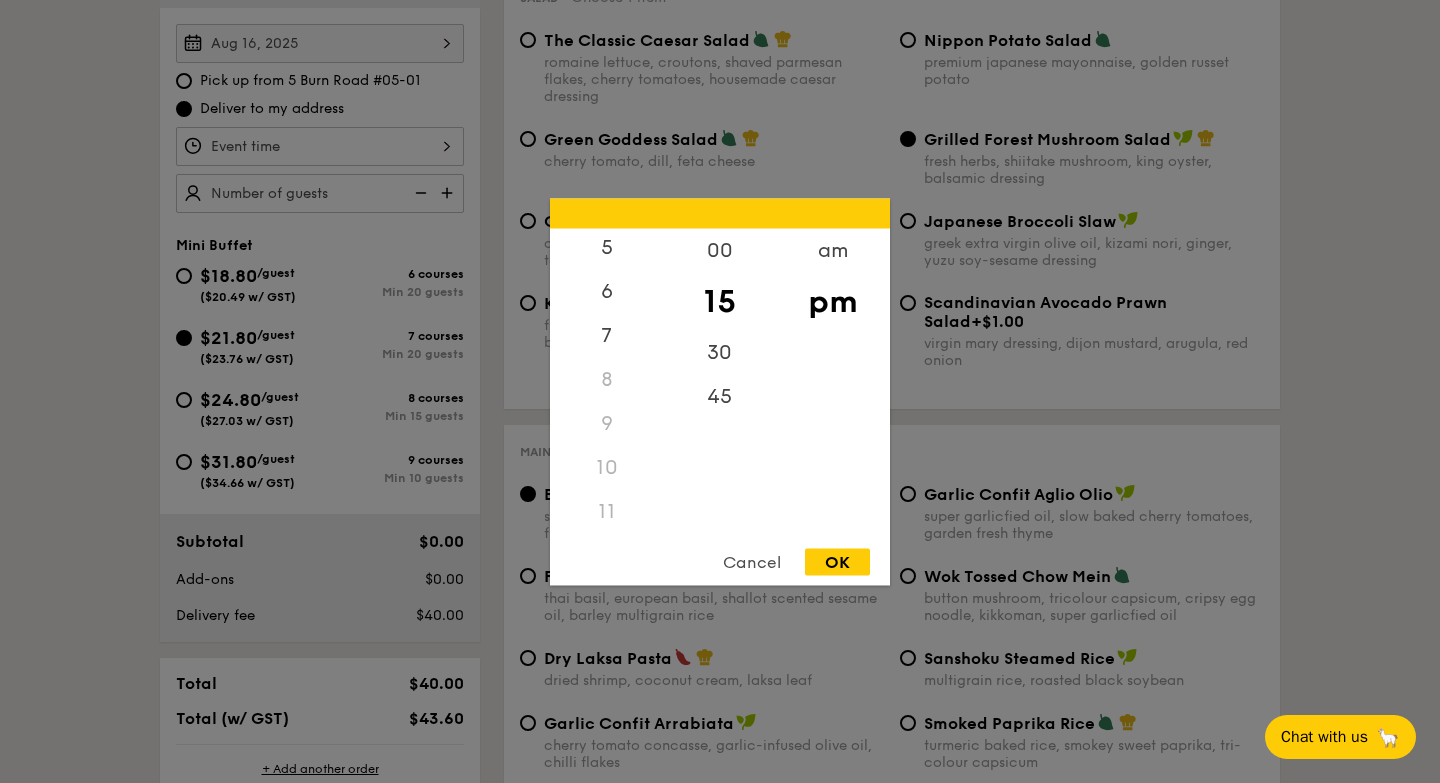 scroll, scrollTop: 237, scrollLeft: 0, axis: vertical 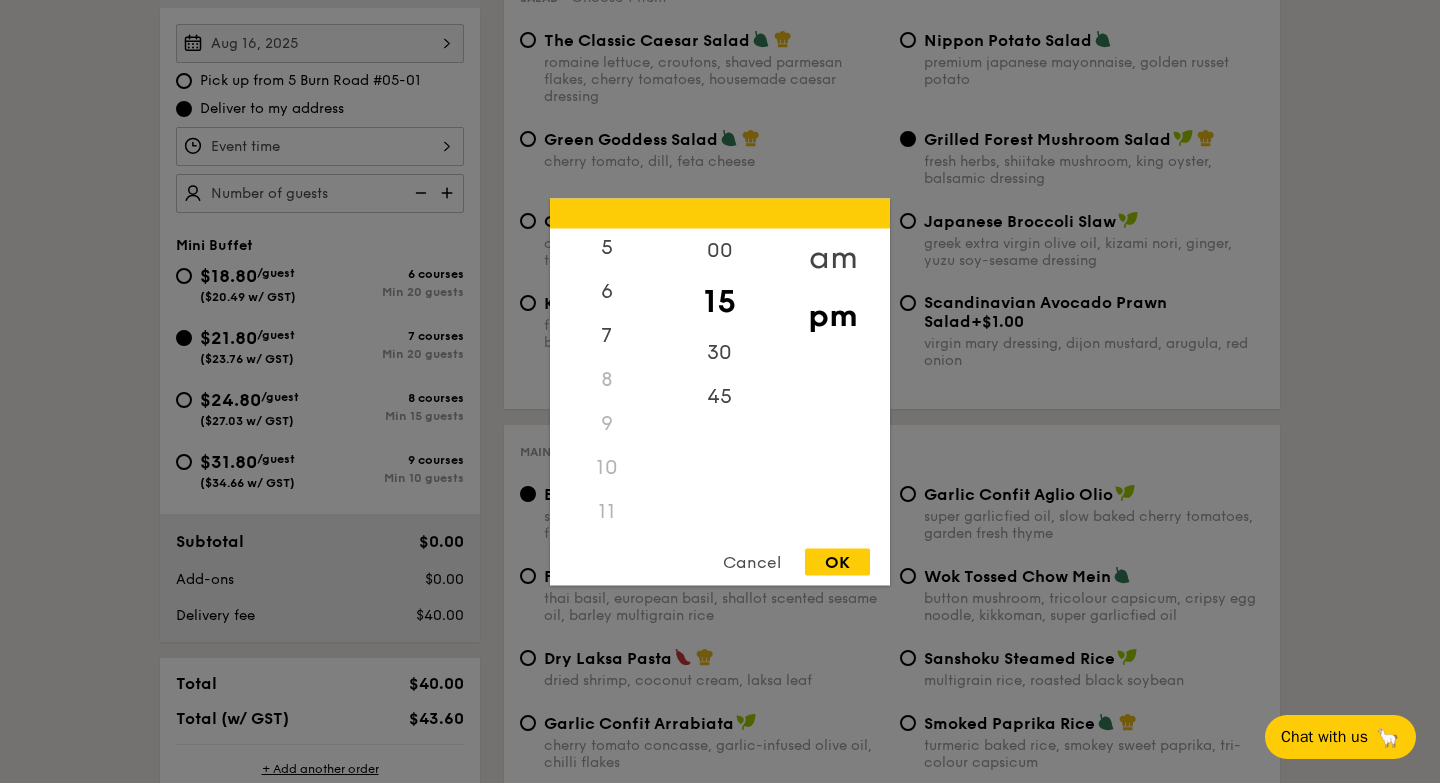 click on "am" at bounding box center [832, 257] 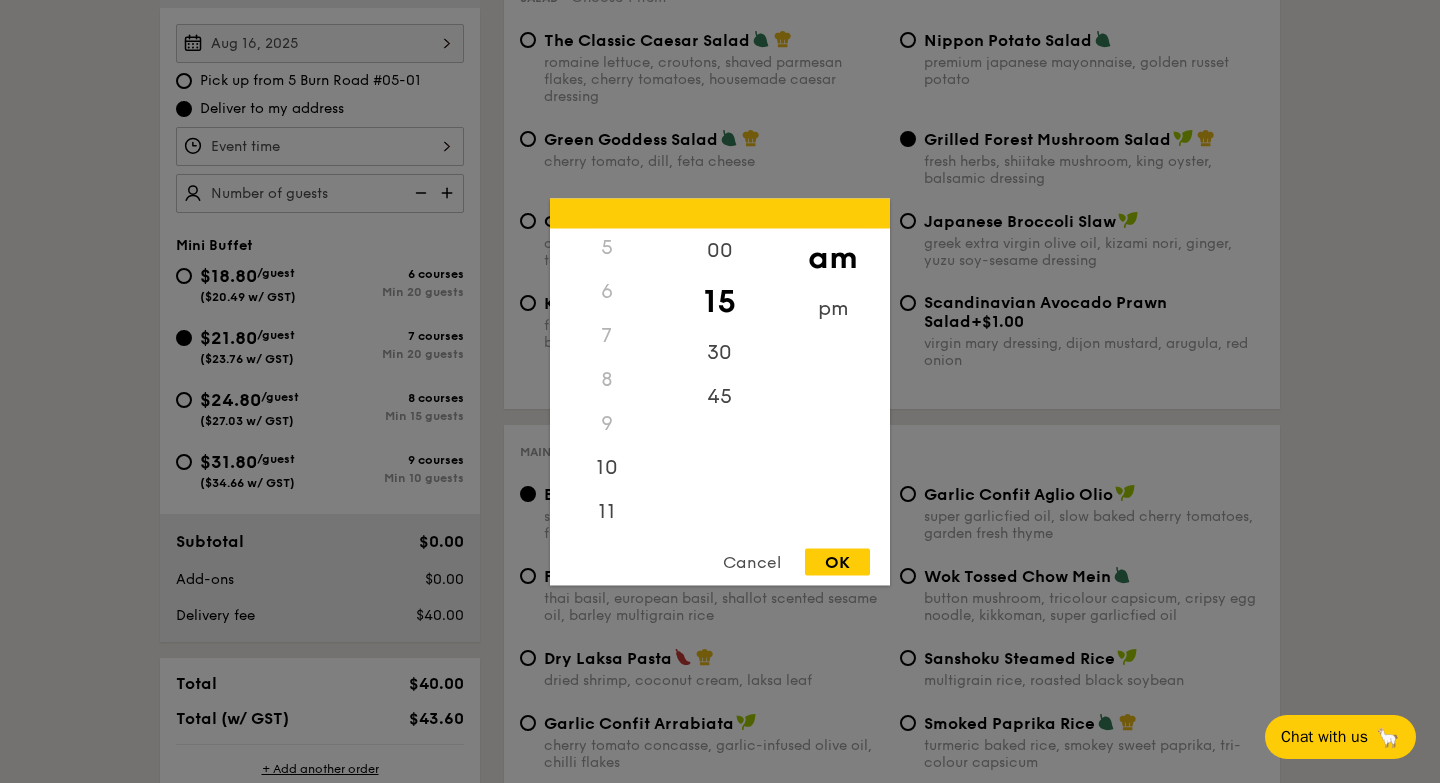 scroll, scrollTop: 223, scrollLeft: 0, axis: vertical 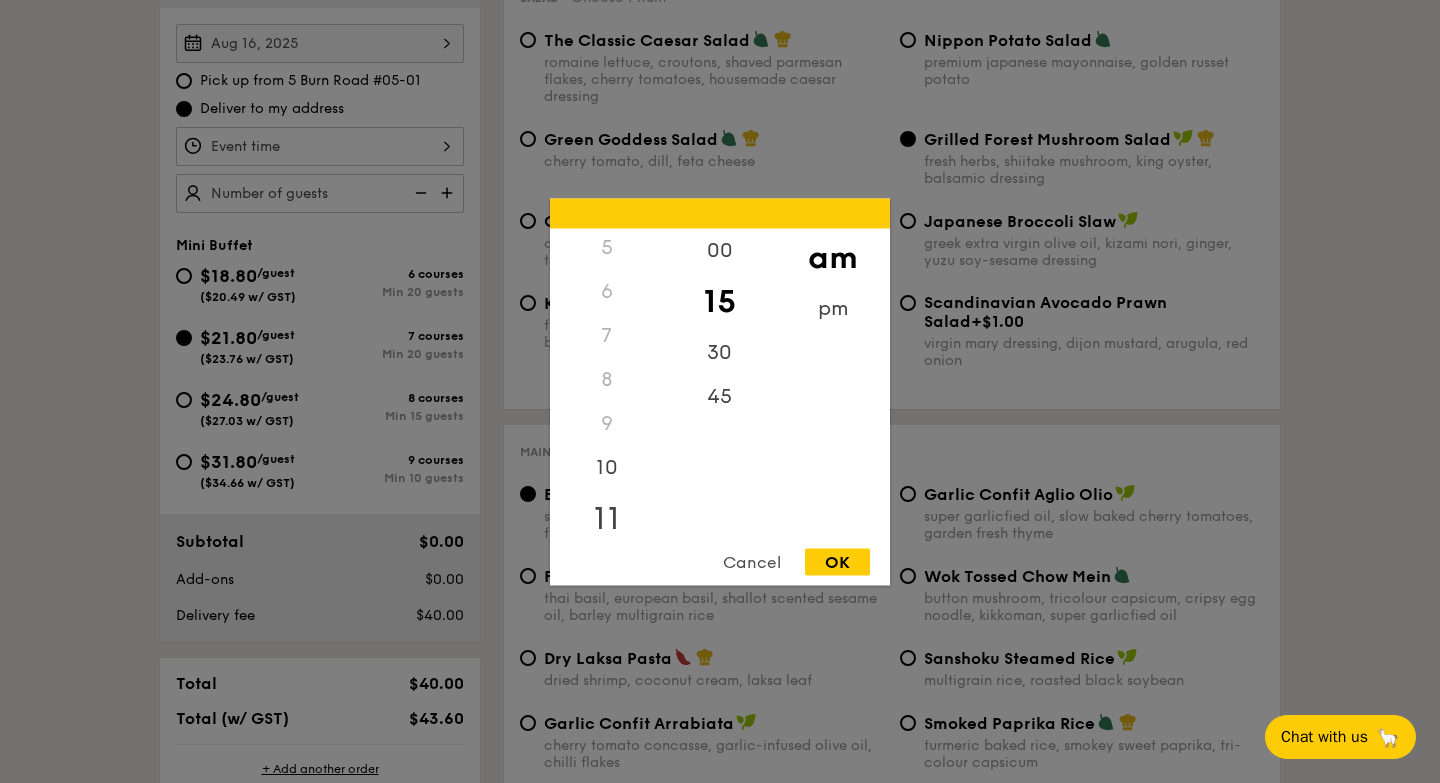 click on "11" at bounding box center (606, 518) 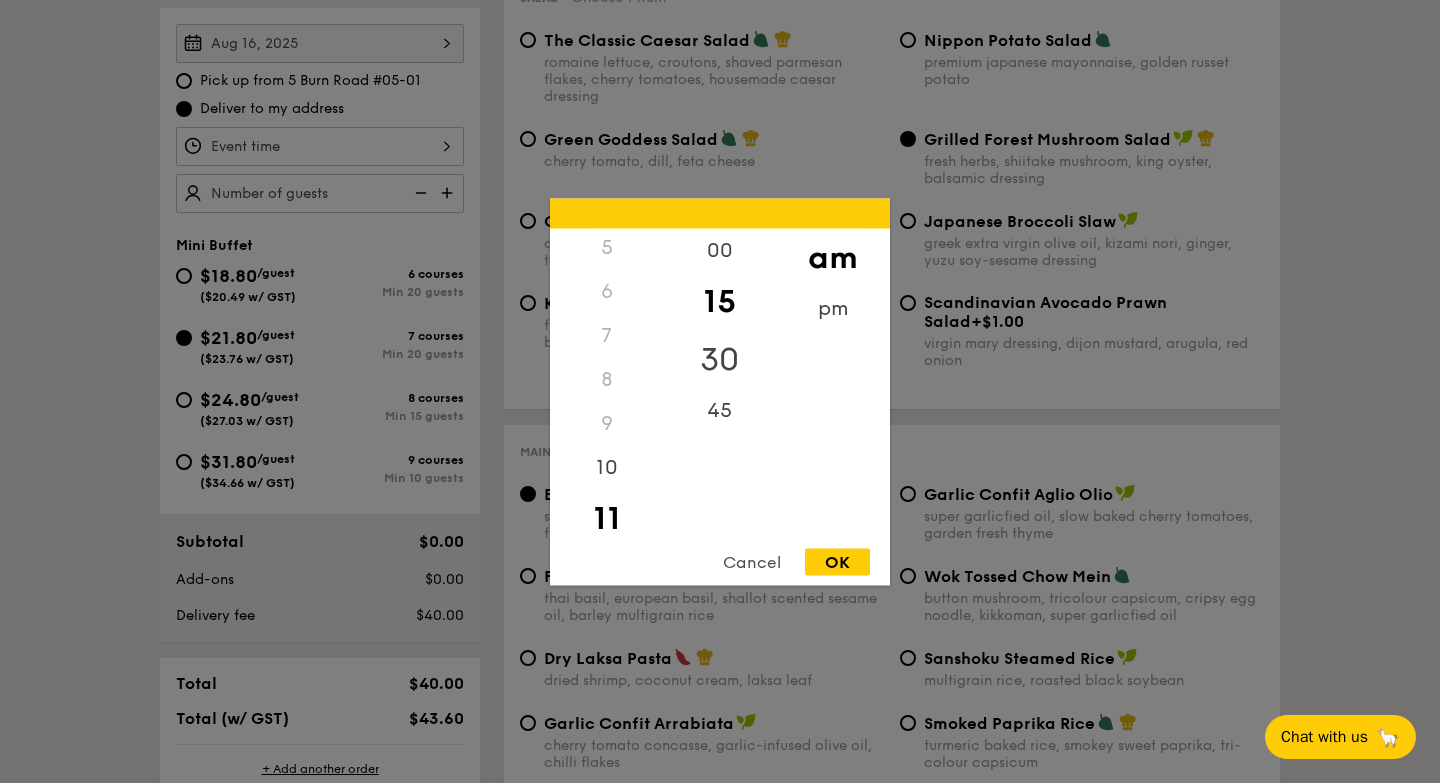 click on "30" at bounding box center (719, 359) 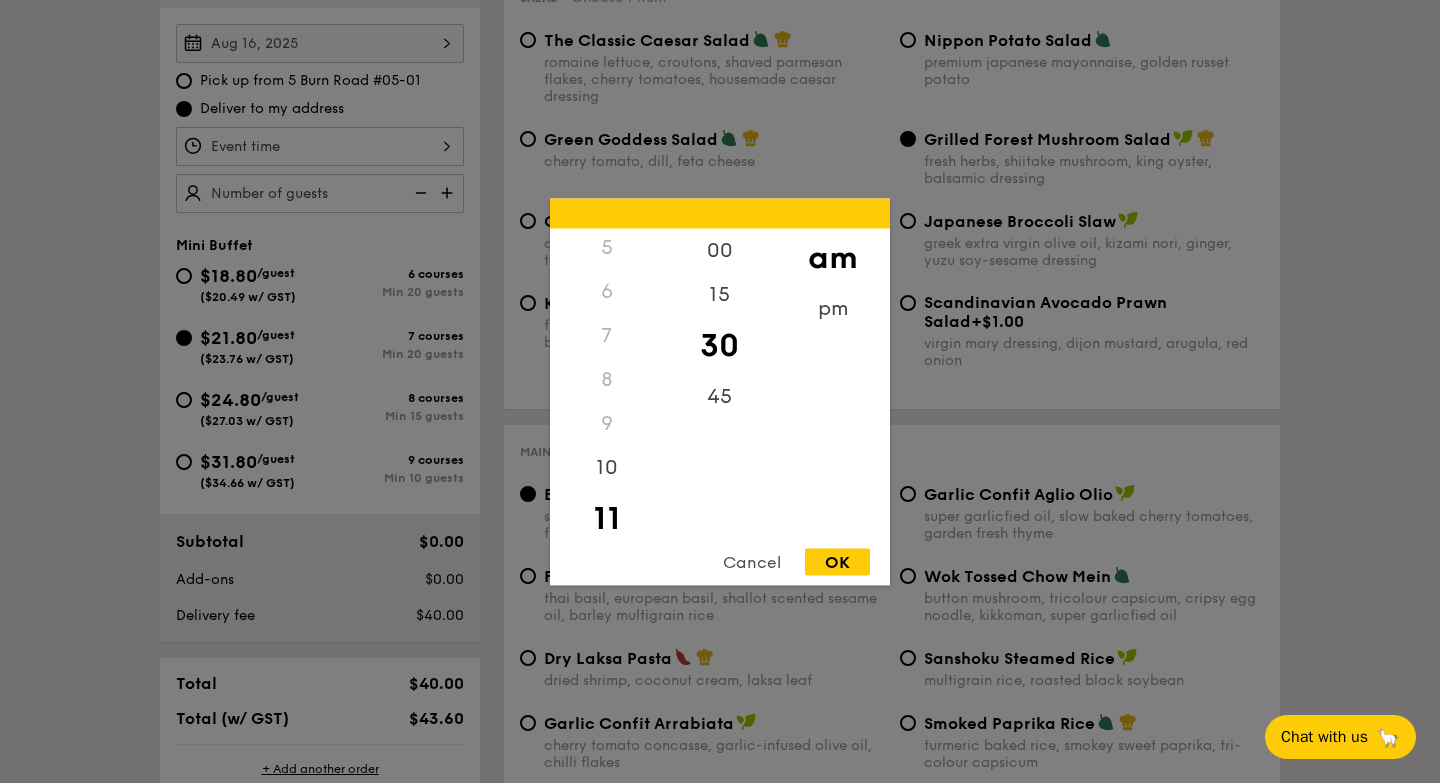 click on "OK" at bounding box center (837, 561) 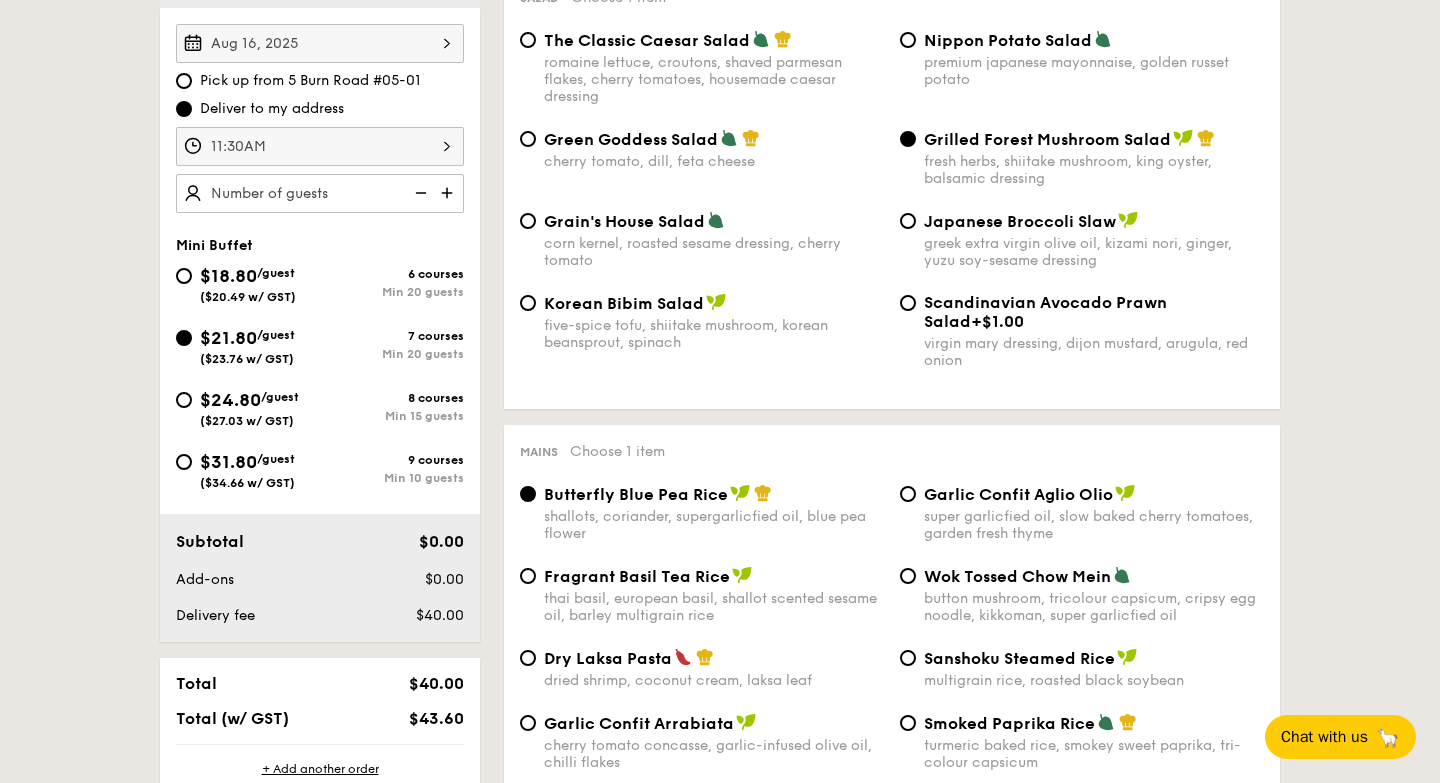 click at bounding box center [449, 193] 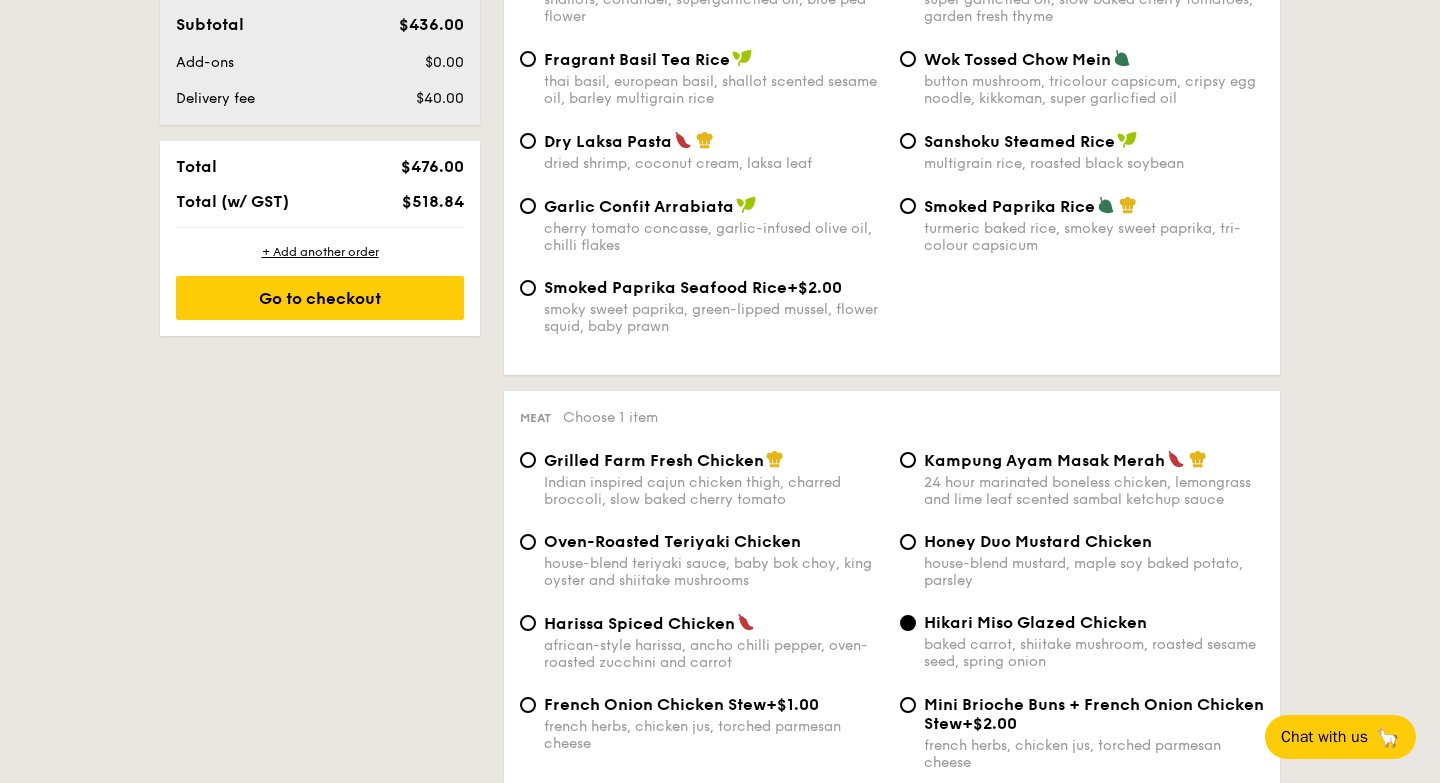 scroll, scrollTop: 1111, scrollLeft: 0, axis: vertical 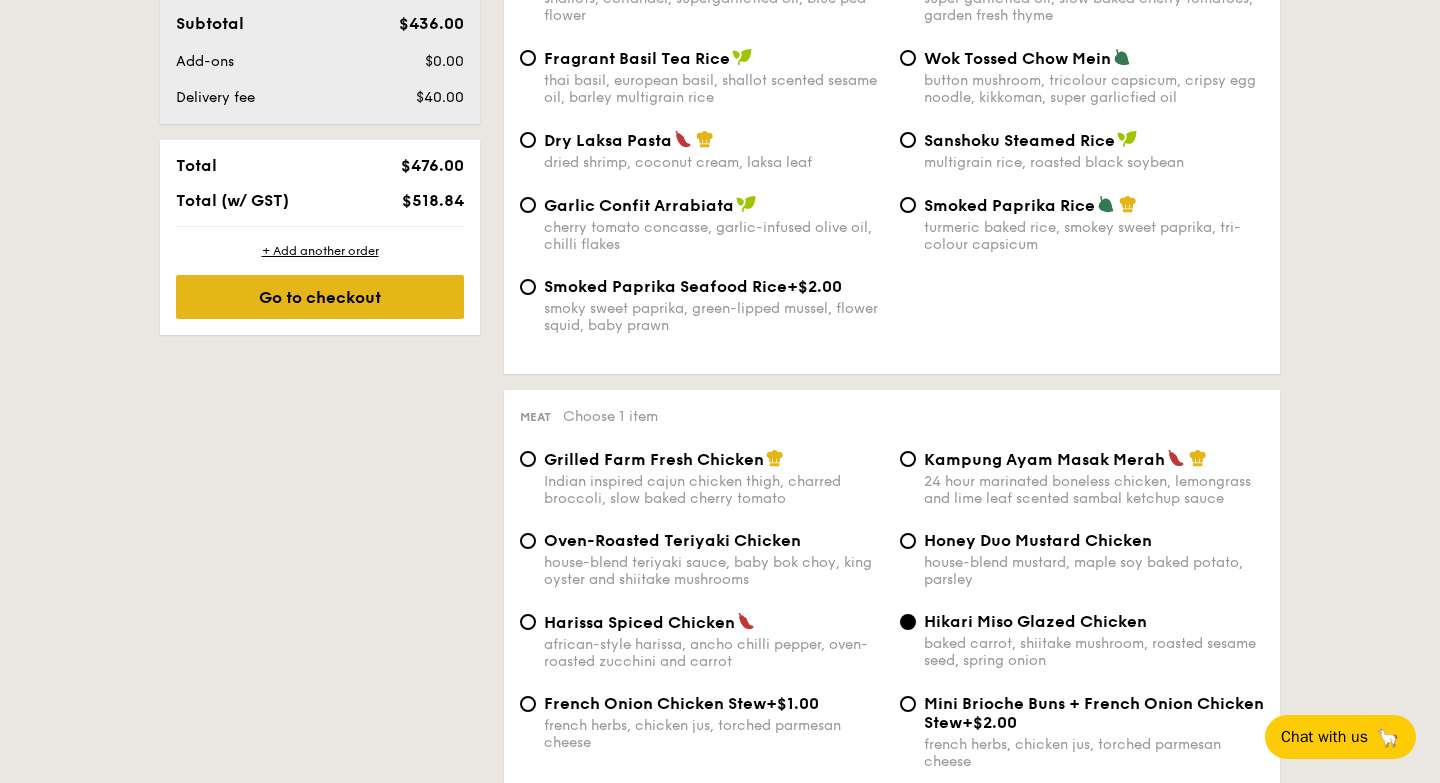 click on "Go to checkout" at bounding box center (320, 297) 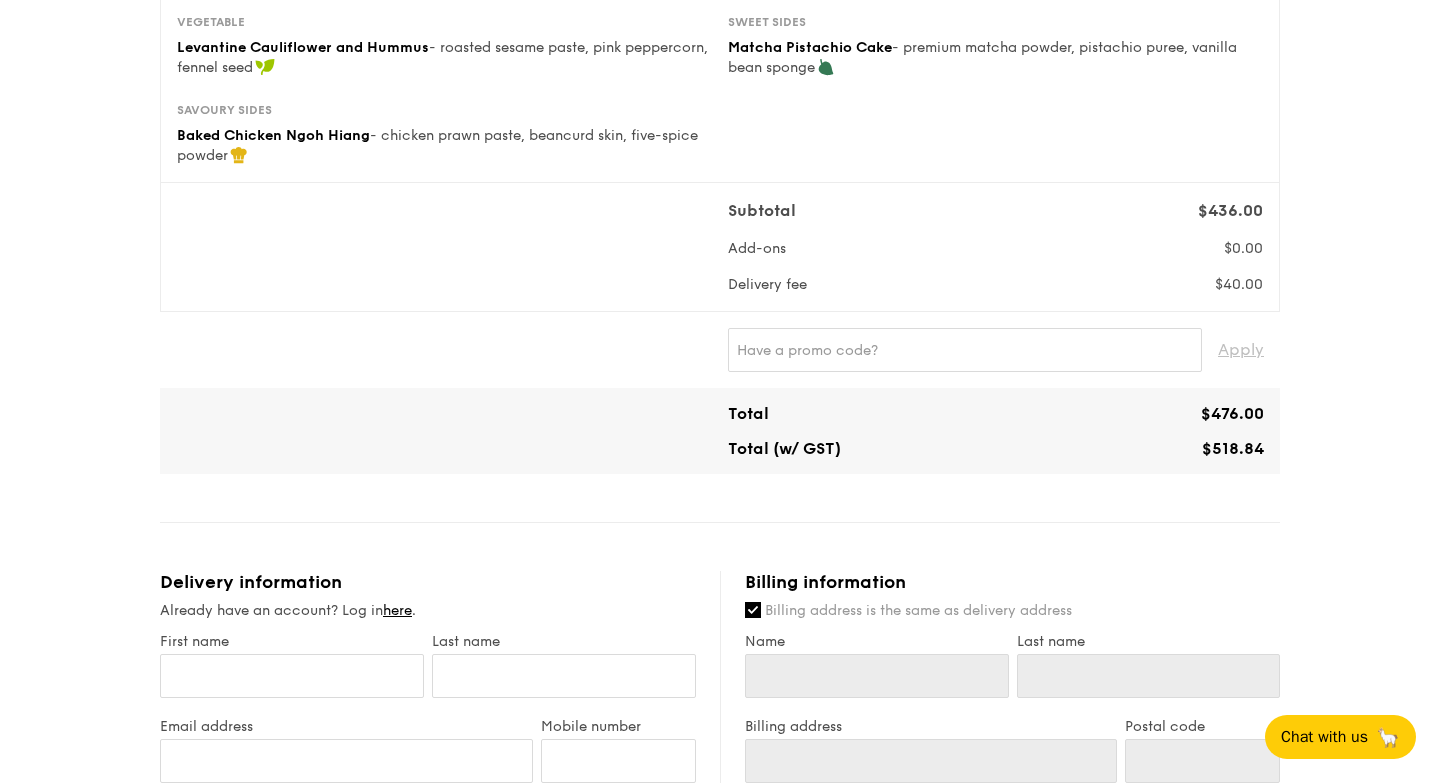 scroll, scrollTop: 0, scrollLeft: 0, axis: both 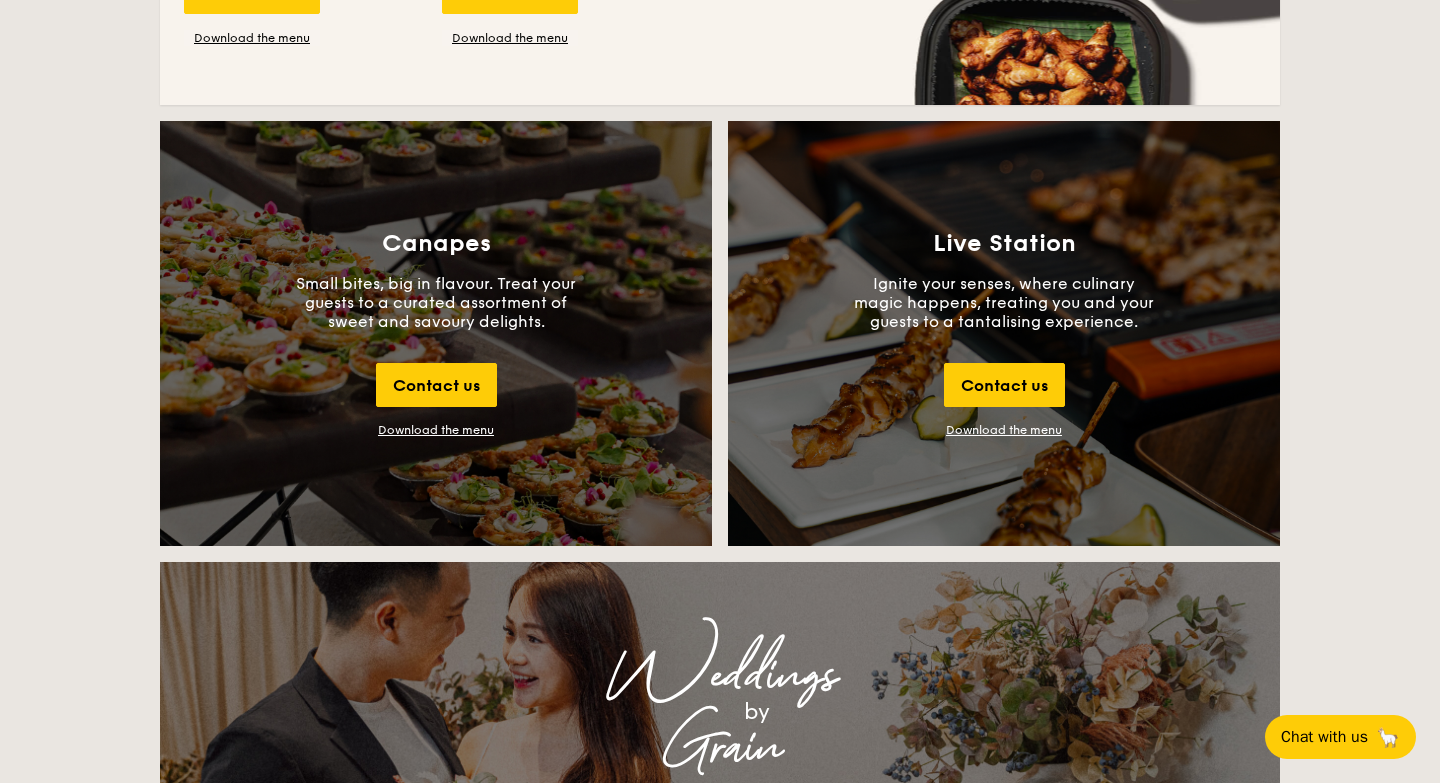 click on "Live Station
Ignite your senses, where culinary magic happens, treating you and your guests to a tantalising experience.
Contact us
Download the menu" at bounding box center [1004, 333] 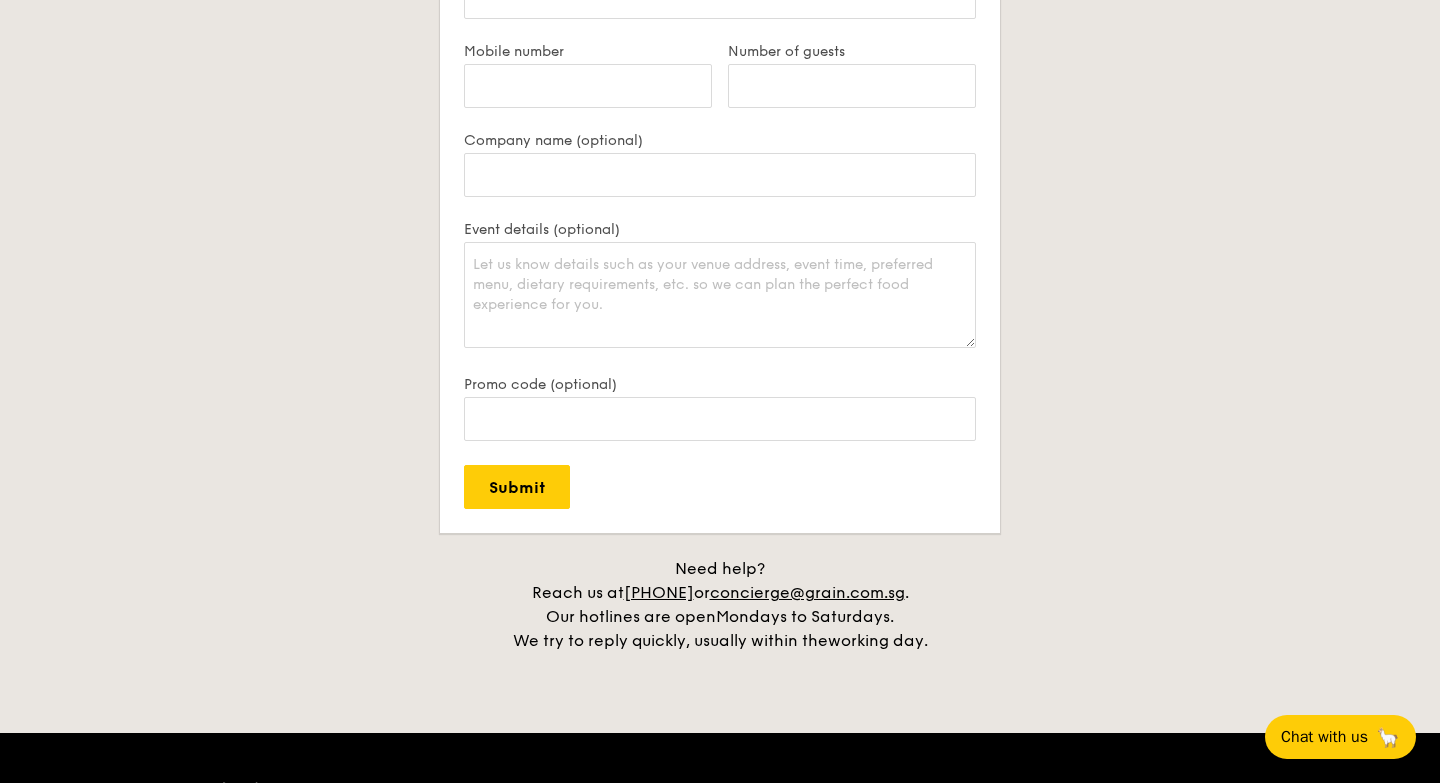 scroll, scrollTop: 4501, scrollLeft: 0, axis: vertical 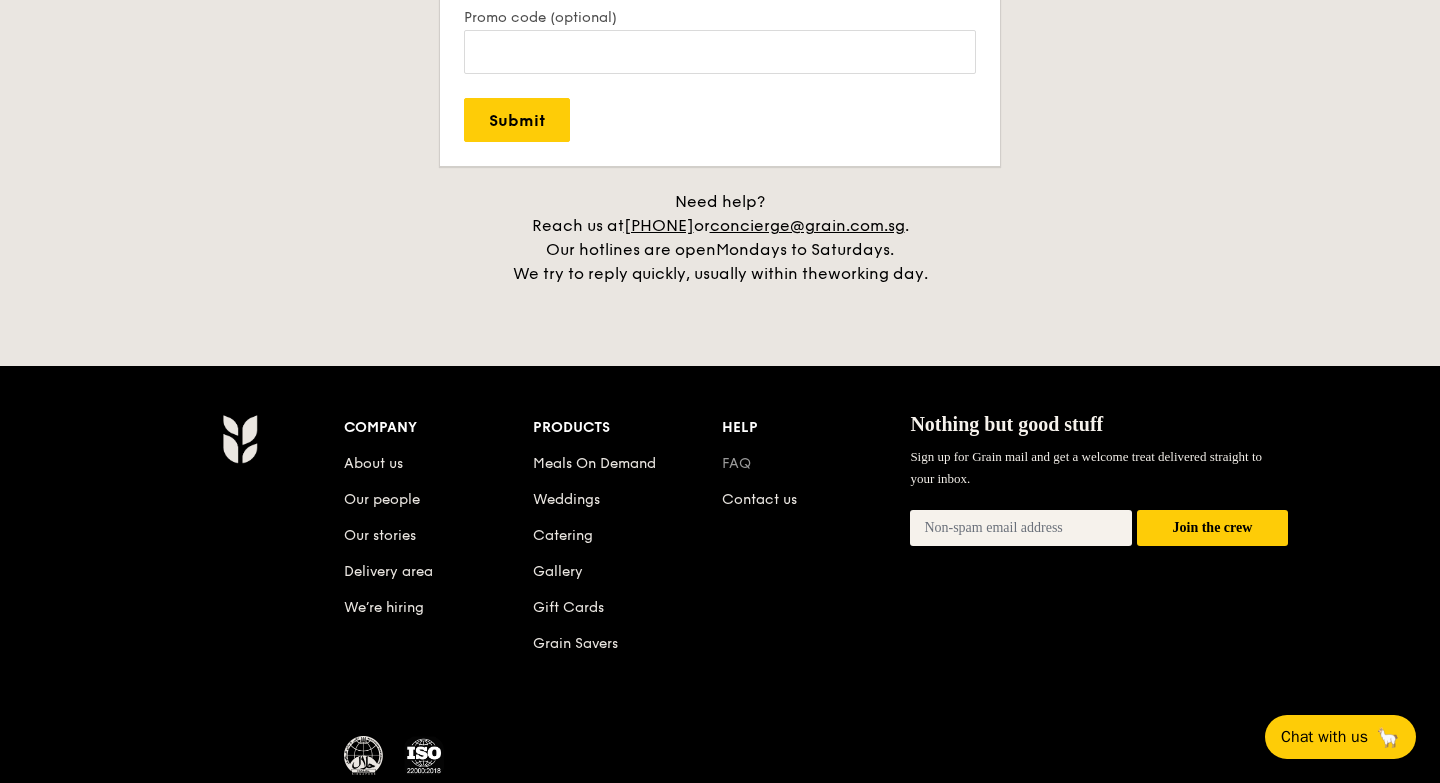 click on "FAQ" at bounding box center [736, 463] 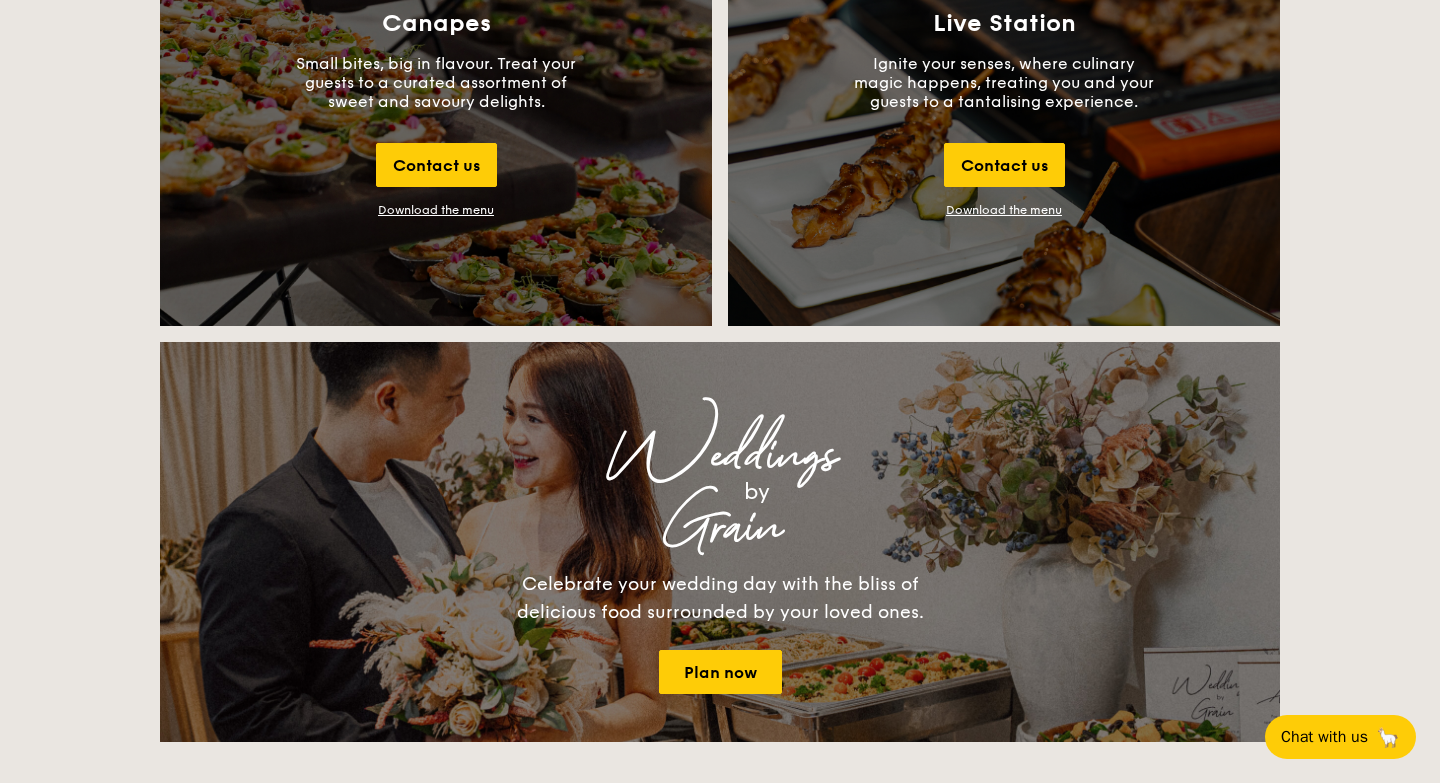 scroll, scrollTop: 2214, scrollLeft: 0, axis: vertical 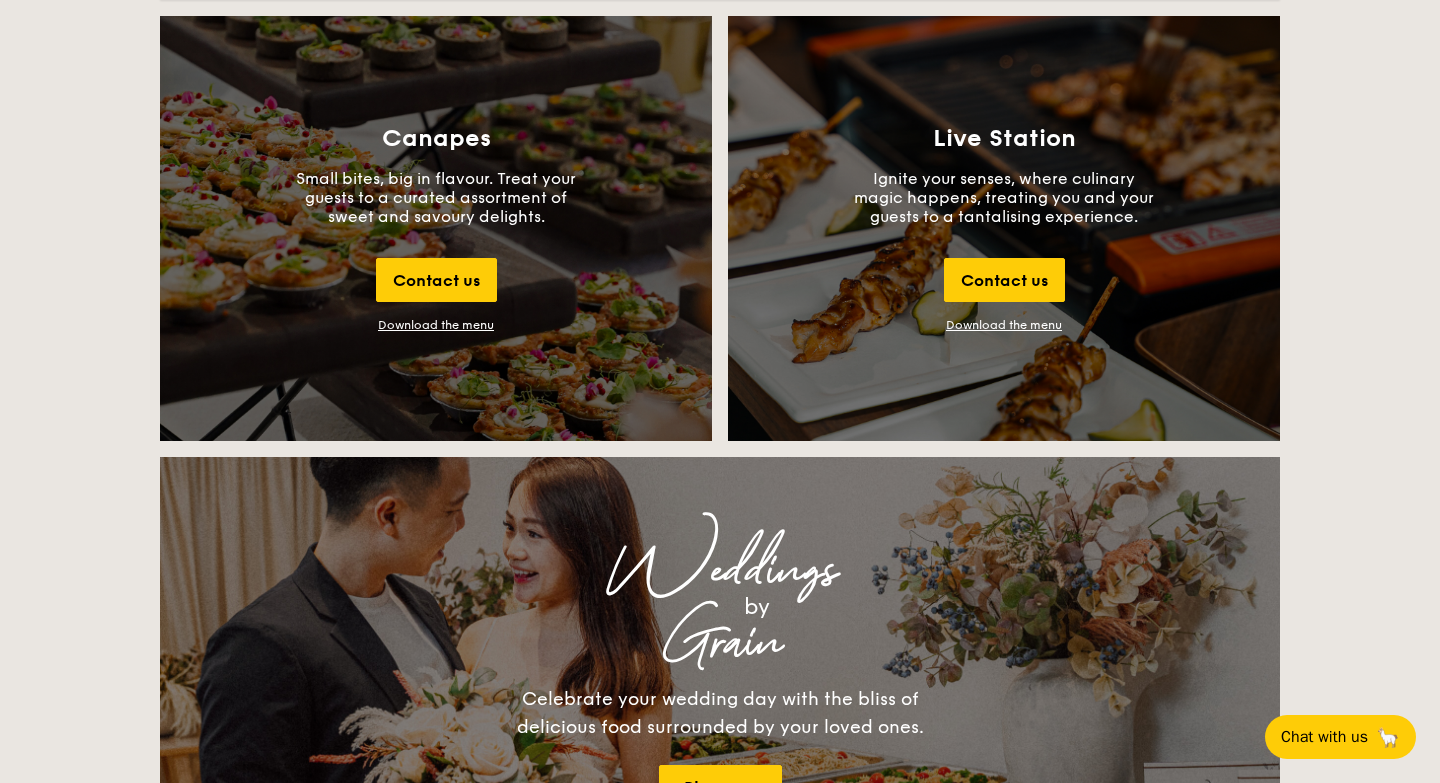 click on "Download the menu" at bounding box center [436, 325] 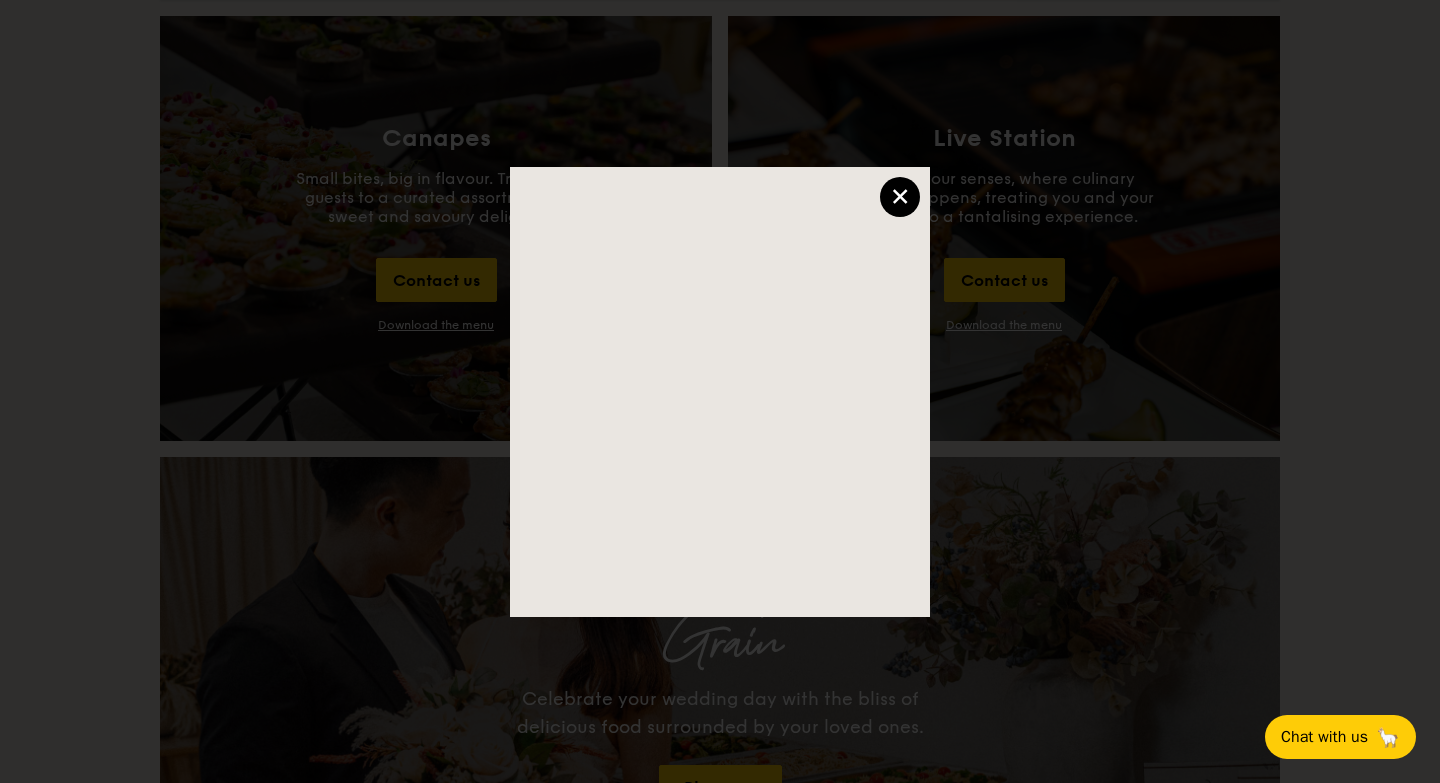 click on "×" at bounding box center [900, 197] 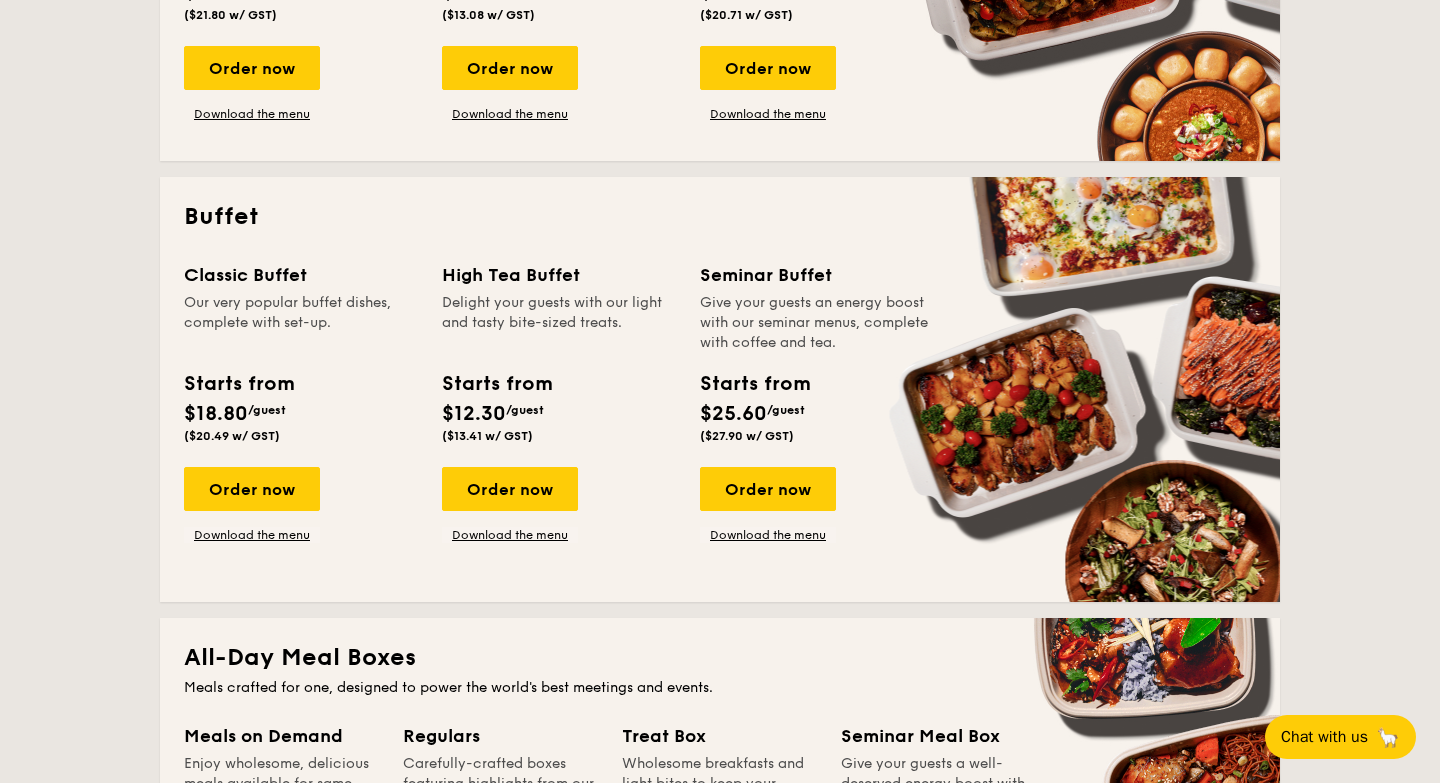 scroll, scrollTop: 727, scrollLeft: 0, axis: vertical 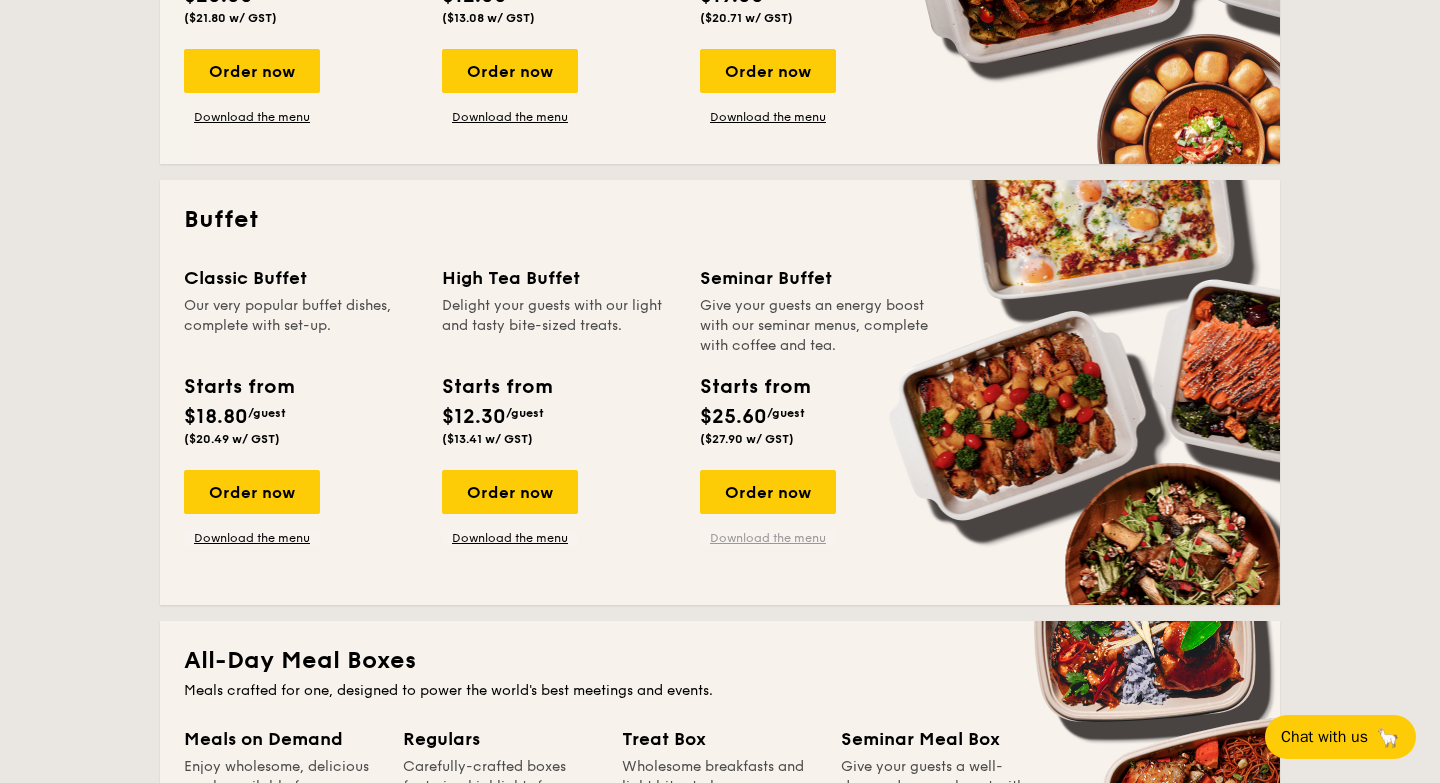 click on "Download the menu" at bounding box center [768, 538] 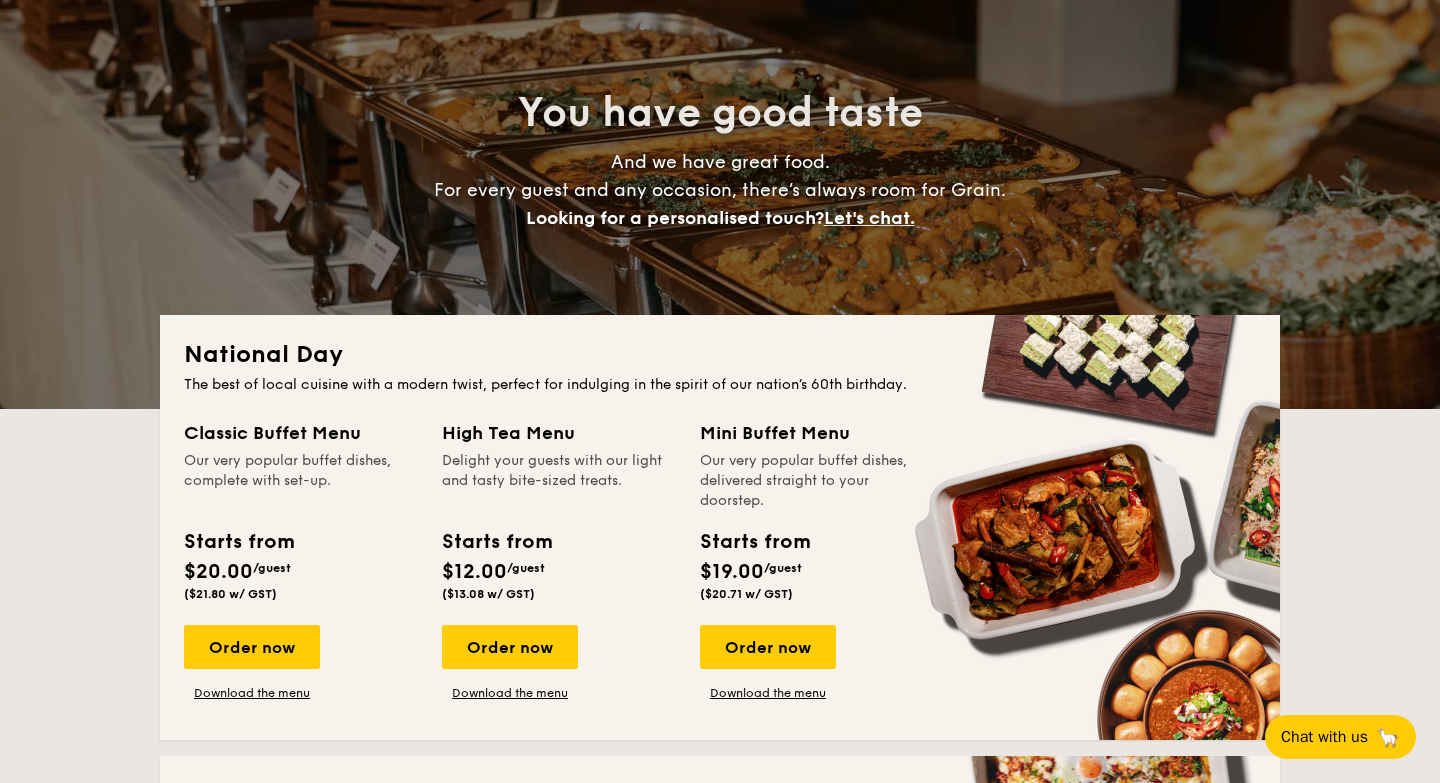 scroll, scrollTop: 0, scrollLeft: 0, axis: both 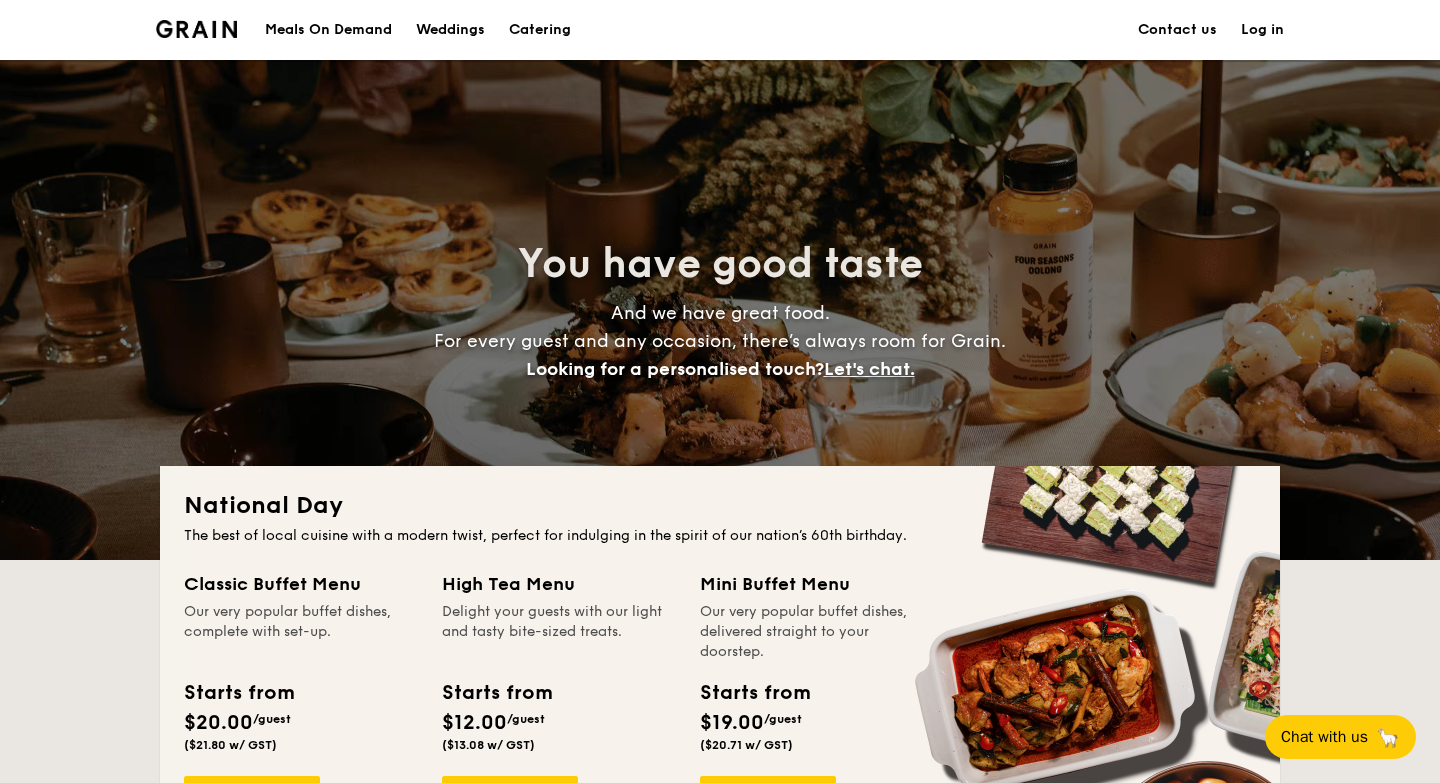 click on "Log in" at bounding box center [1262, 30] 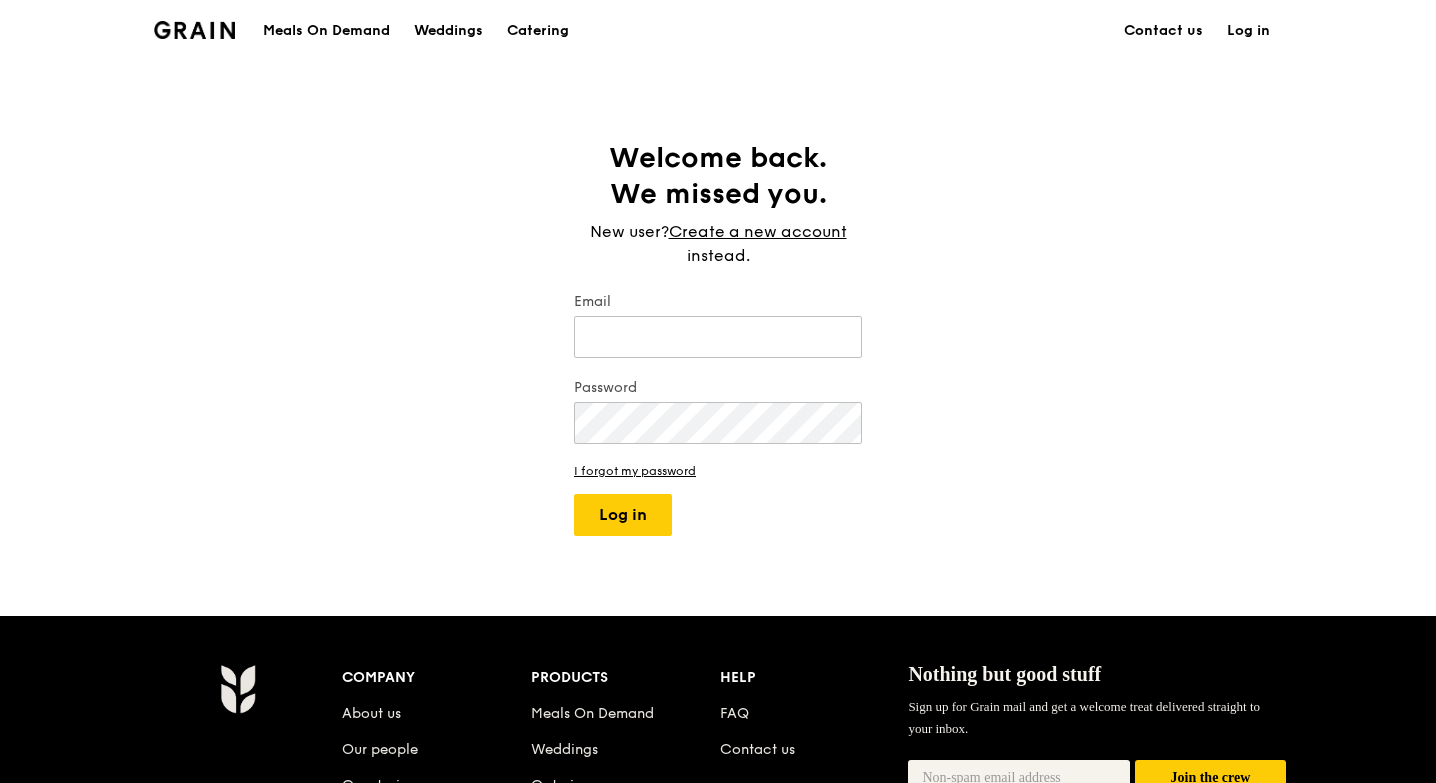 scroll, scrollTop: 0, scrollLeft: 0, axis: both 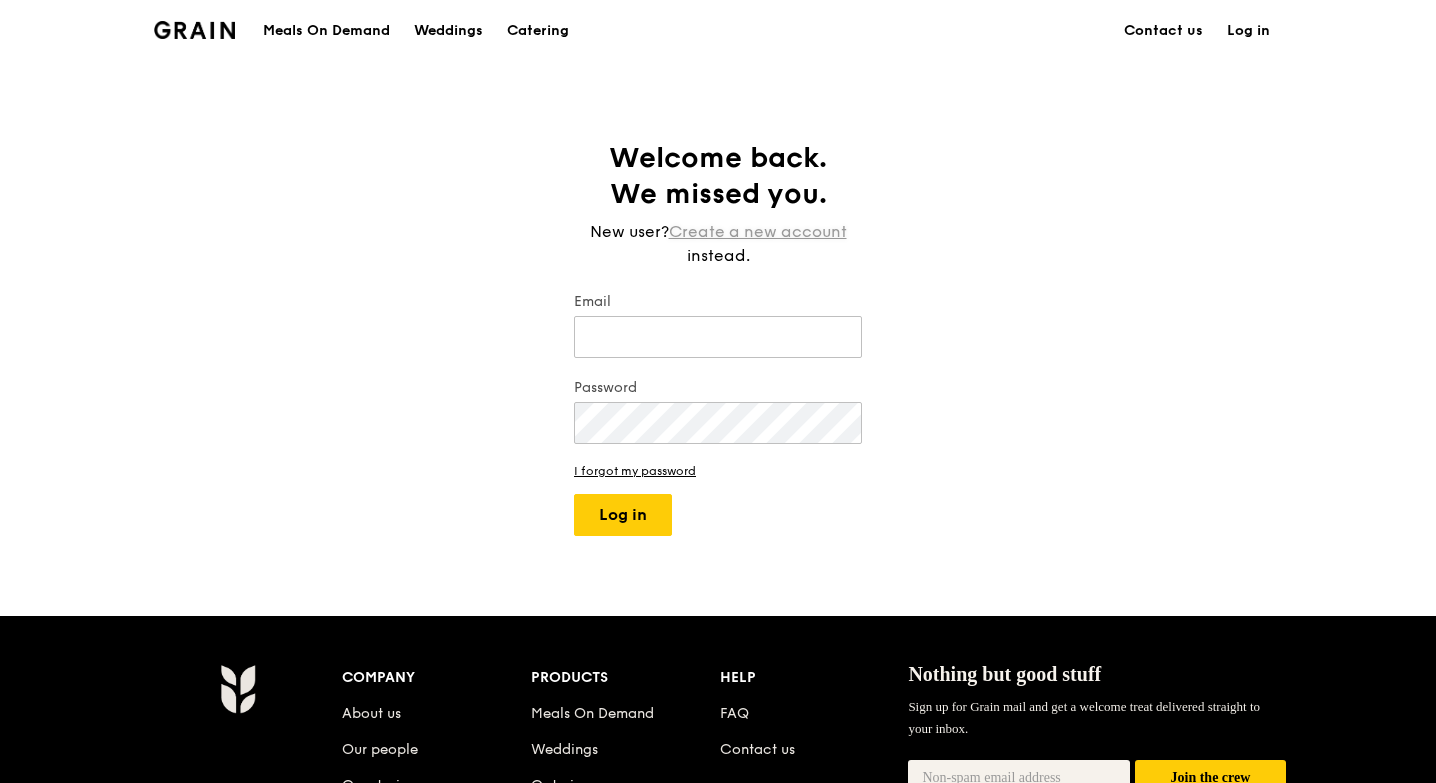 click on "Create a new account" at bounding box center [758, 232] 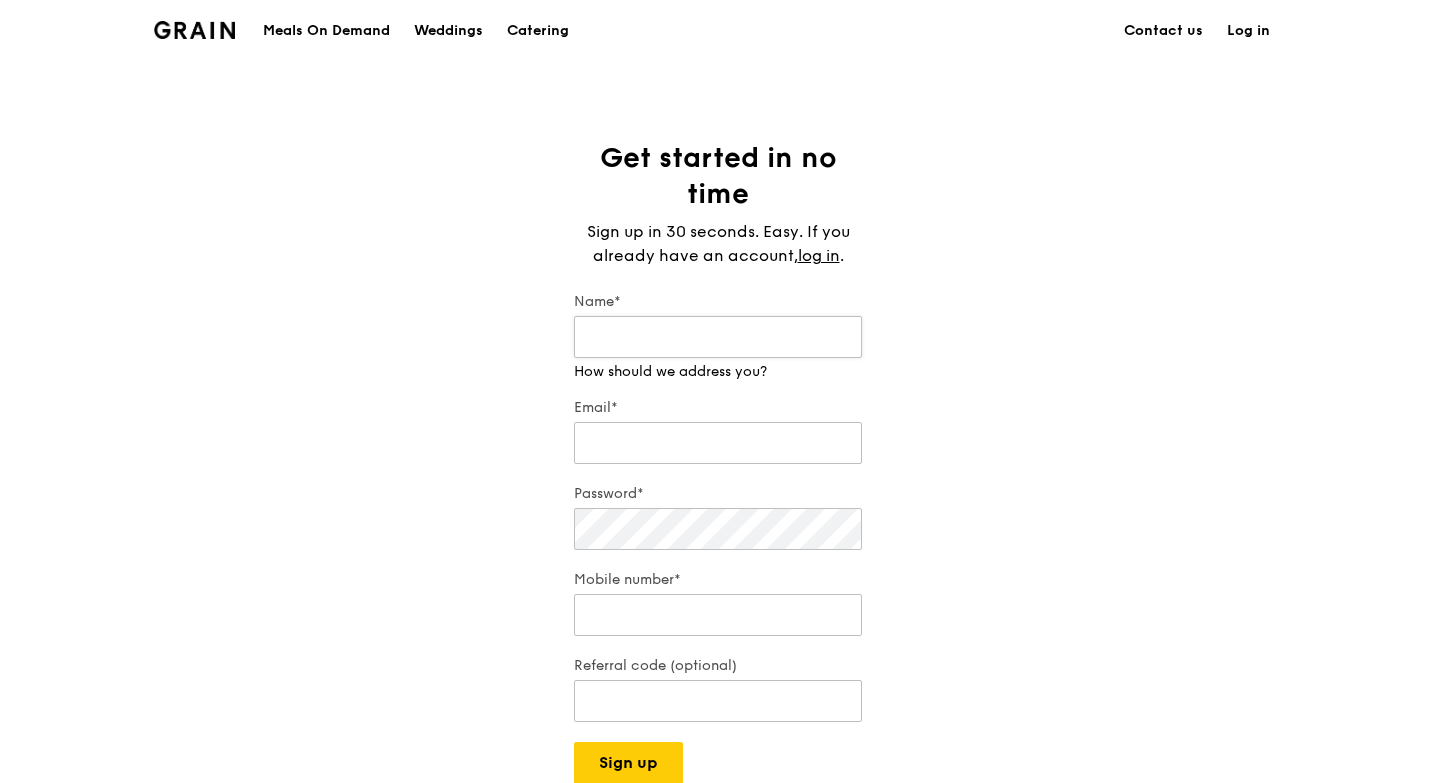 click on "Name*" at bounding box center (718, 337) 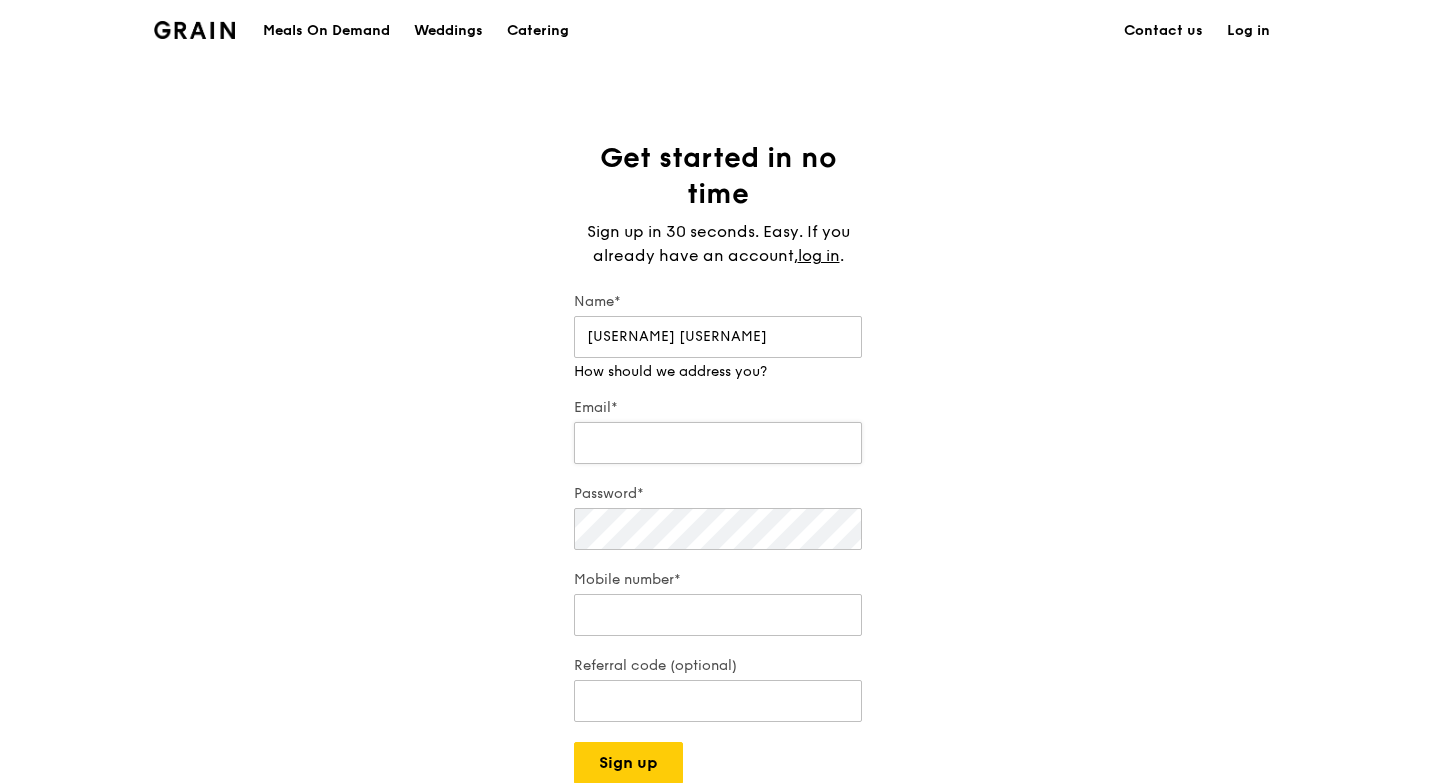 type on "[USERNAME] [USERNAME]" 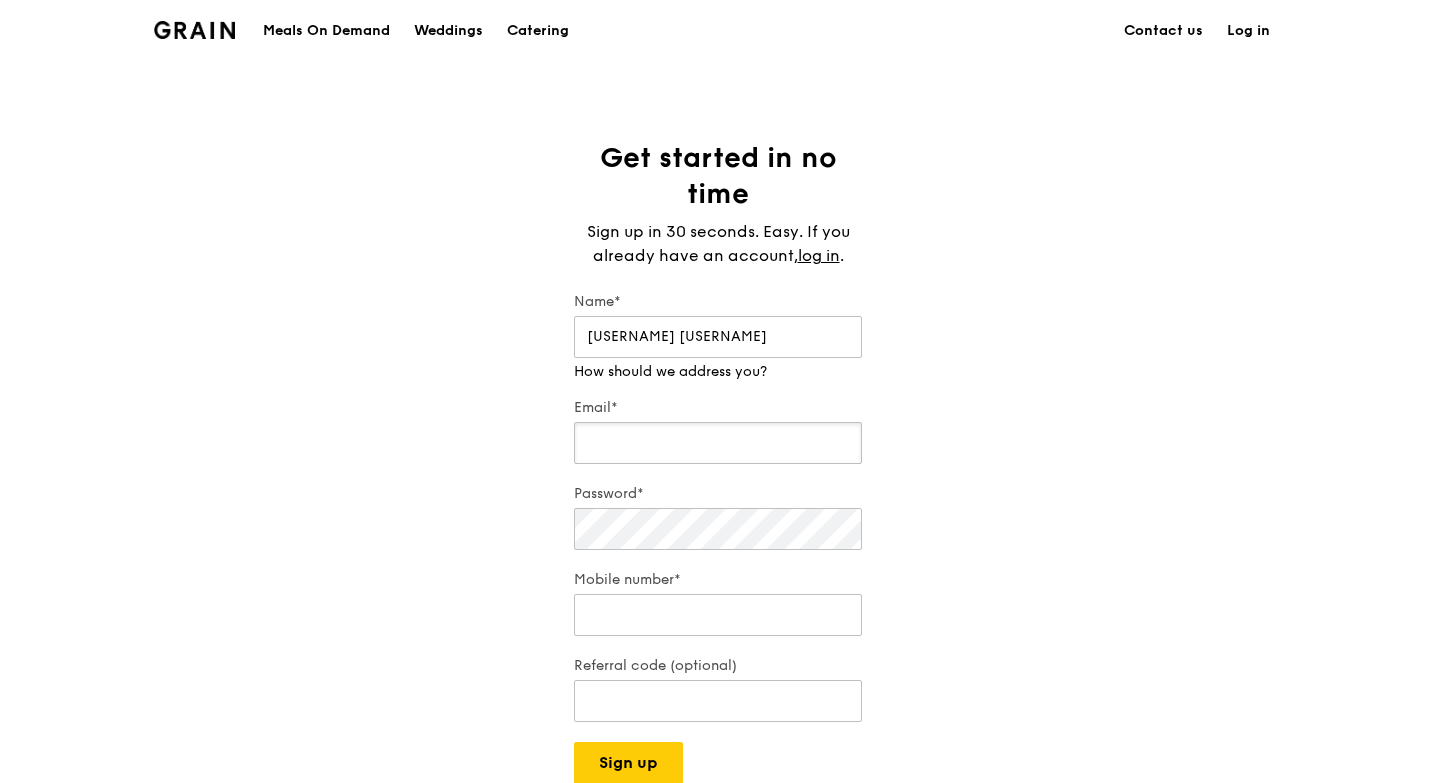 click on "Email*" at bounding box center (718, 433) 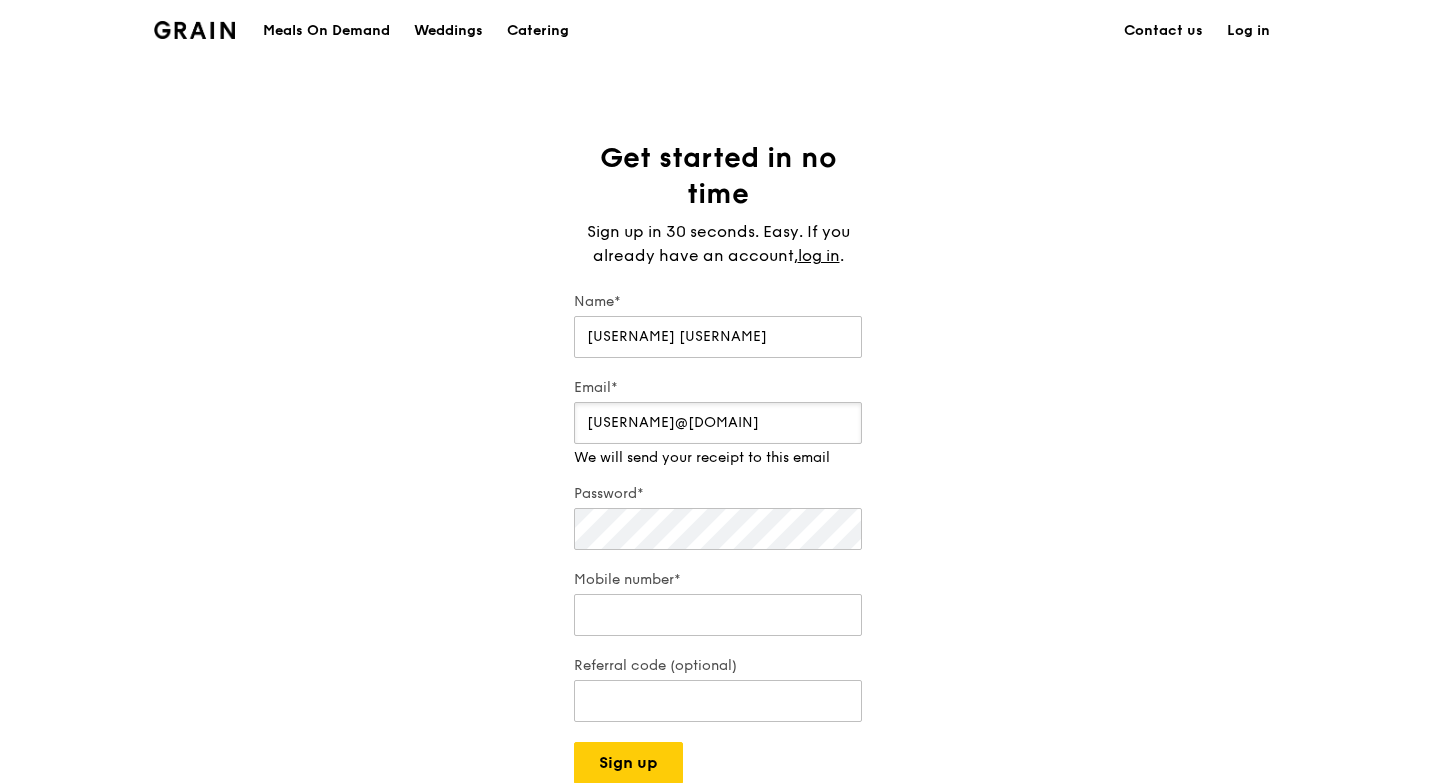 type on "[USERNAME]@[DOMAIN]" 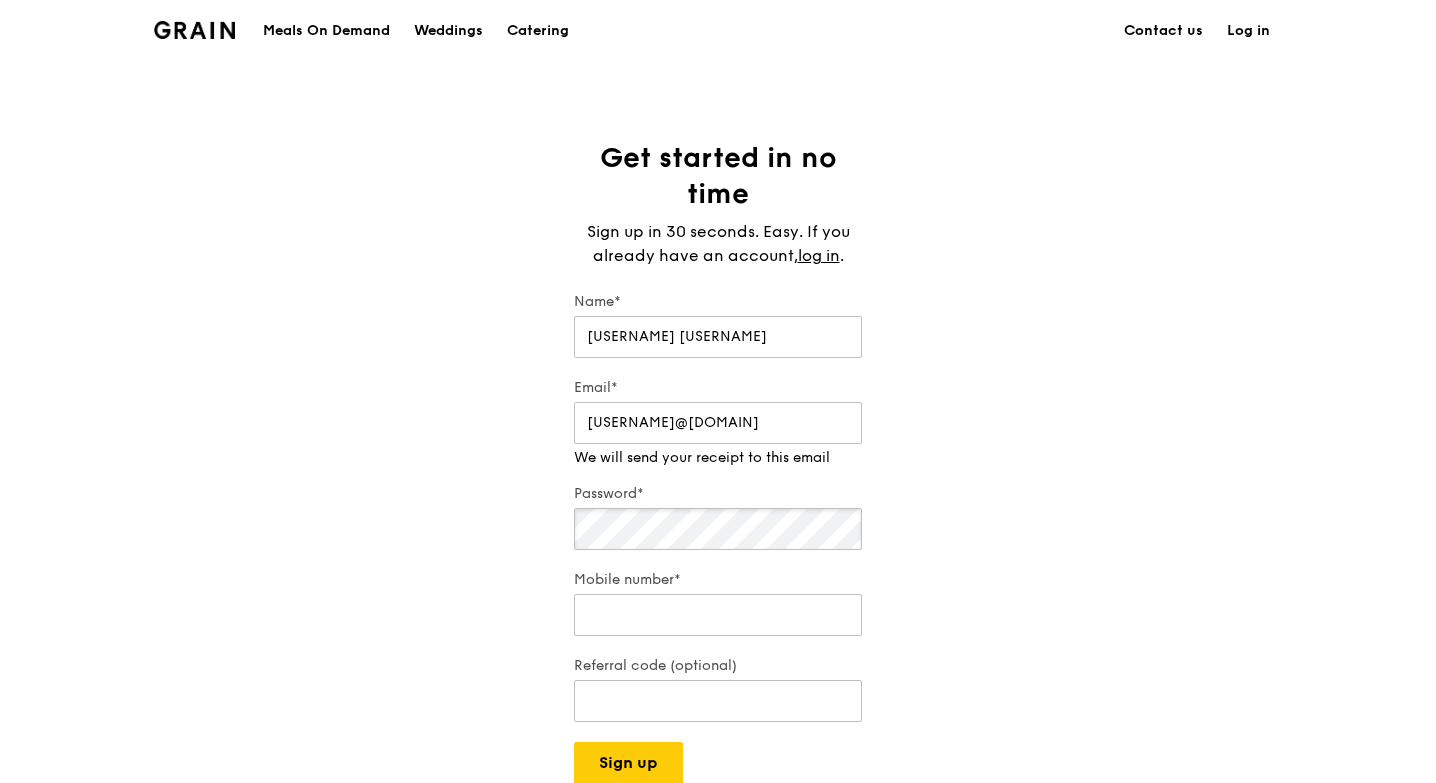 click on "Password*" at bounding box center (718, 519) 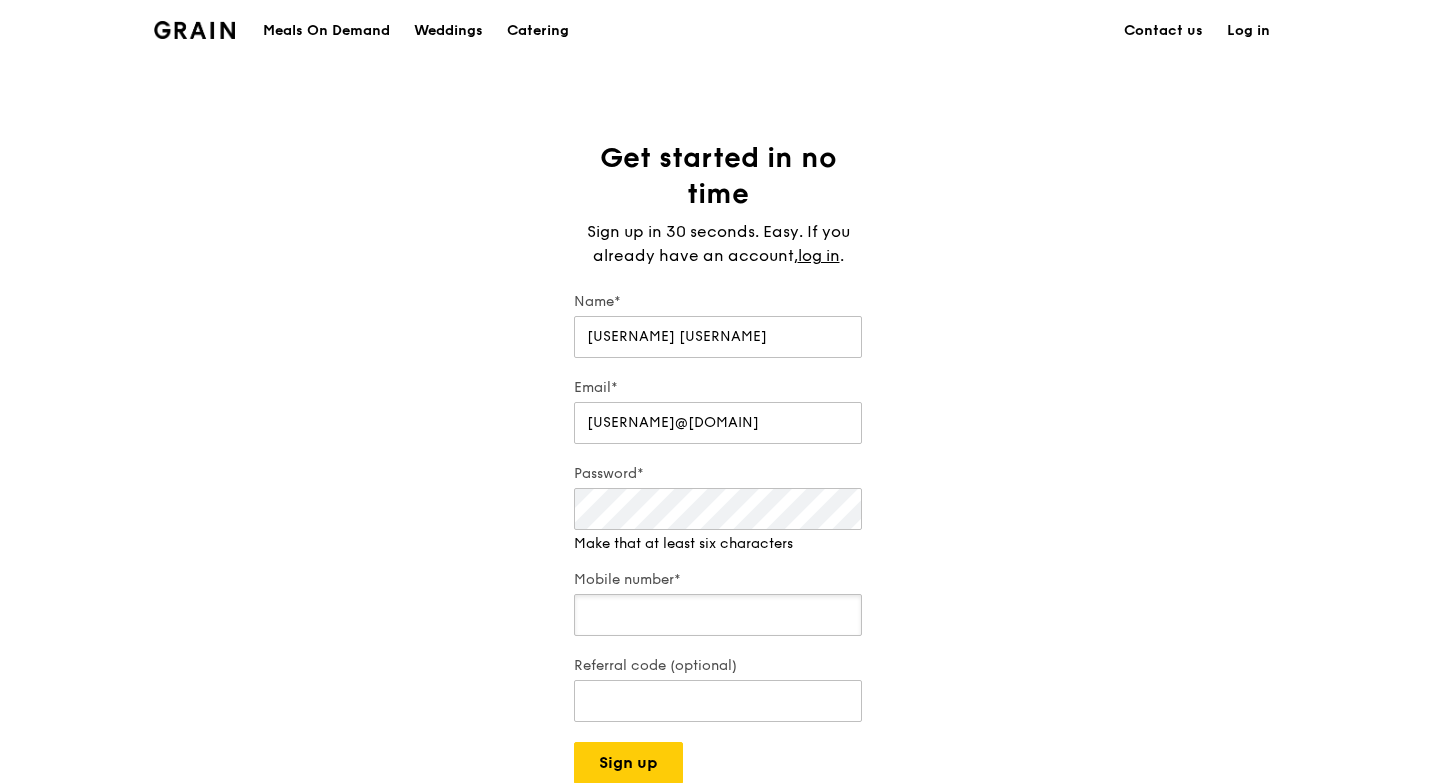 click on "Mobile number*" at bounding box center (718, 605) 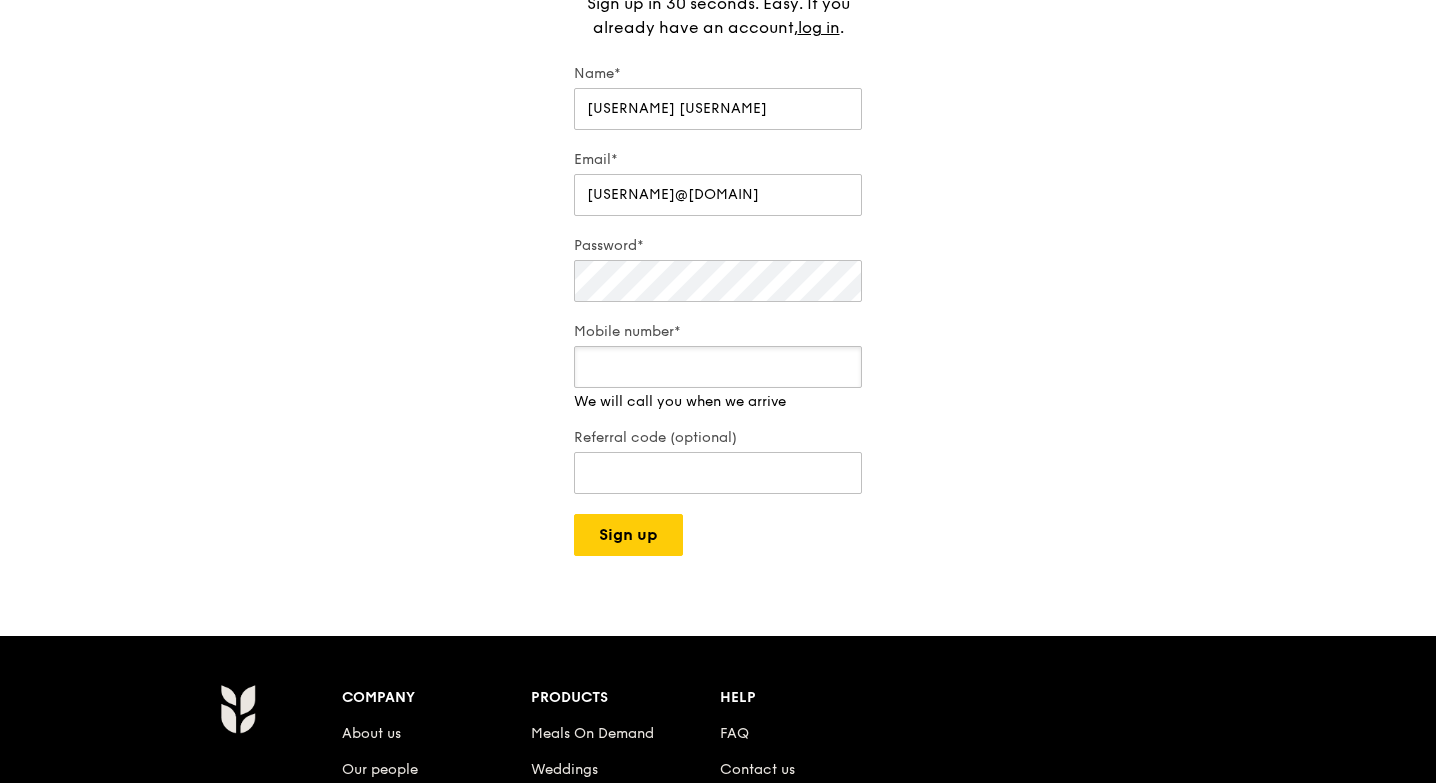 scroll, scrollTop: 230, scrollLeft: 0, axis: vertical 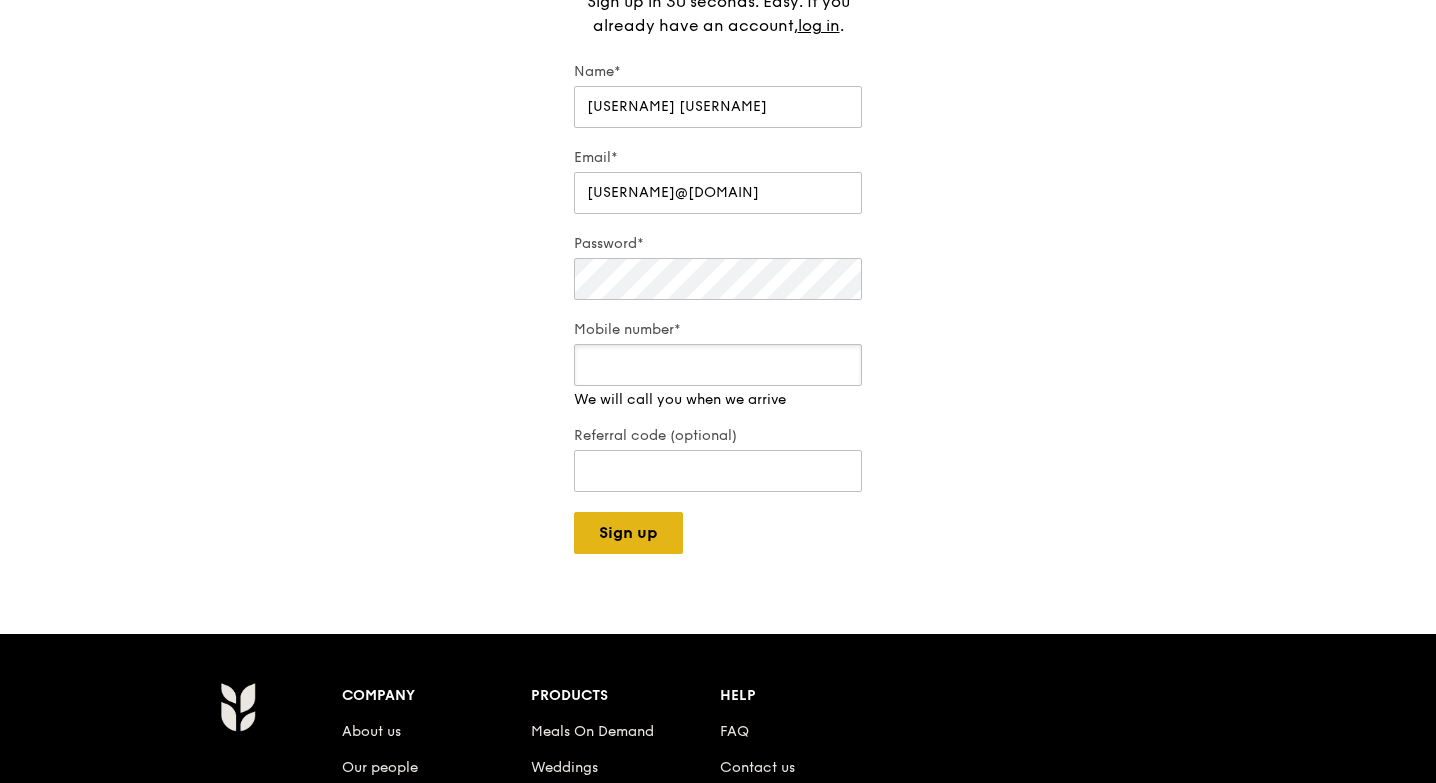 type on "[NUMBER]" 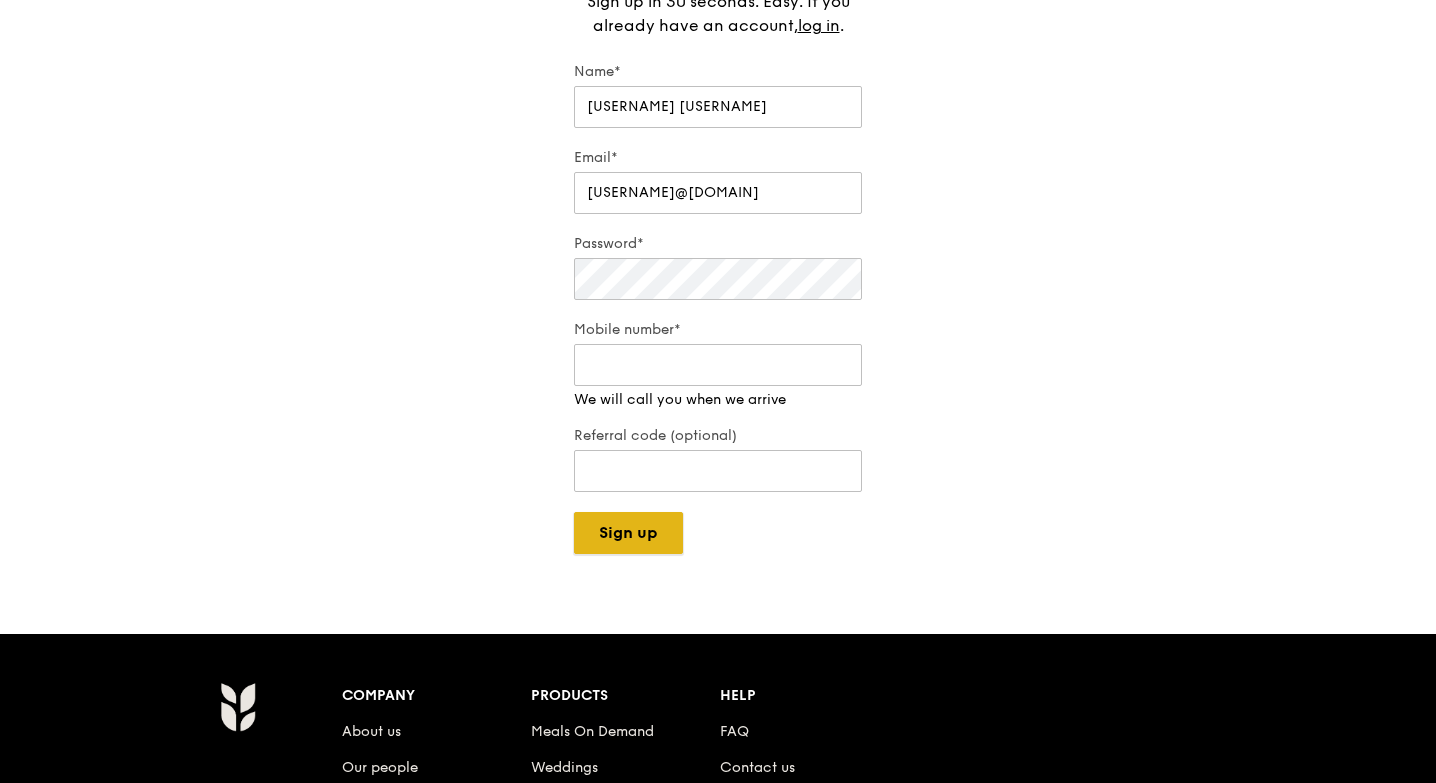 click on "Sign up" at bounding box center (628, 533) 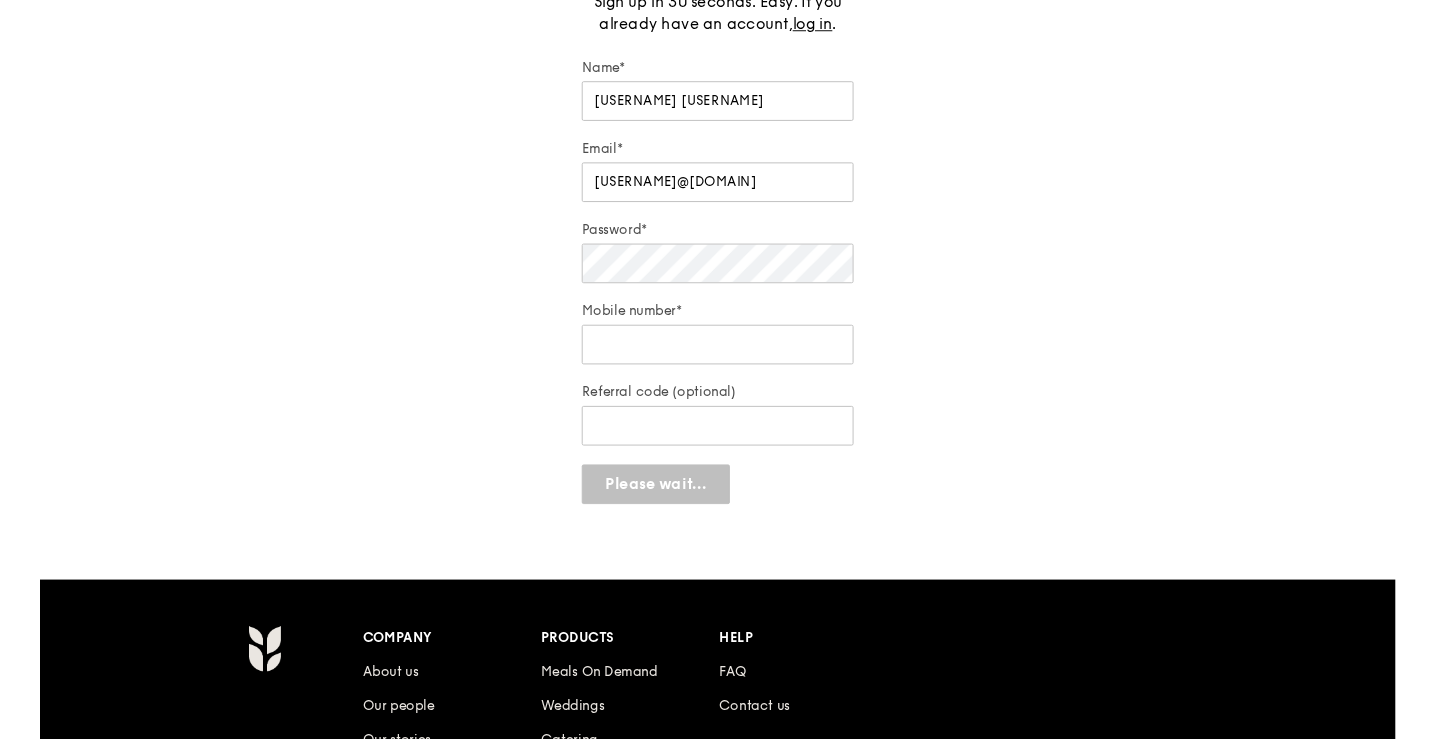 scroll, scrollTop: 0, scrollLeft: 0, axis: both 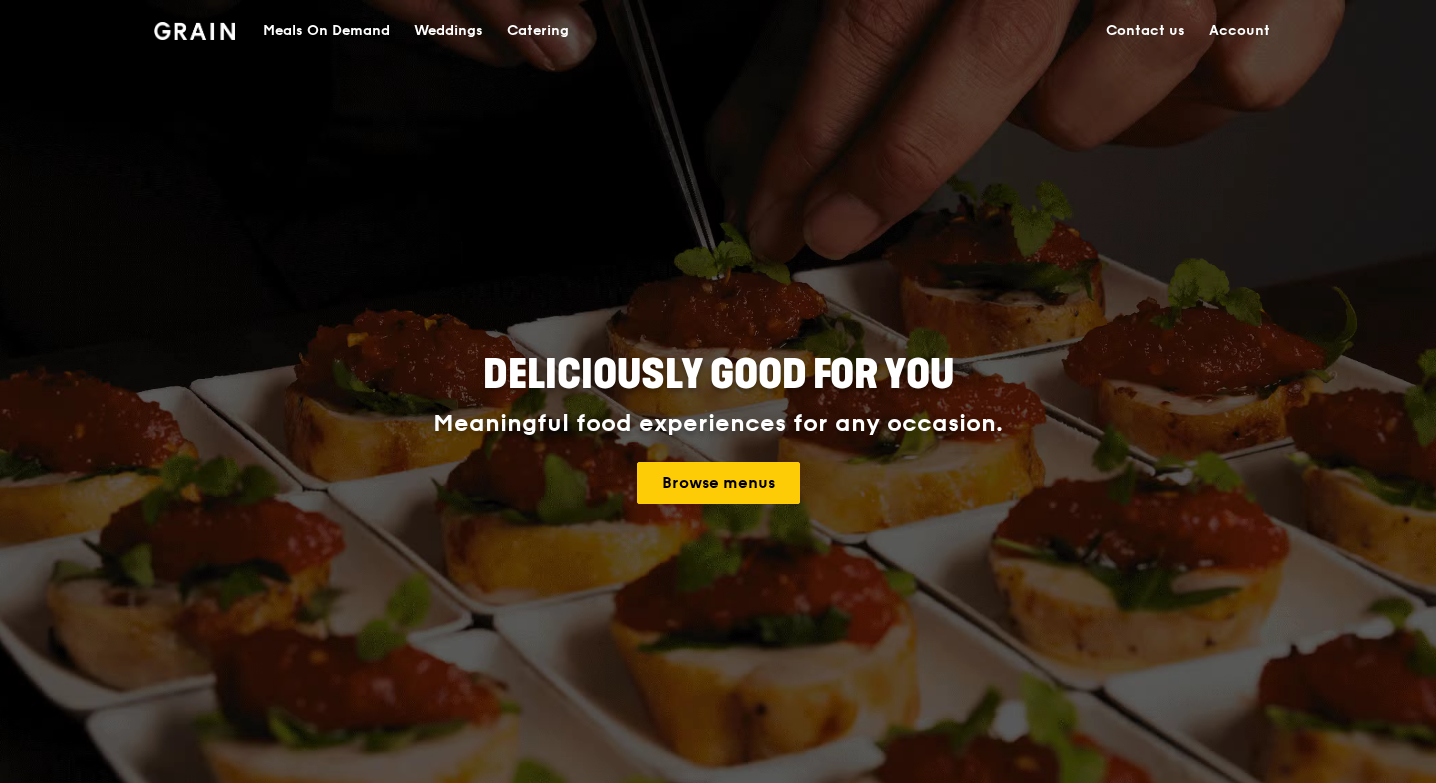 click on "Deliciously good for you Meaningful food experiences for any occasion.
Browse menus" at bounding box center [718, 430] 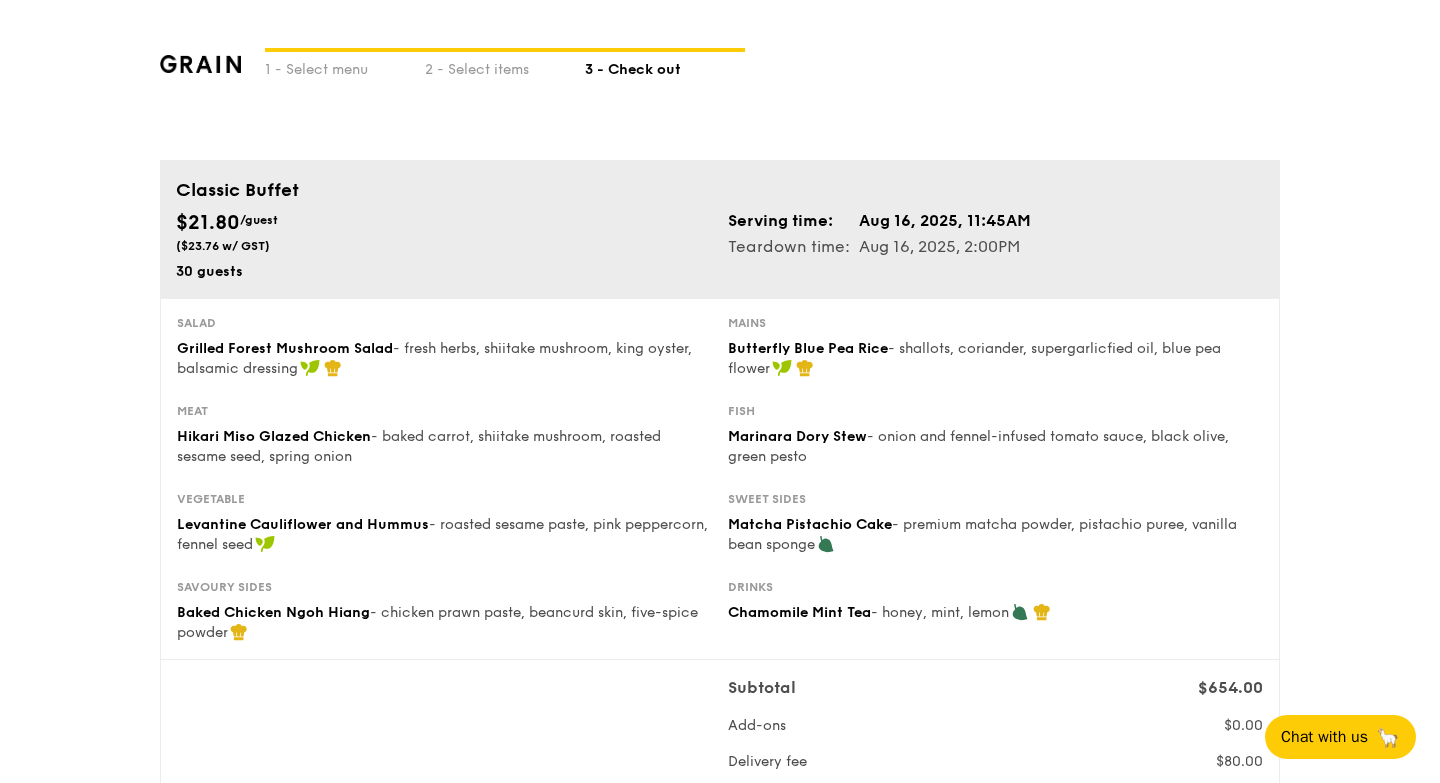 scroll, scrollTop: 477, scrollLeft: 0, axis: vertical 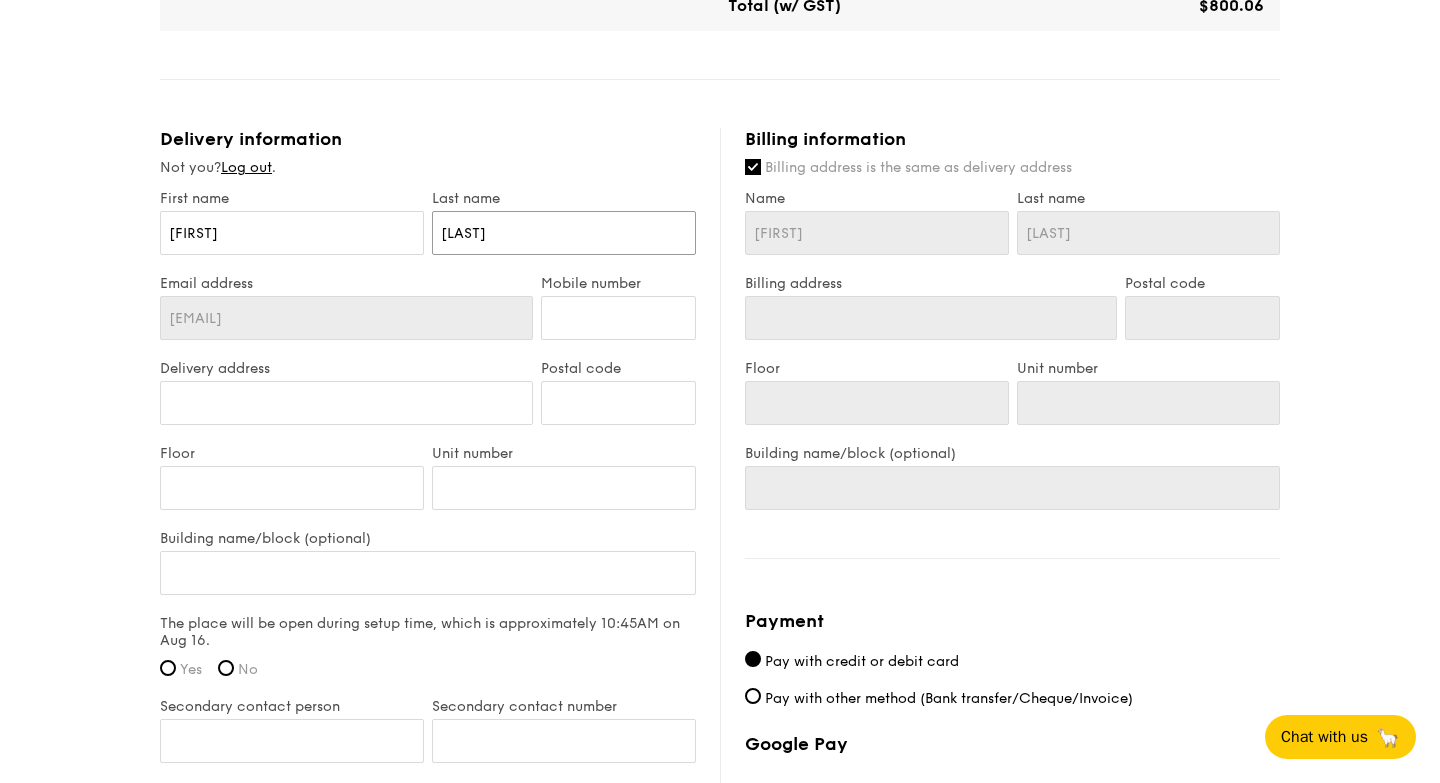 click on "[LAST]" at bounding box center (564, 233) 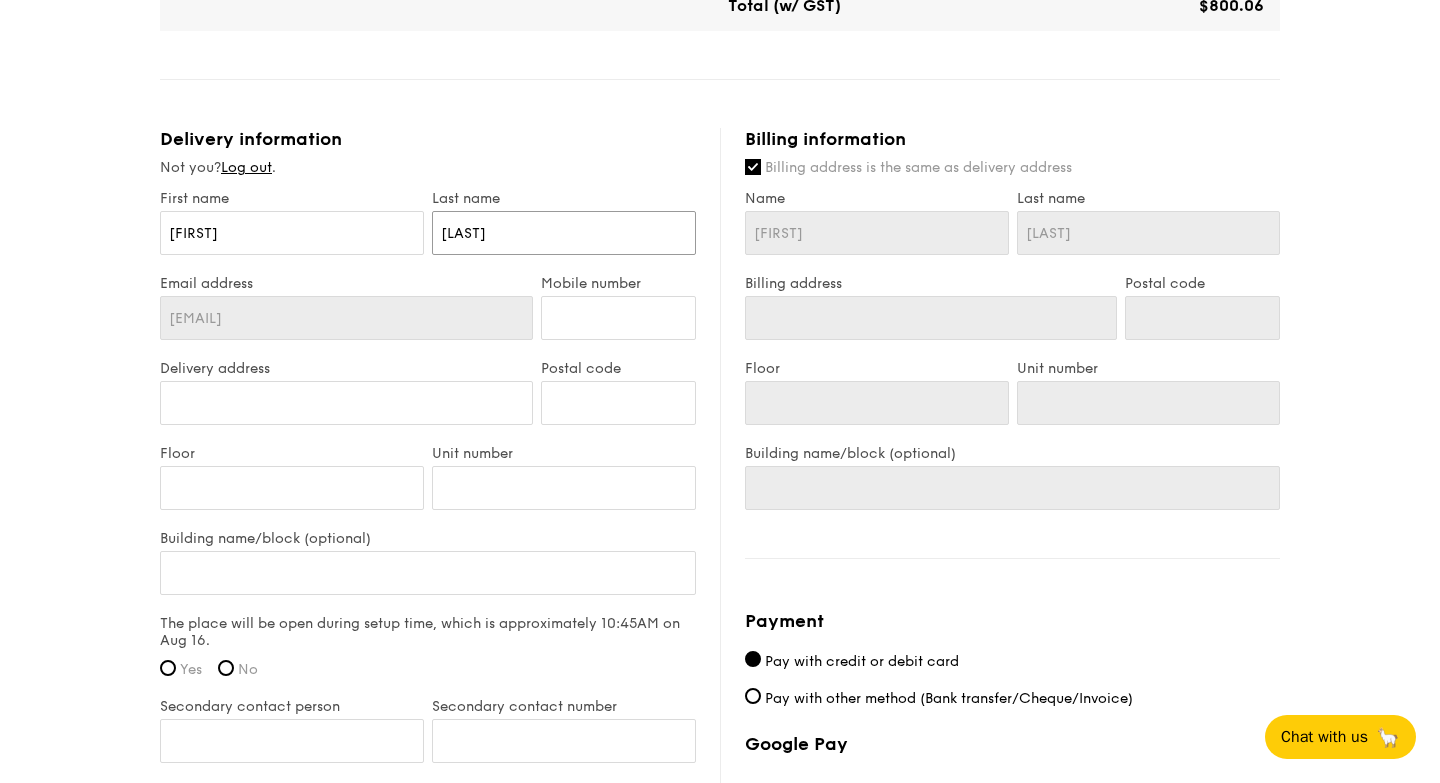 type 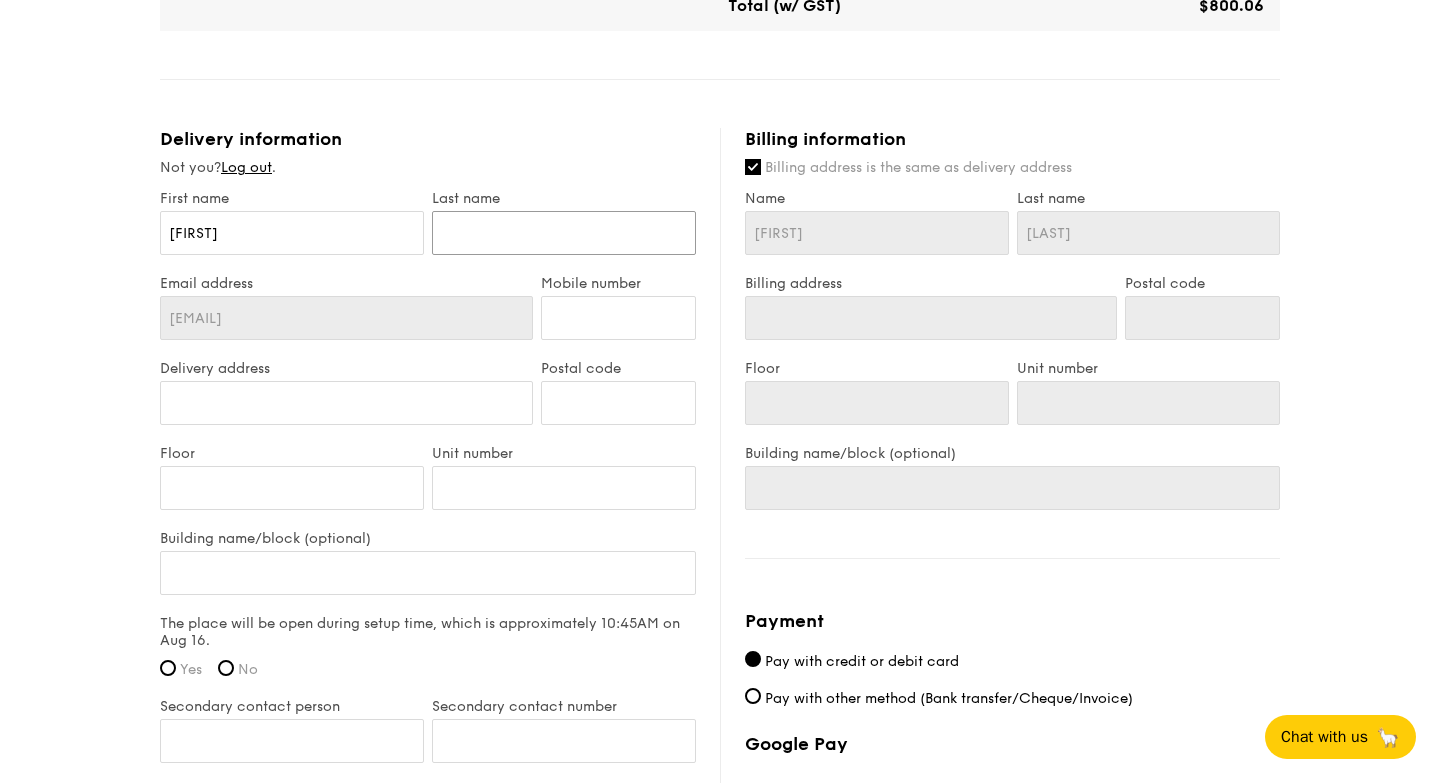 type 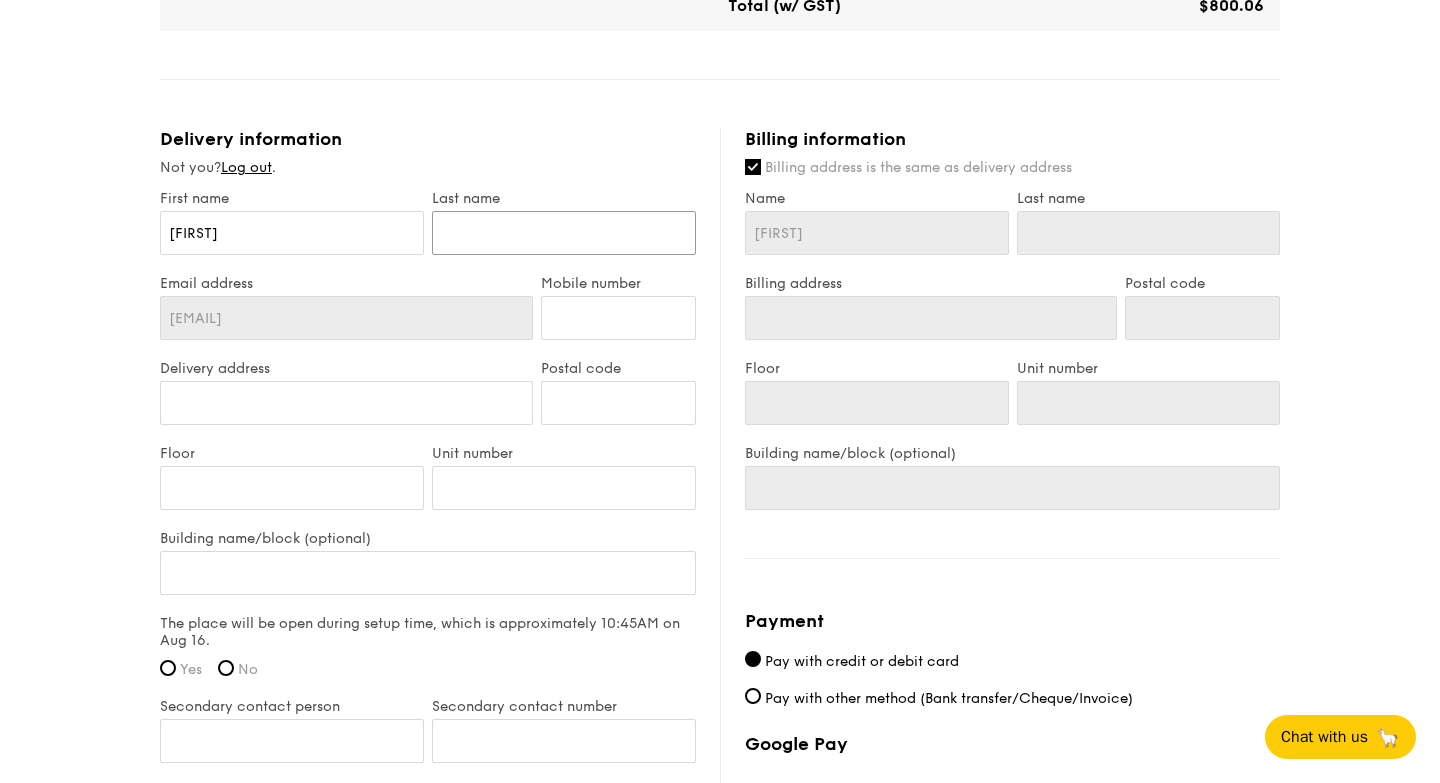 type 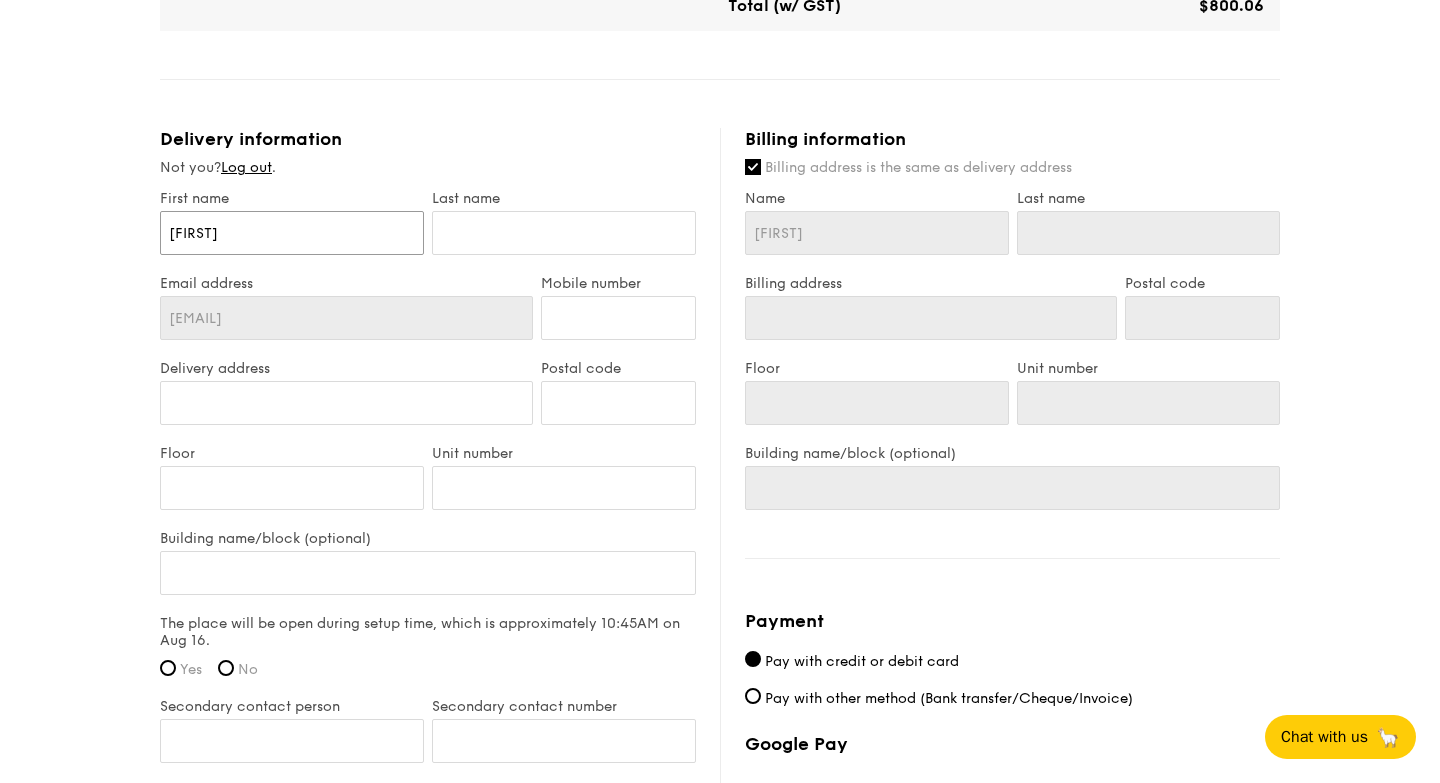 click on "[FIRST]" at bounding box center [292, 233] 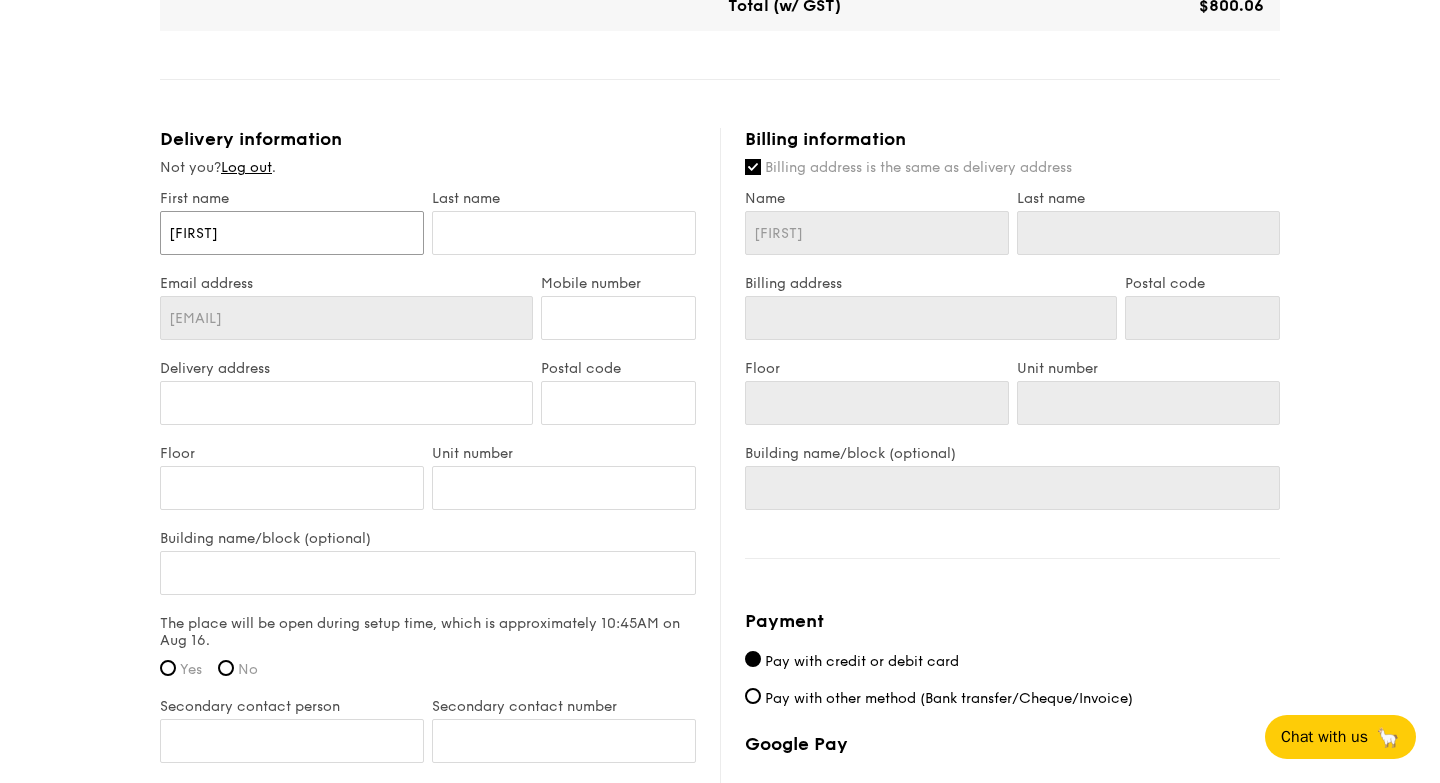 type on "[FIRST]" 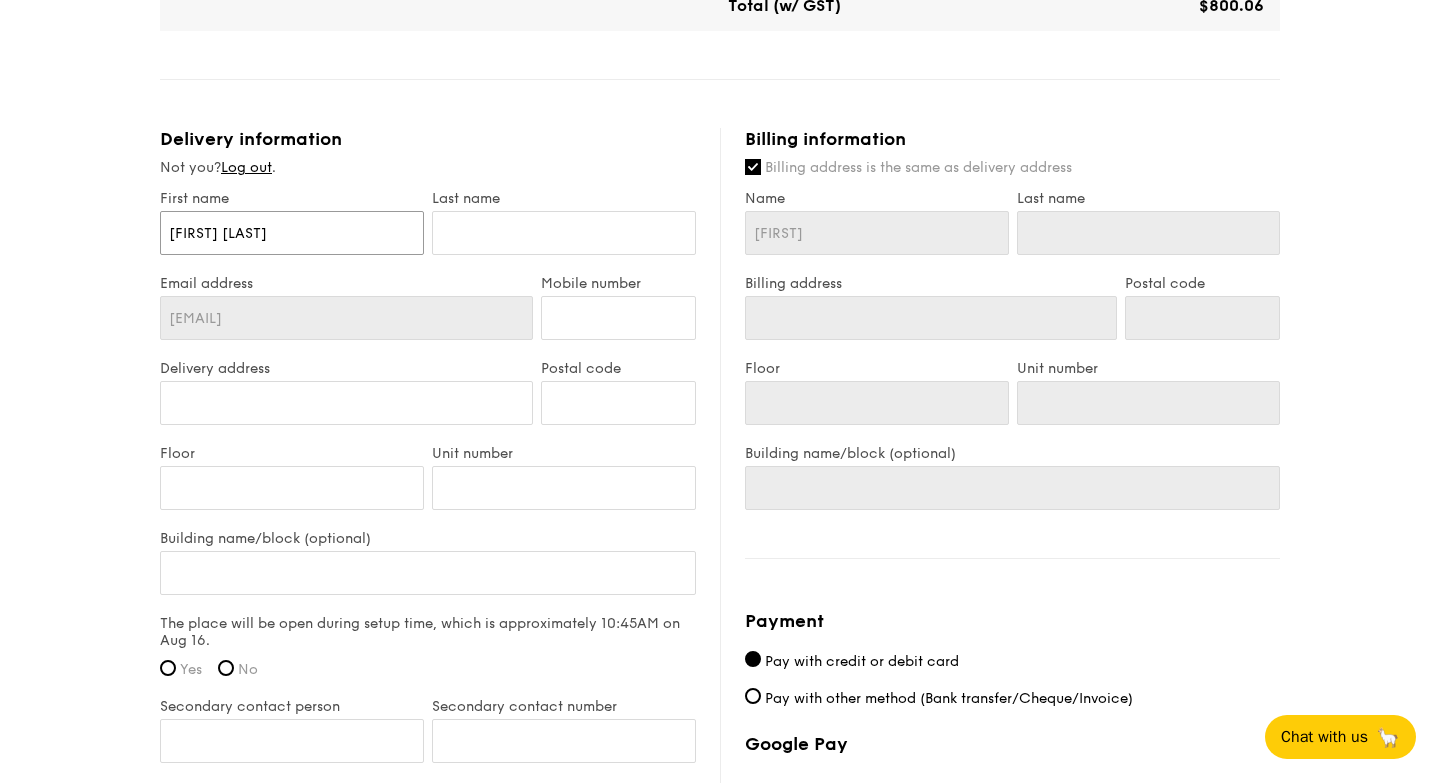 type on "[FIRST] [LAST]" 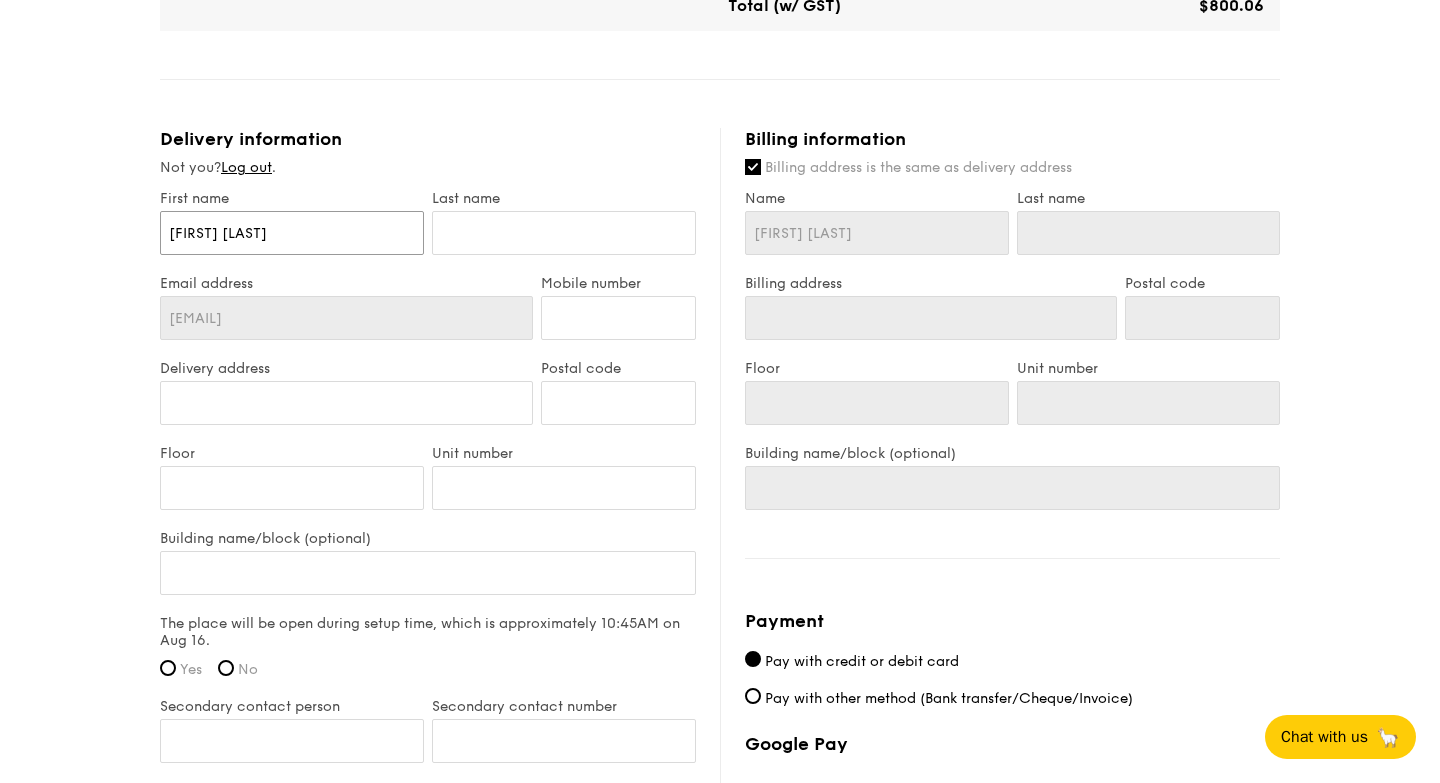 type on "[FIRST] [LAST]" 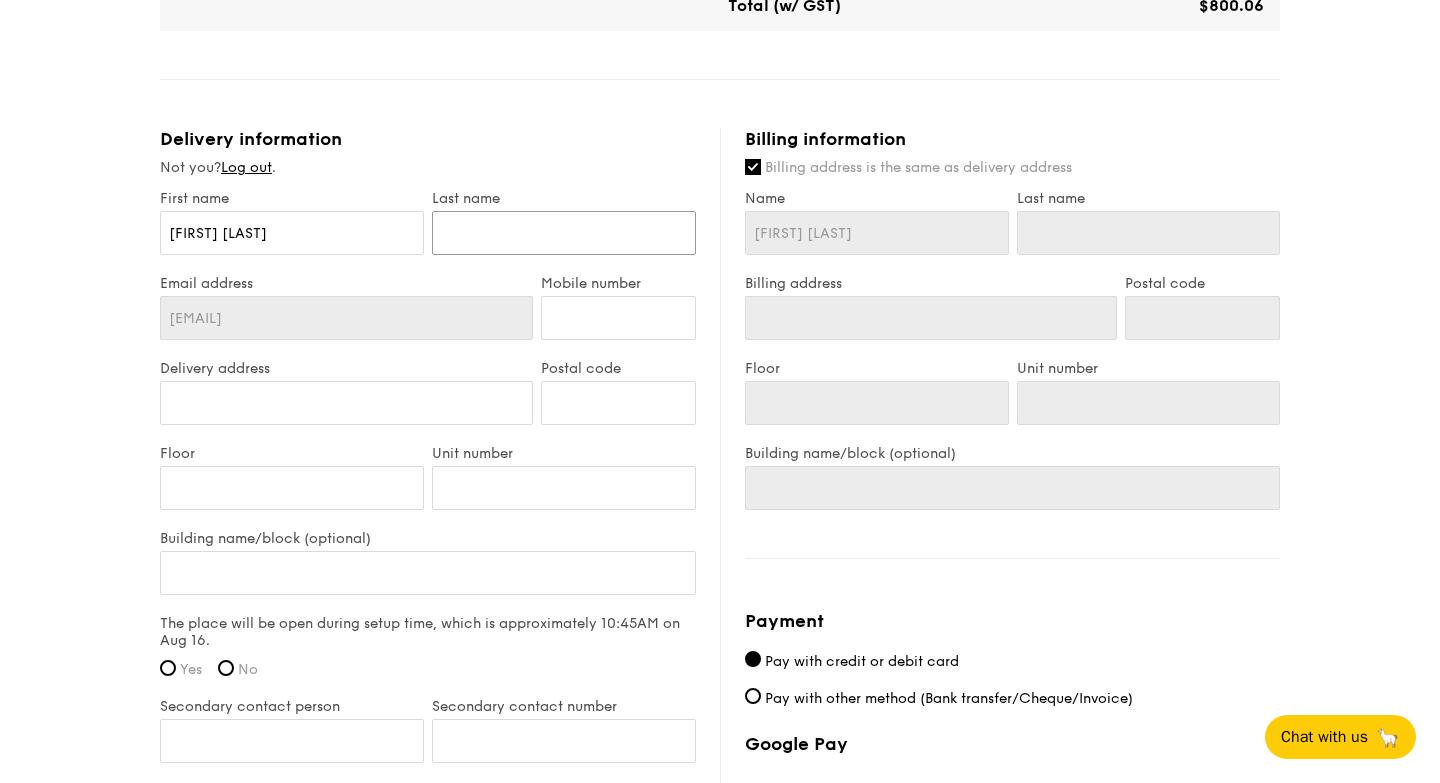 click at bounding box center [564, 233] 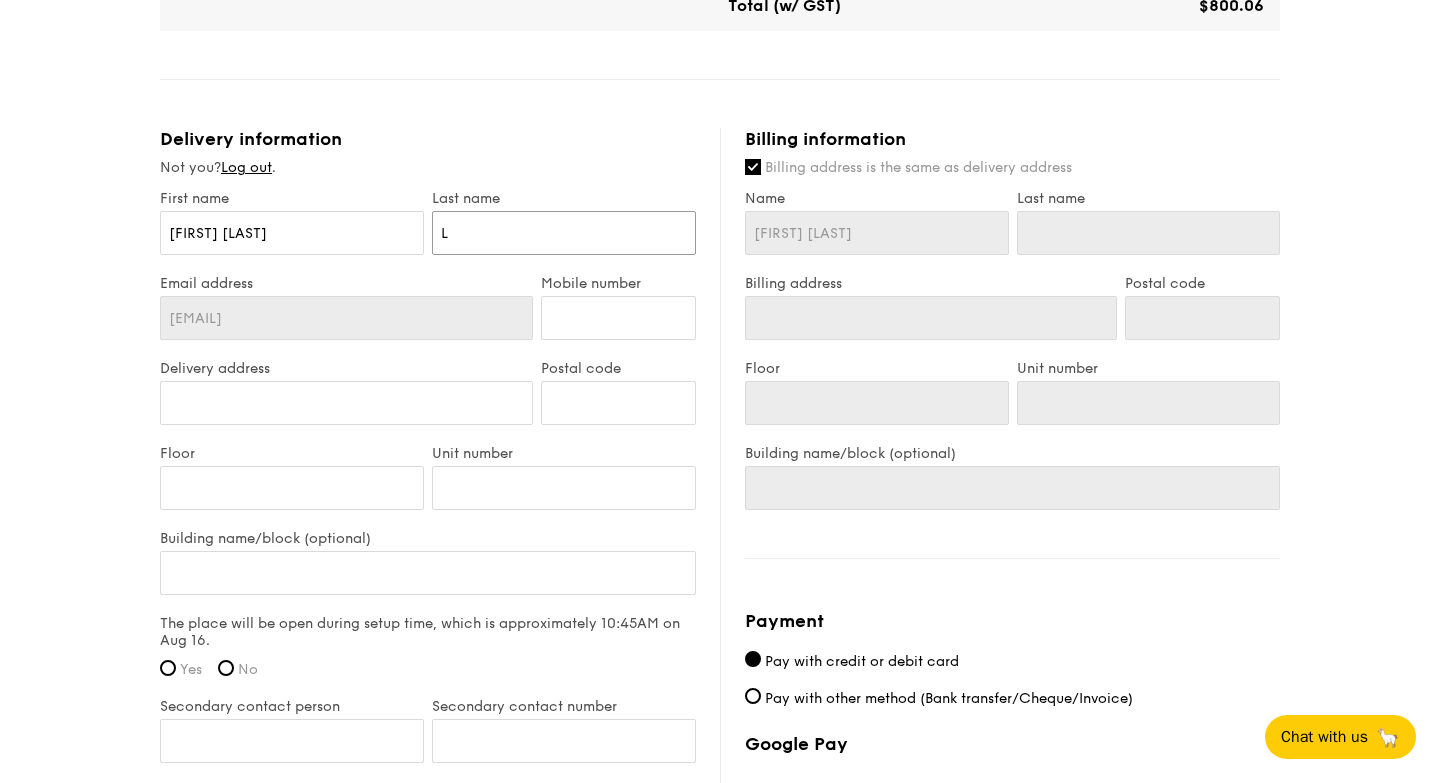 type on "L" 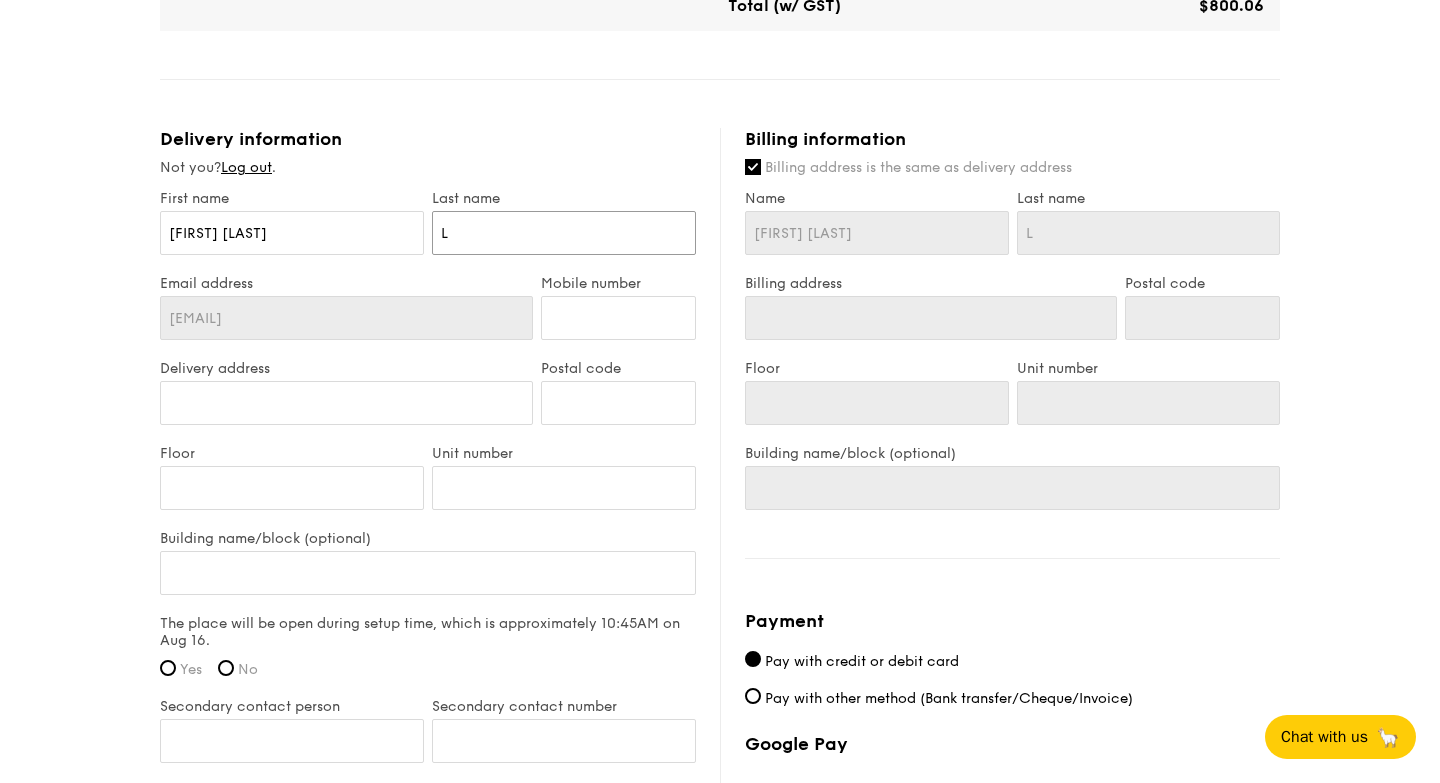 type on "Le" 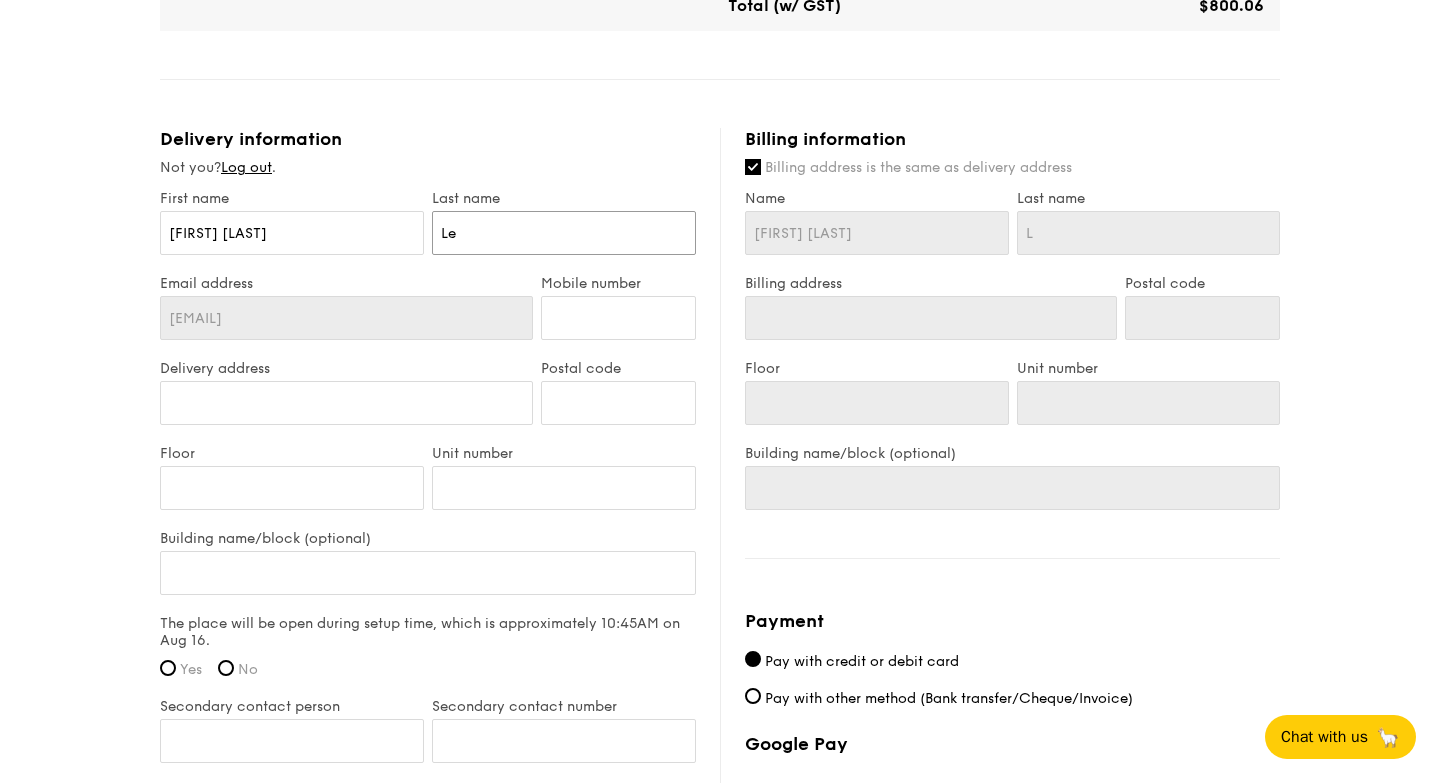 type on "Le" 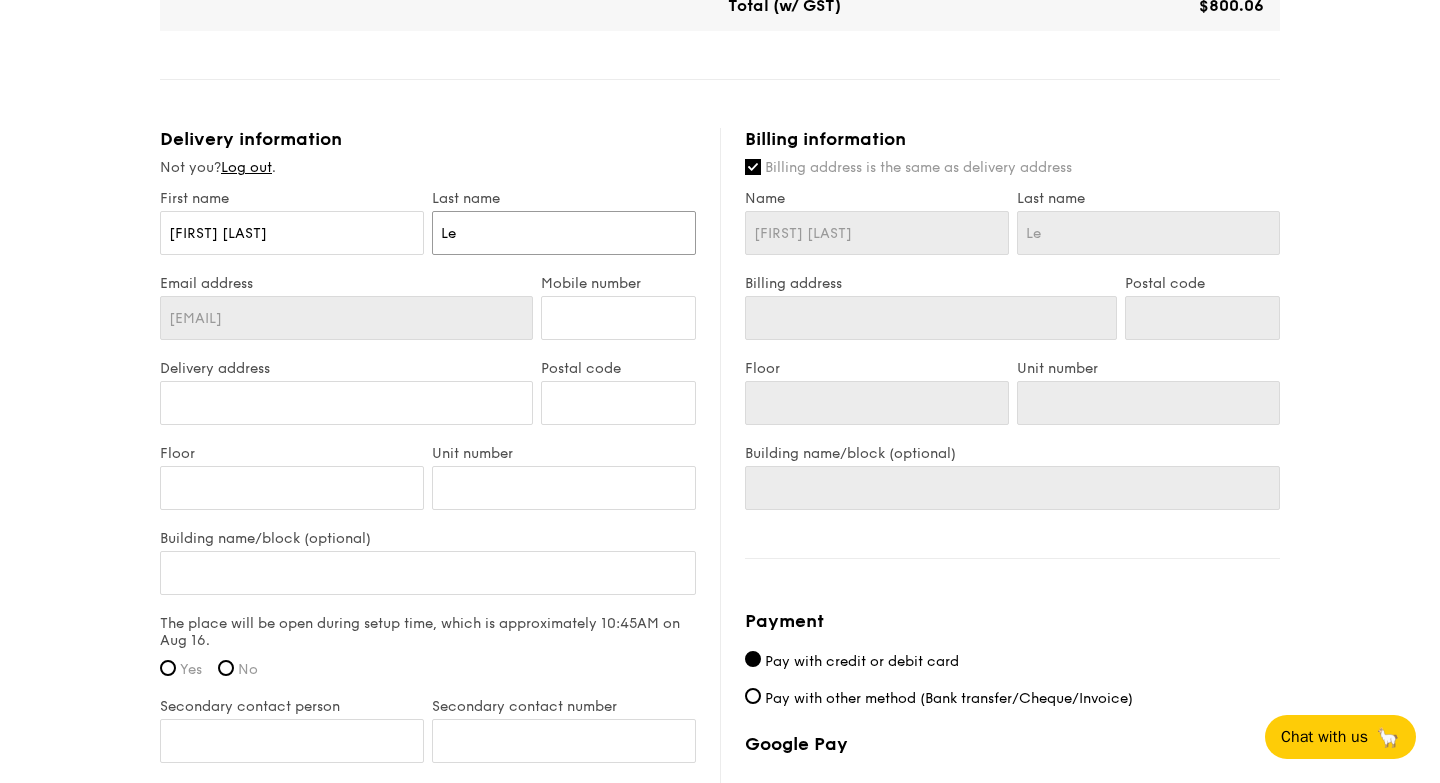 type on "[LAST]" 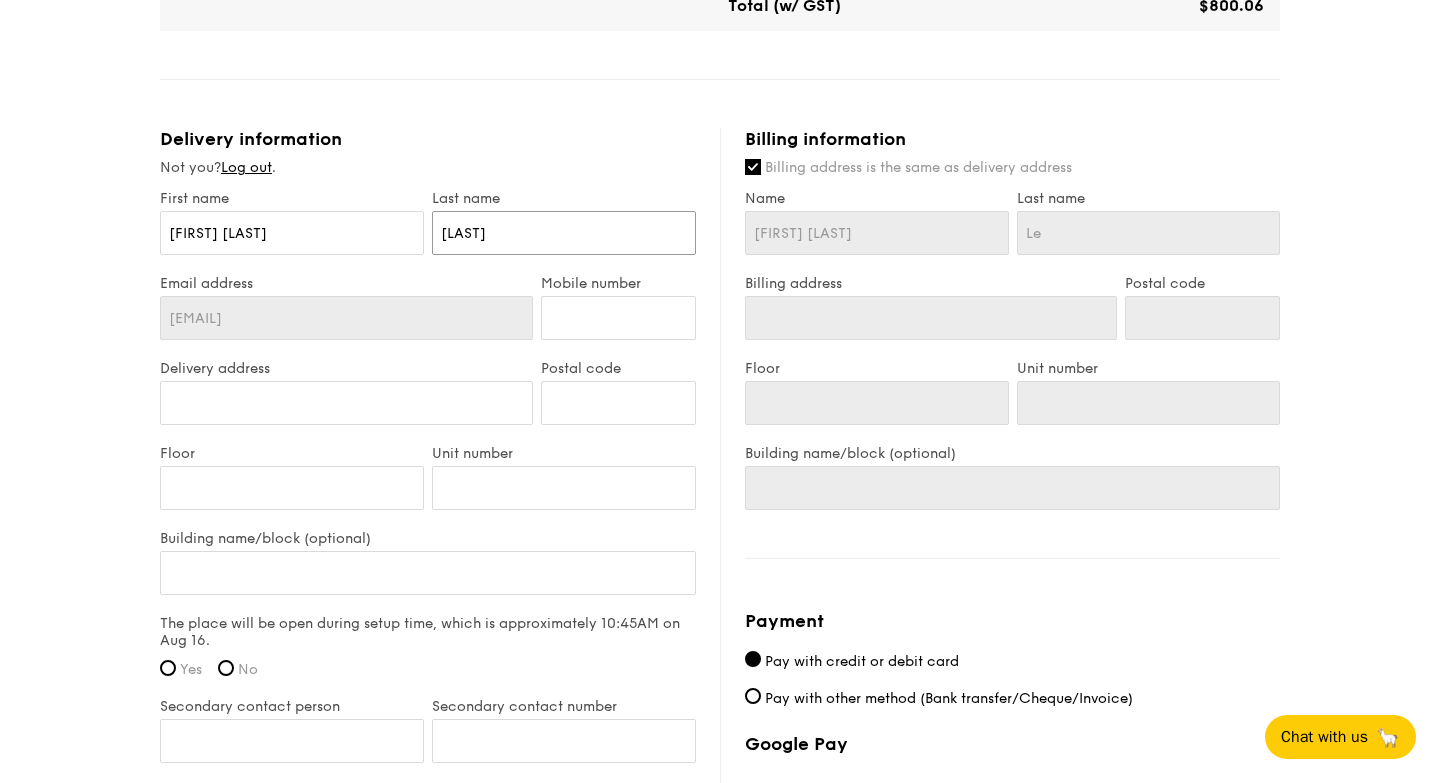 type on "[LAST]" 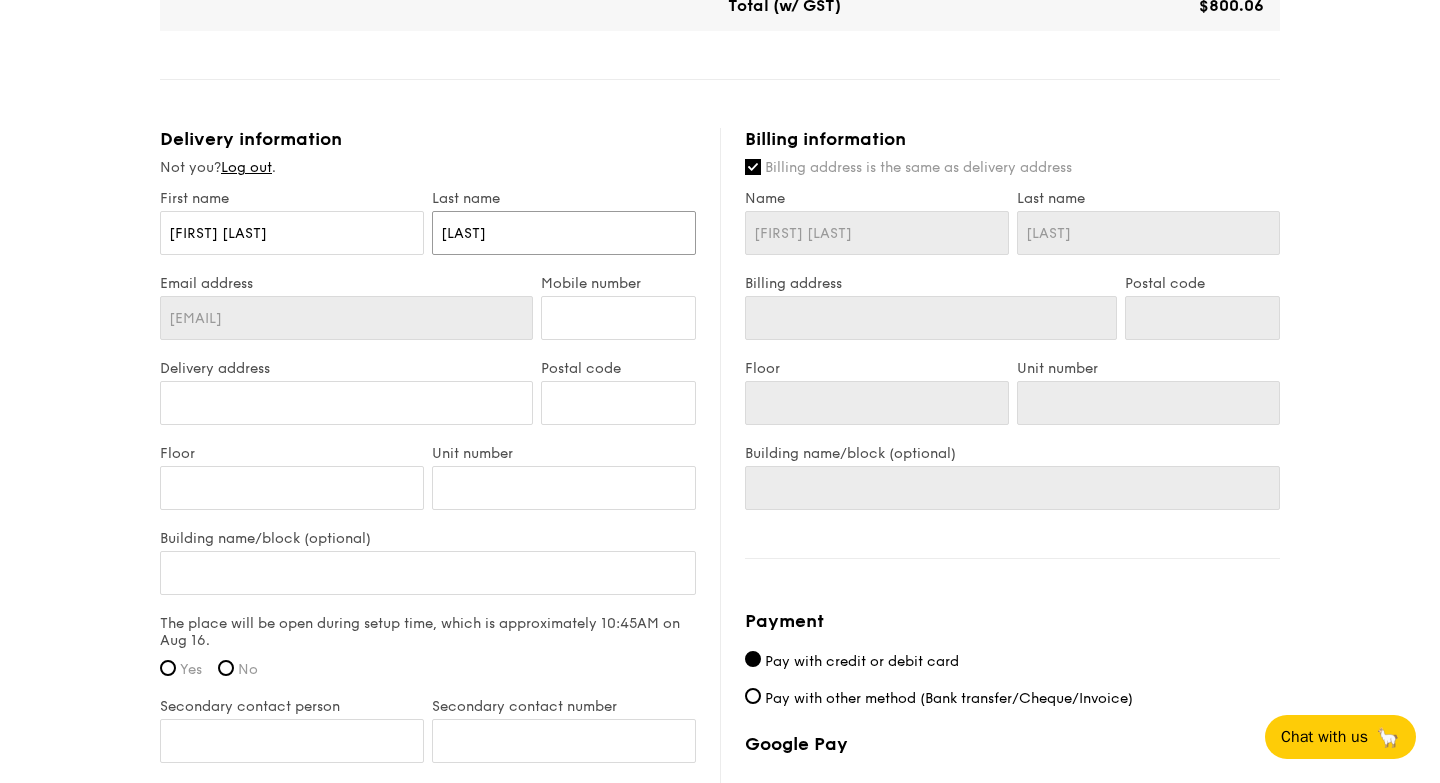 type on "[LAST]" 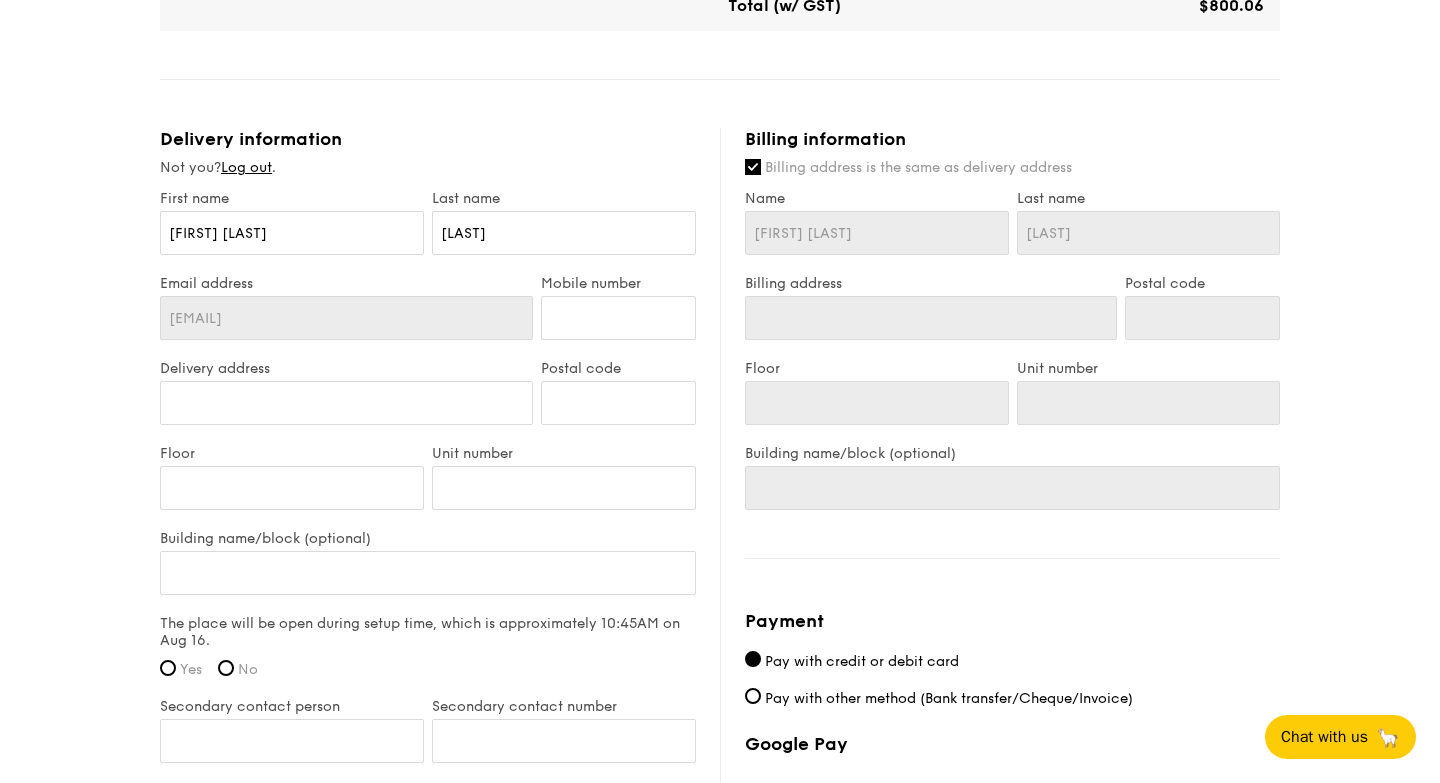 click on "Delivery information
Not you?
Log out .
First name
[FIRST] [LAST]
Last name
[LAST]
Email address
[EMAIL]
Mobile number
[PHONE]
Delivery address
Postal code
[POSTAL_CODE]
Floor
[FLOOR]
Unit number
[UNIT_NUMBER]
Building name/block (optional)
[BUILDING_NAME]
The place will be open during setup time, which is approximately 10:45AM on Aug 16.
Yes
No
Secondary contact person
[FIRST] [LAST]
Secondary contact number
[PHONE]
Yes, please  include" at bounding box center (440, 594) 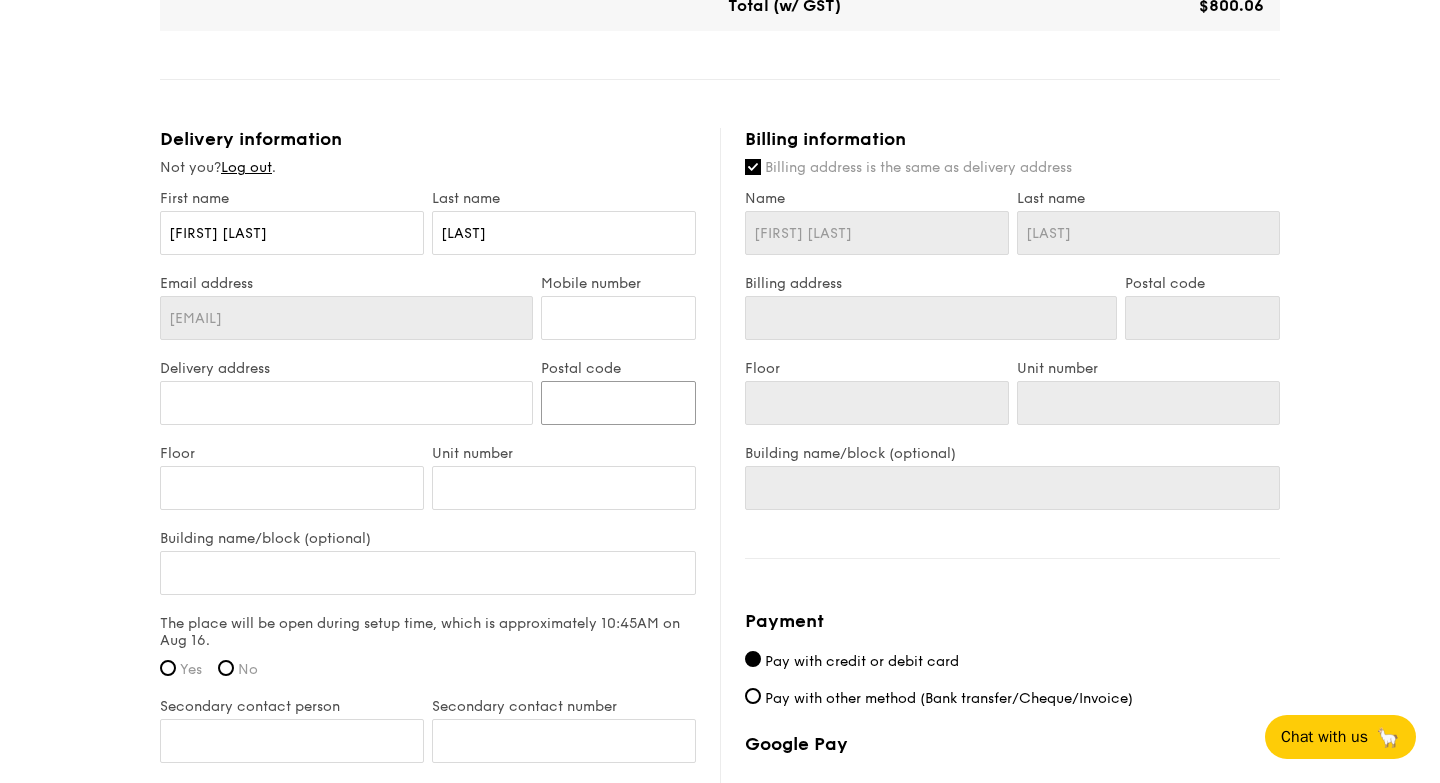 click on "Postal code" at bounding box center (618, 403) 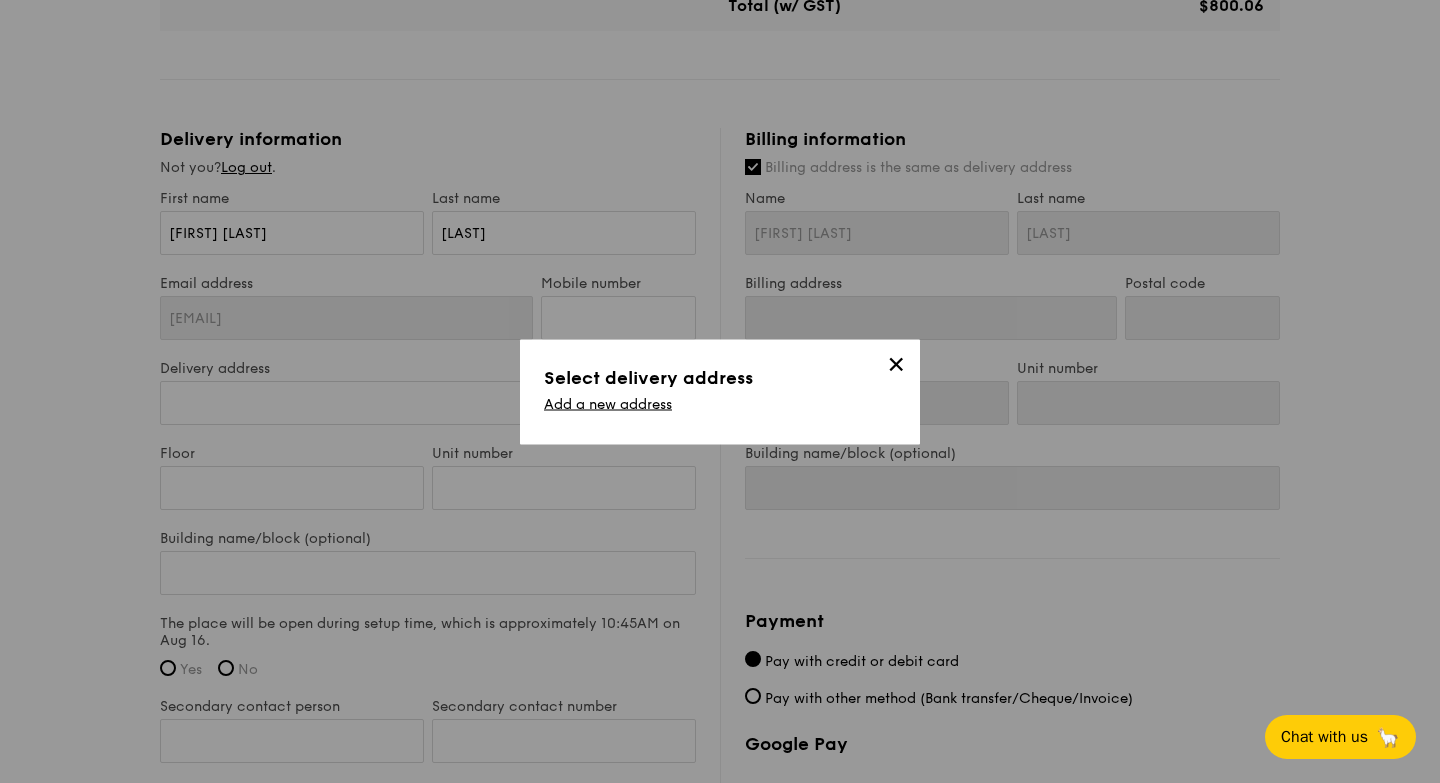 click on "Add a new address" at bounding box center [608, 403] 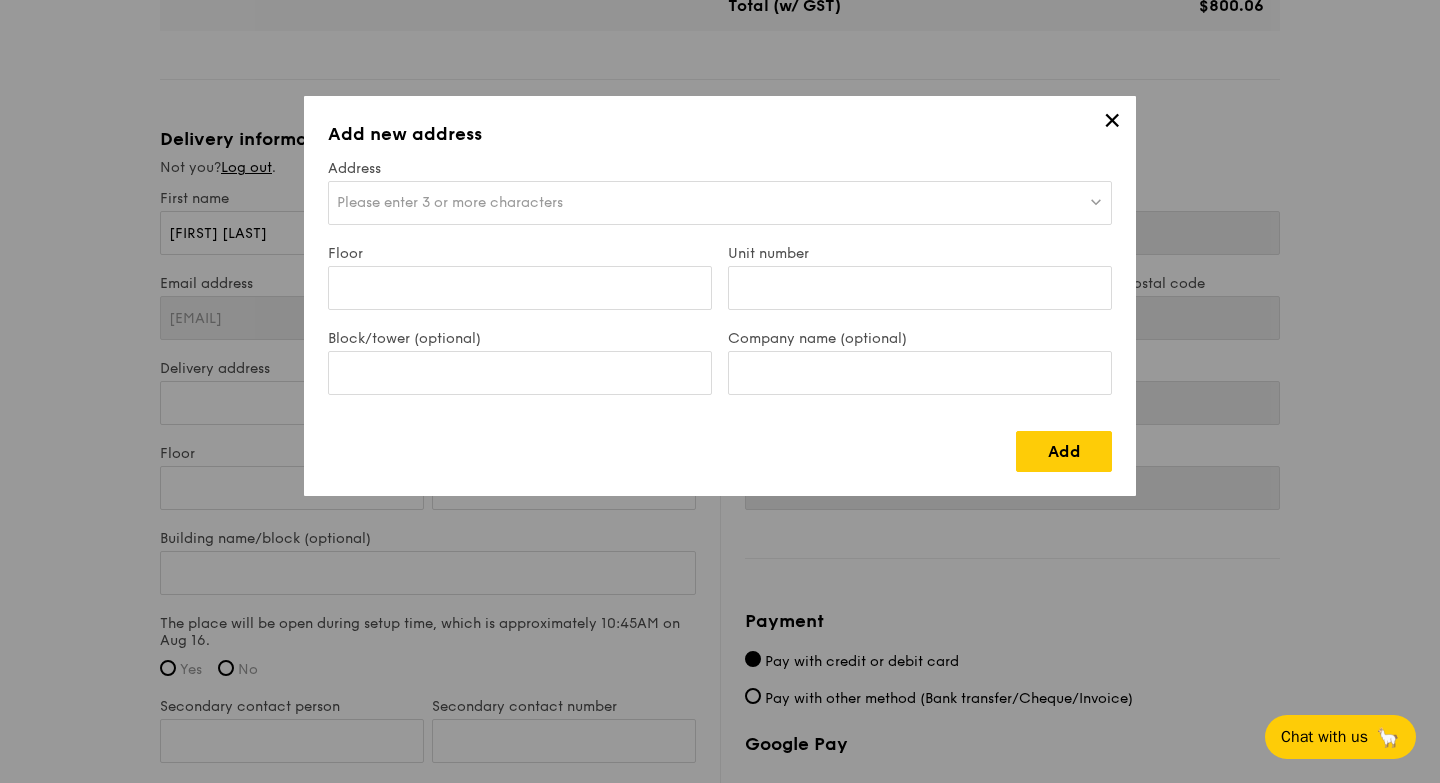 click on "Please enter 3 or more characters" at bounding box center (720, 203) 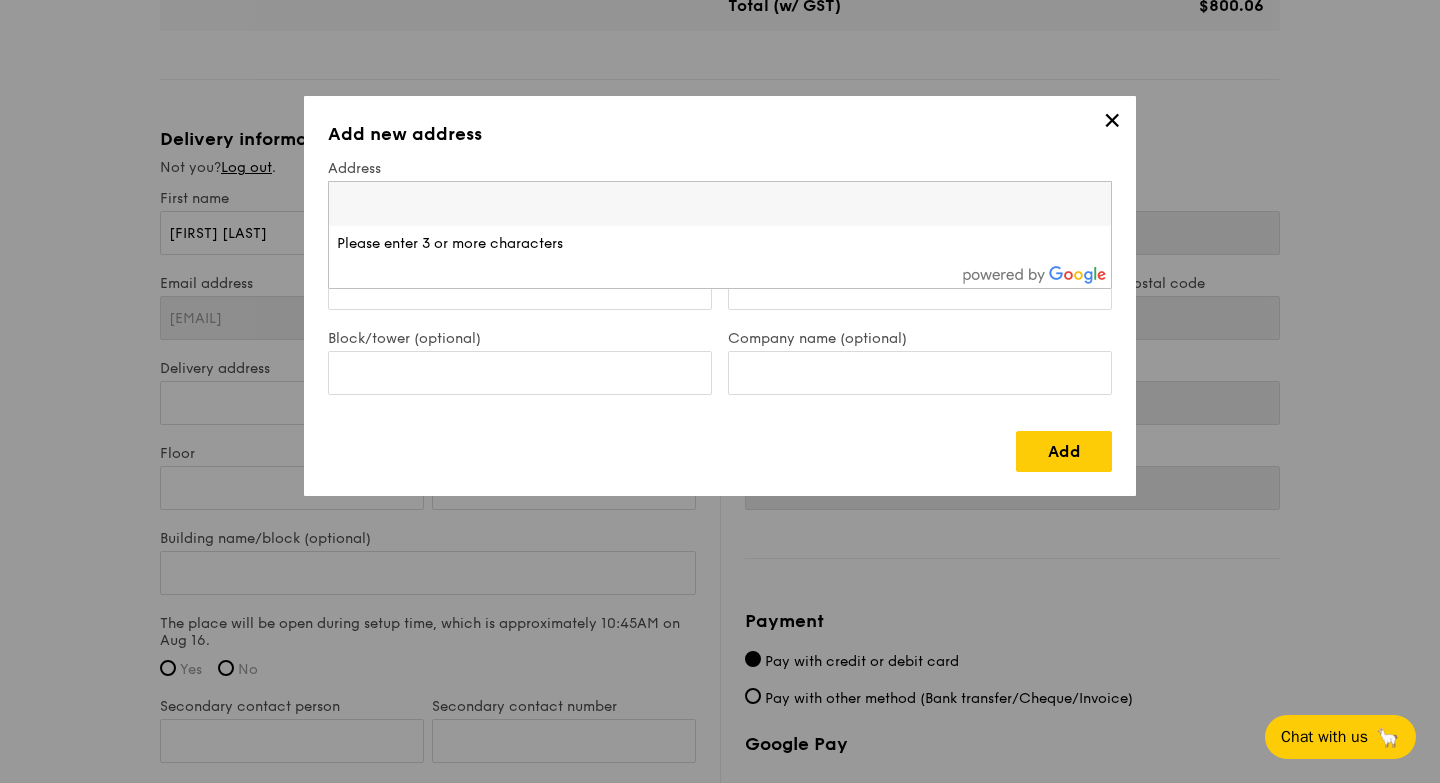 click at bounding box center [720, 204] 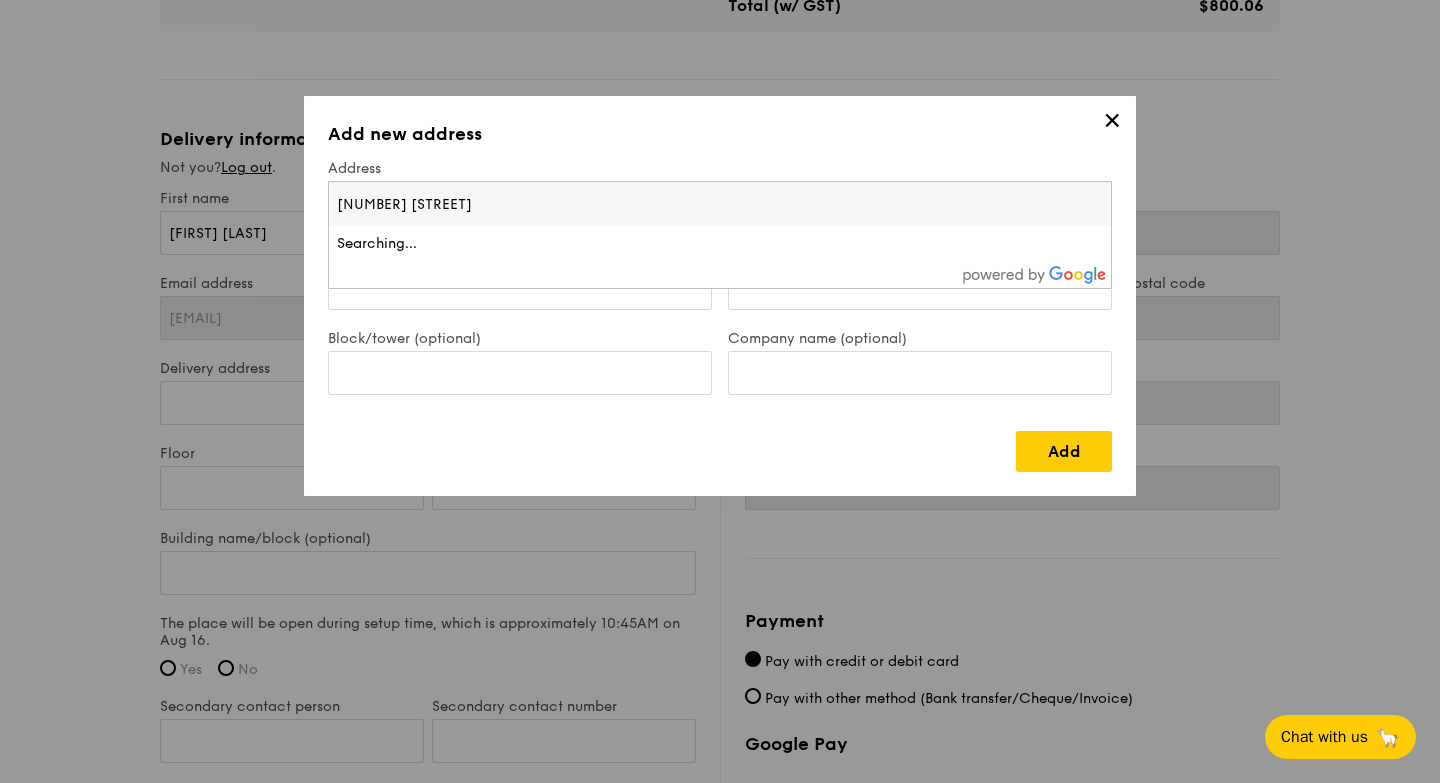 type on "[NUMBER] [STREET]" 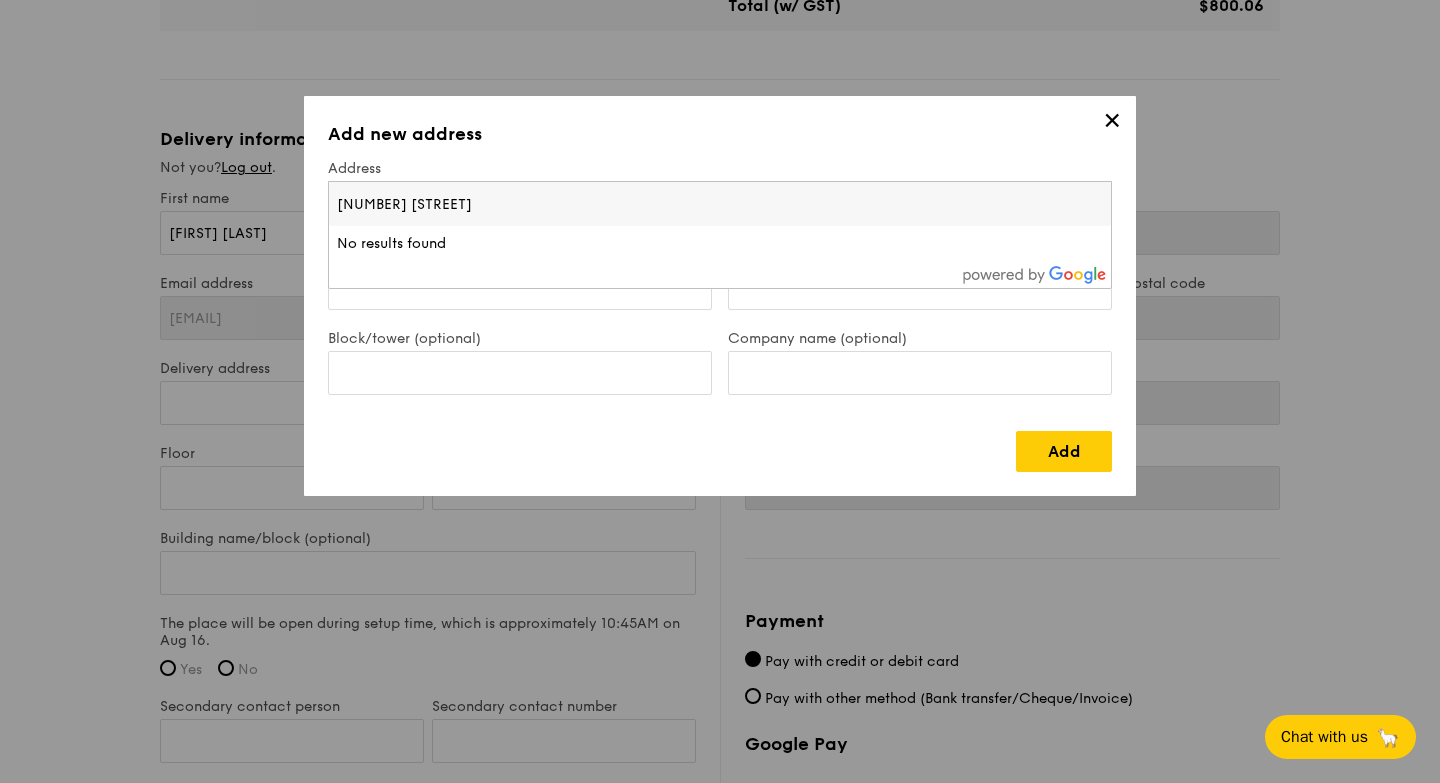 click on "✕" at bounding box center [1112, 124] 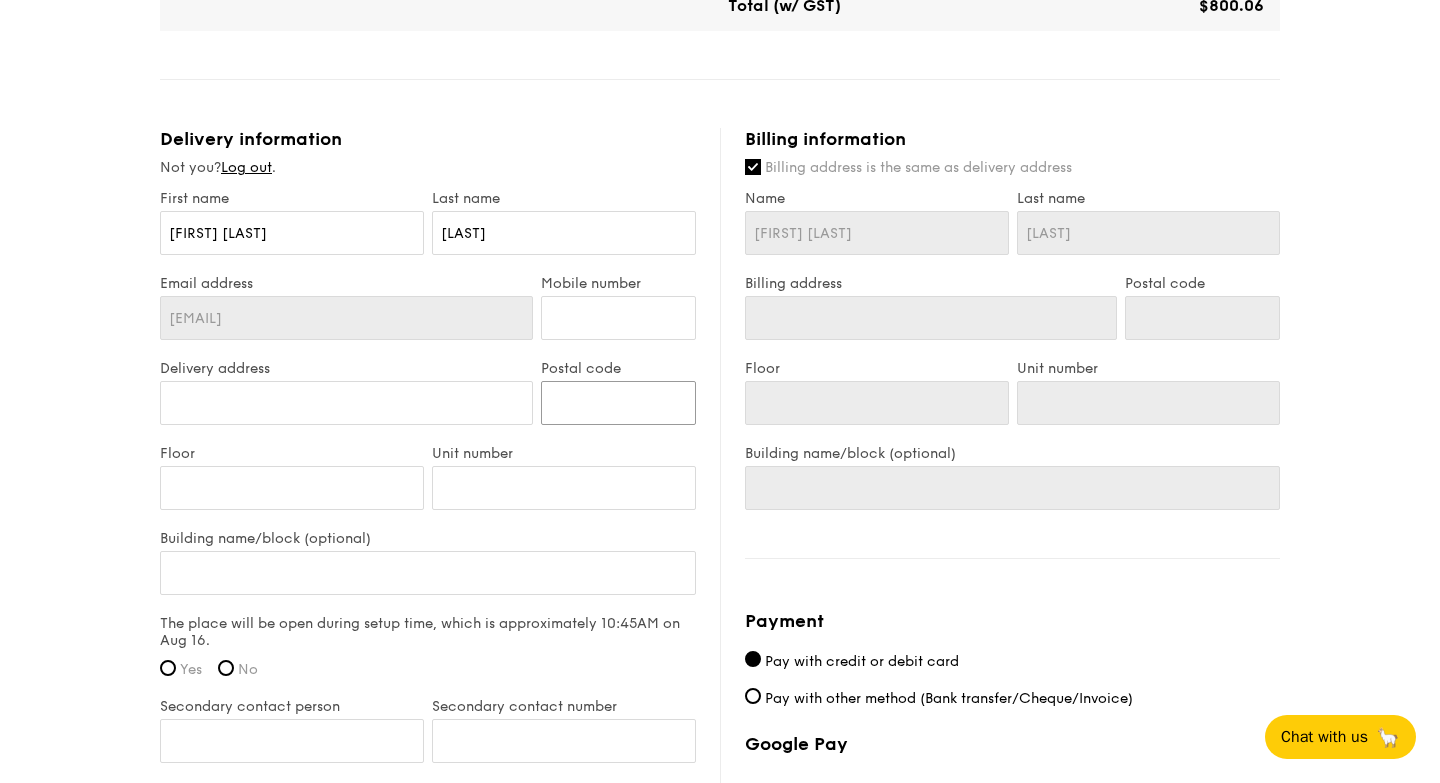 click on "Postal code" at bounding box center [618, 403] 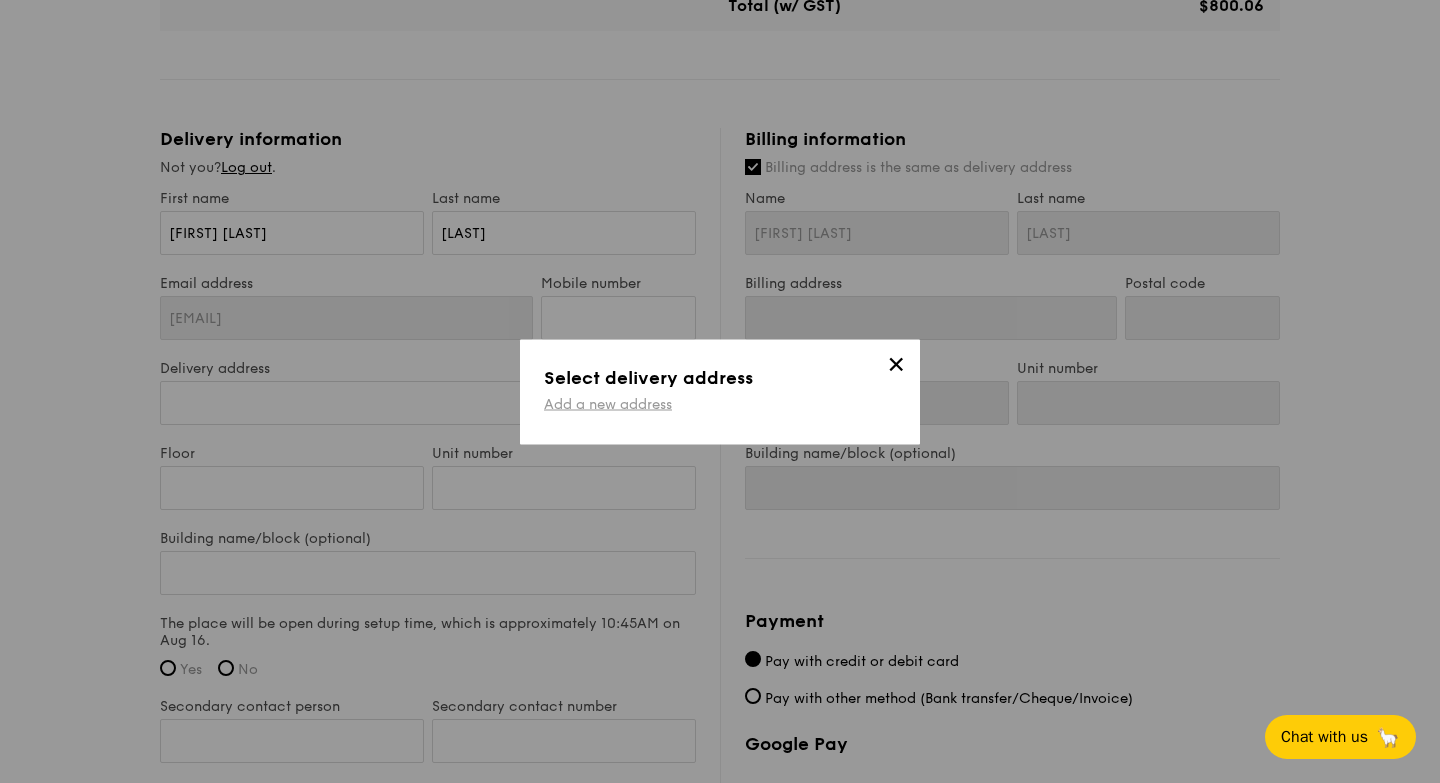 click on "Add a new address" at bounding box center (608, 403) 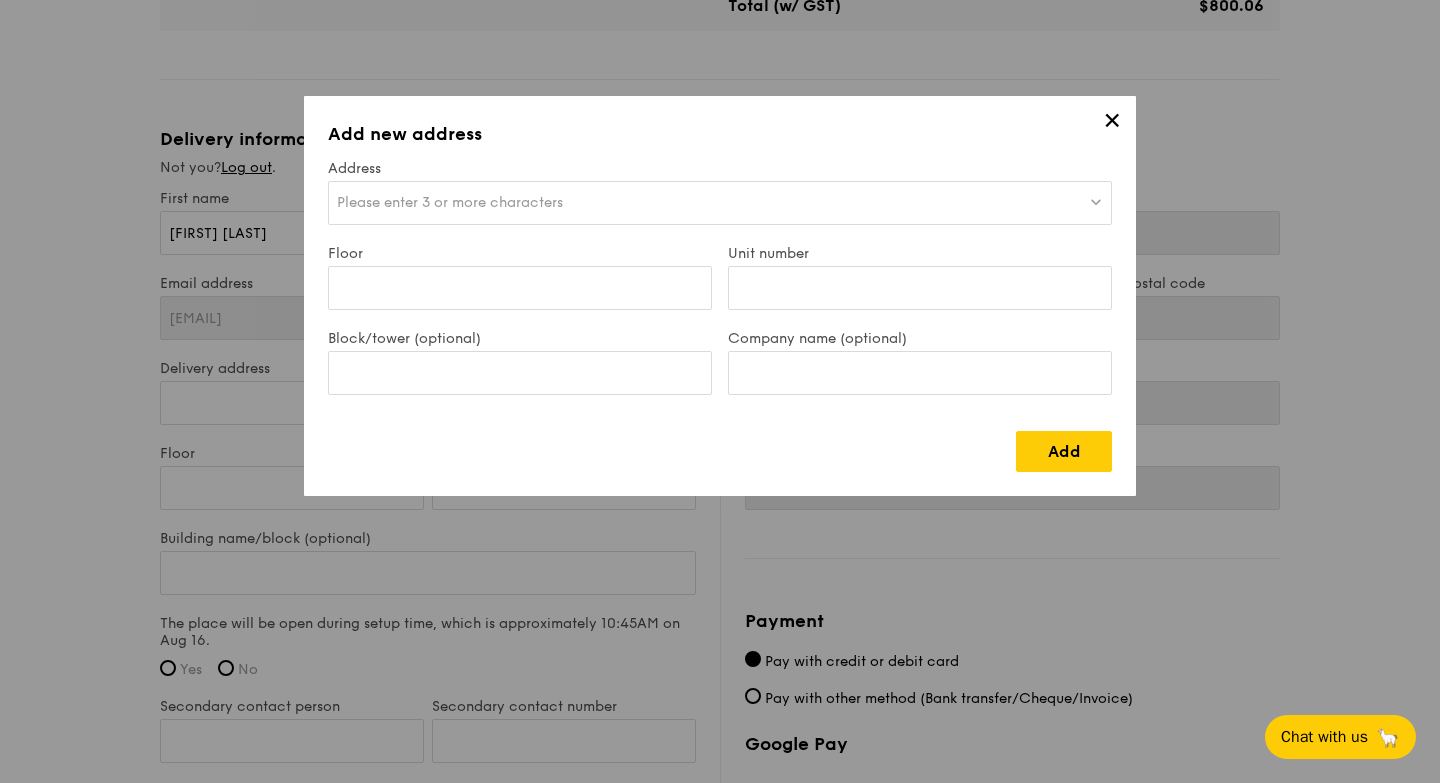 click on "Please enter 3 or more characters" at bounding box center [450, 202] 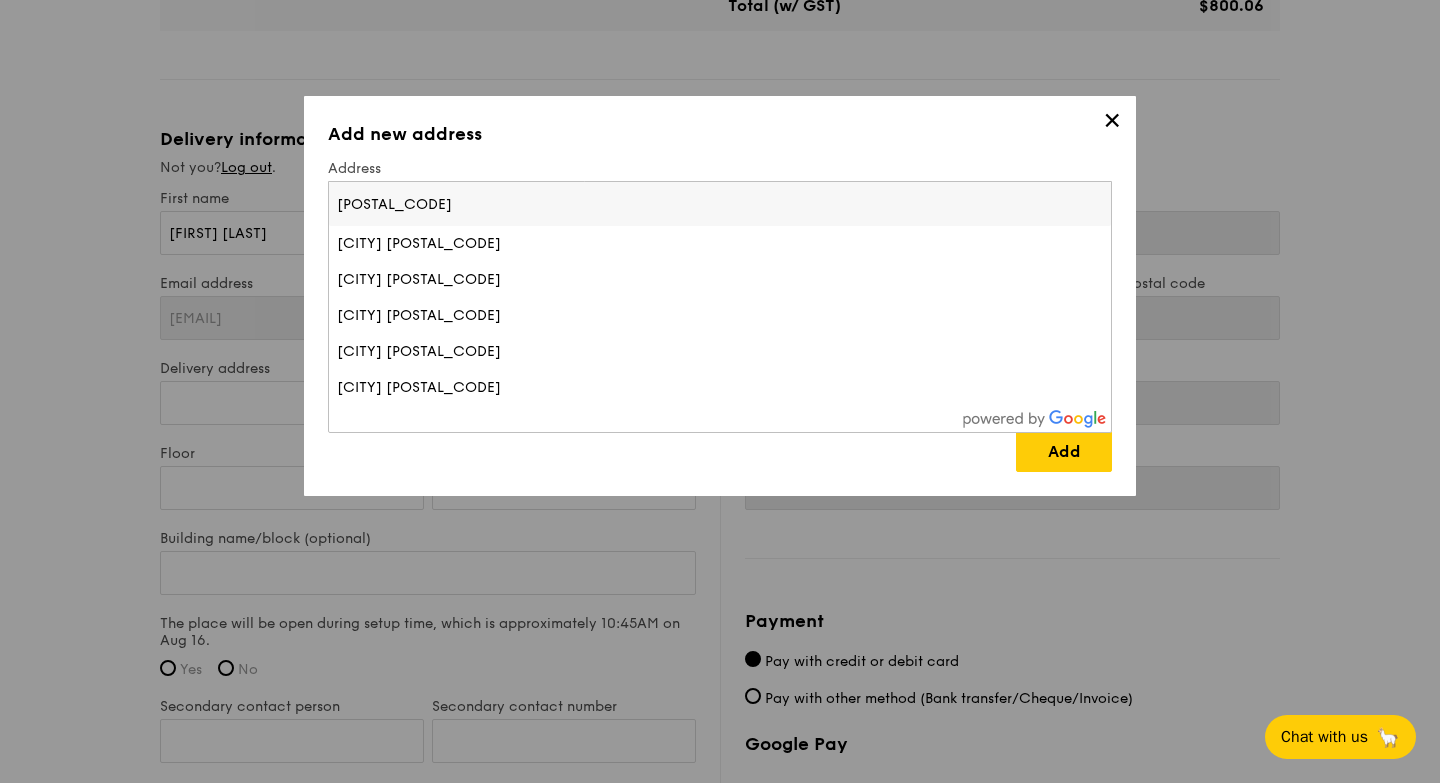 type on "[POSTAL_CODE]" 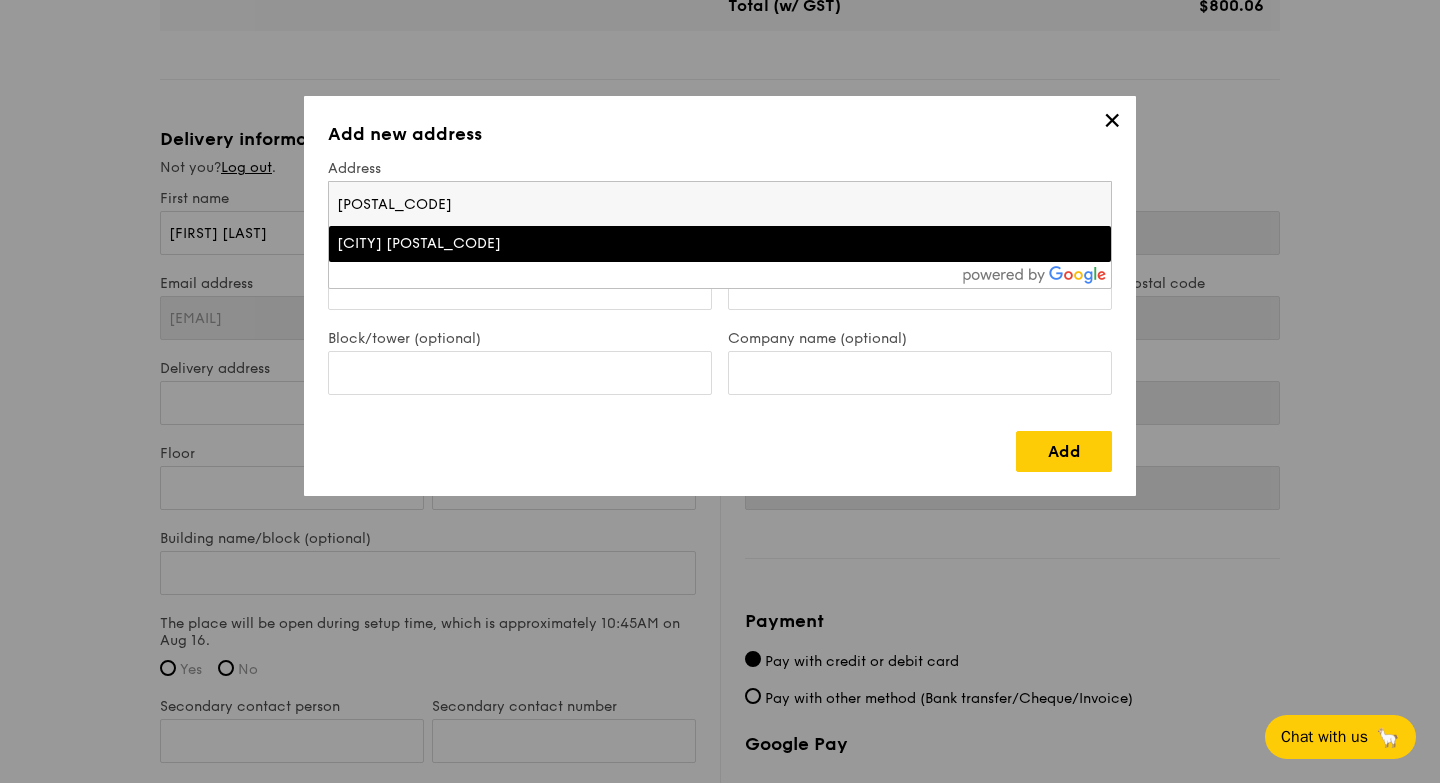 click on "[CITY] [POSTAL_CODE]" at bounding box center (624, 244) 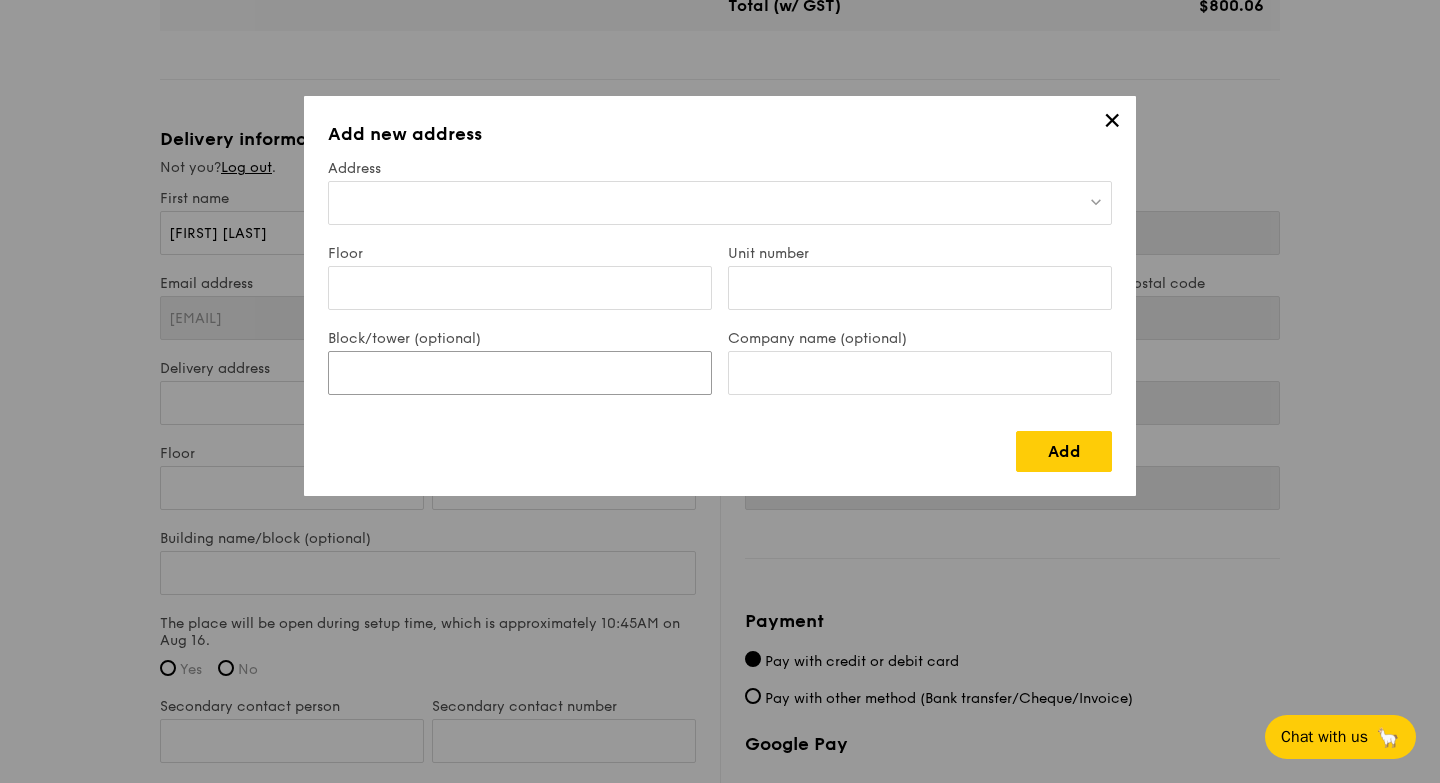 click on "Block/tower (optional)" at bounding box center [520, 373] 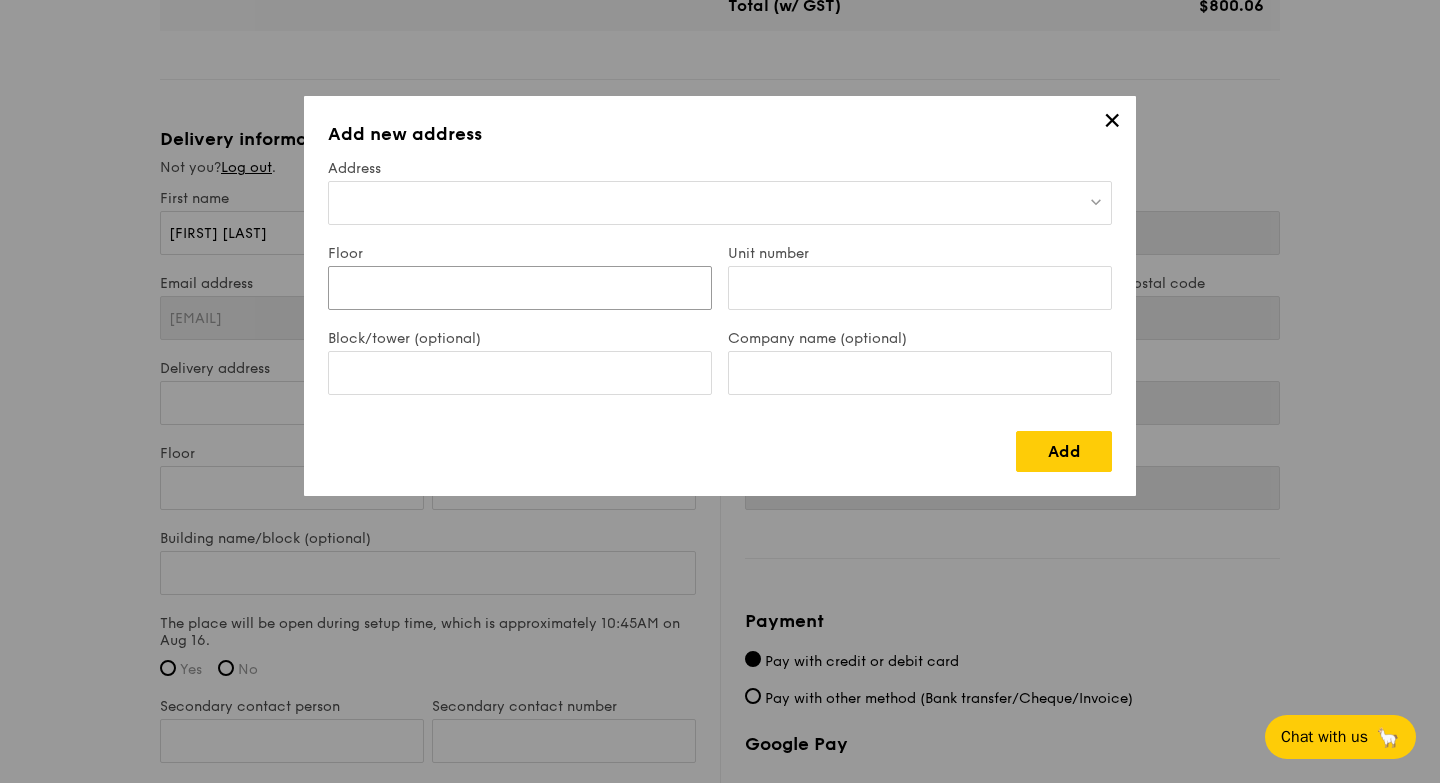 click on "Floor" at bounding box center (520, 288) 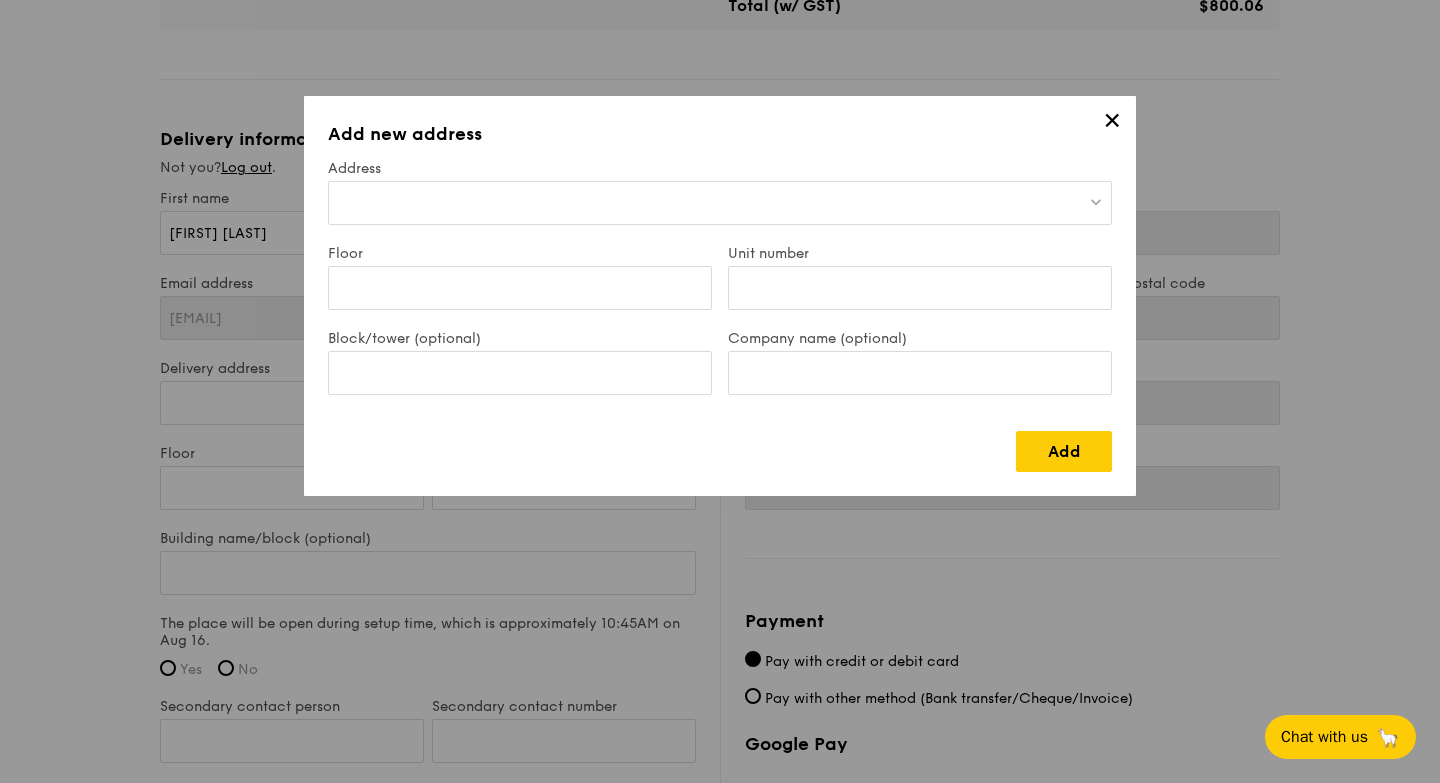 click at bounding box center [720, 203] 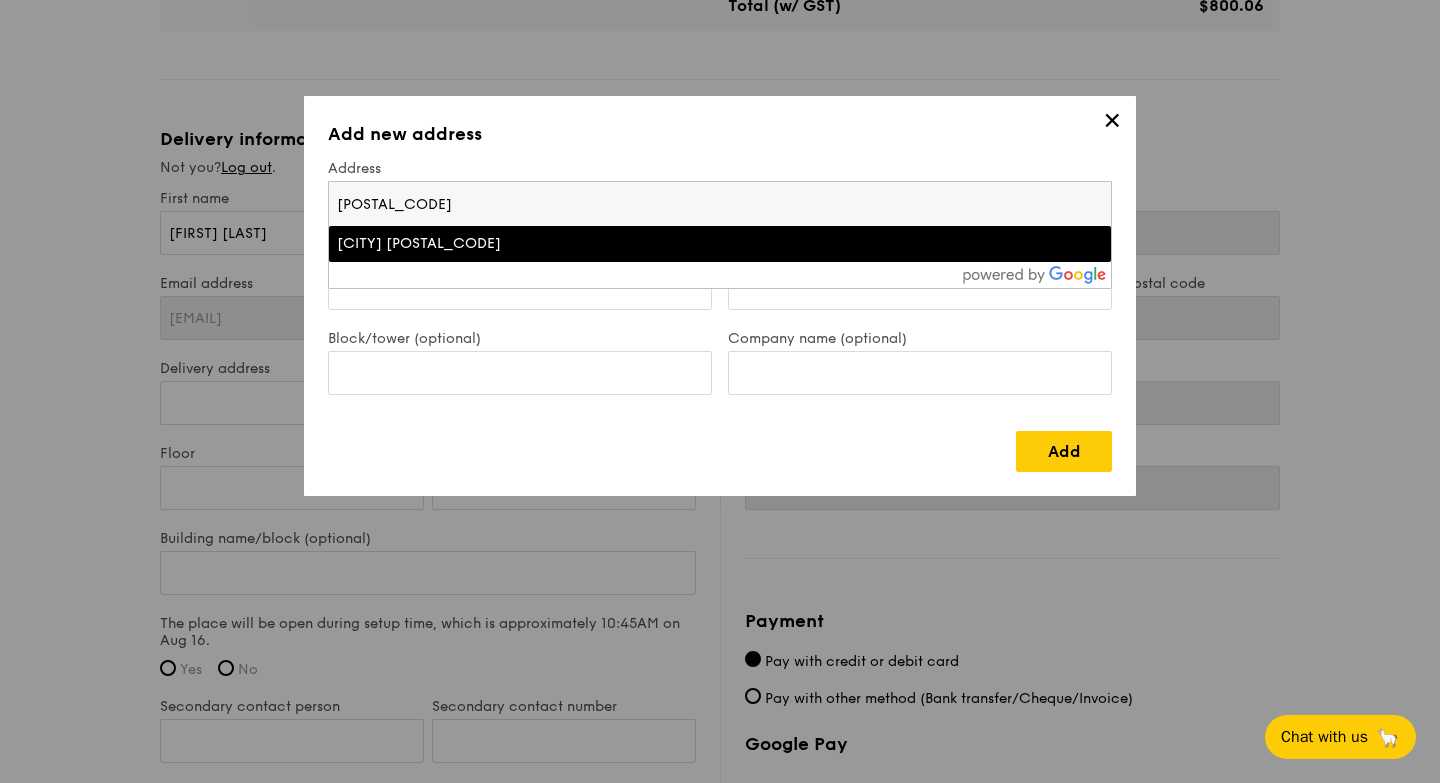 click on "[CITY] [POSTAL_CODE]" at bounding box center [624, 244] 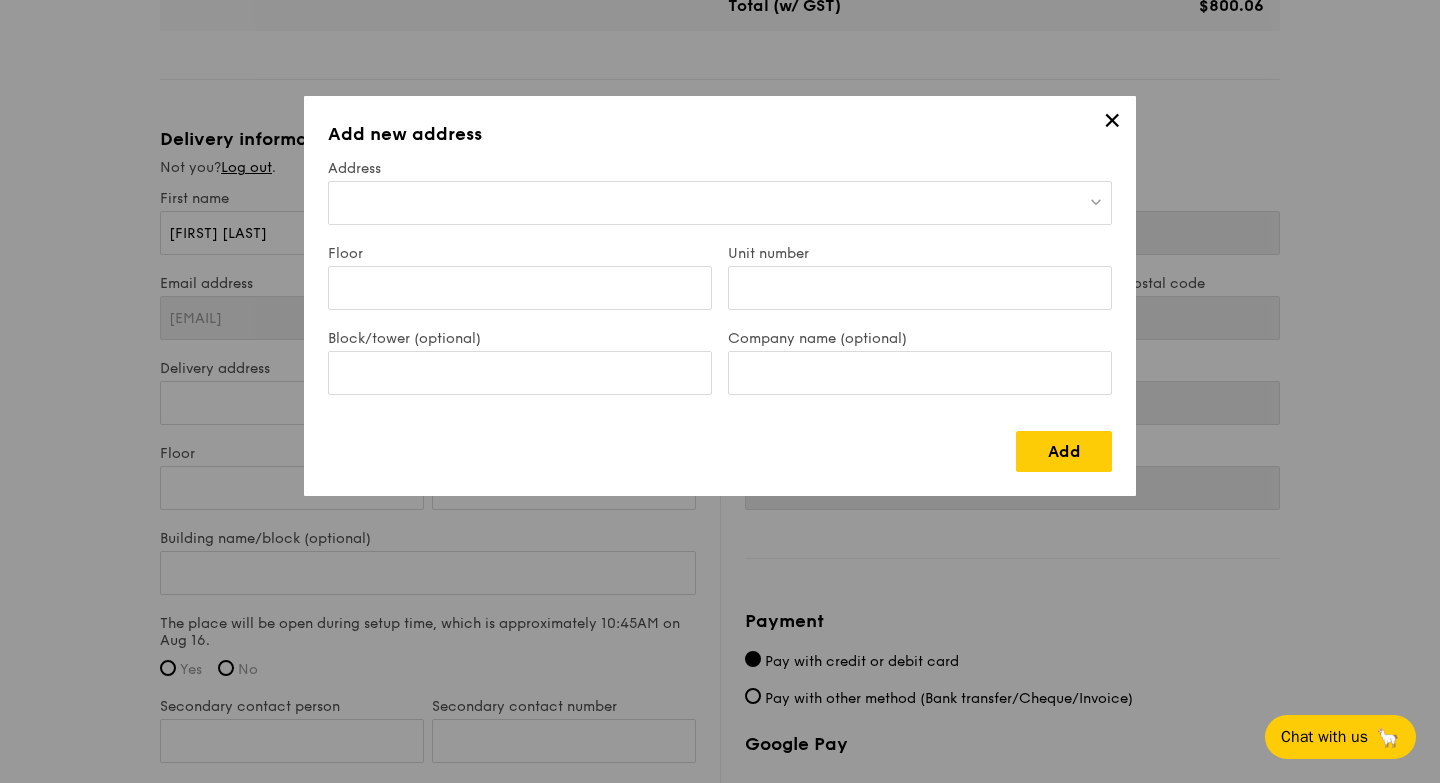 click at bounding box center (720, 203) 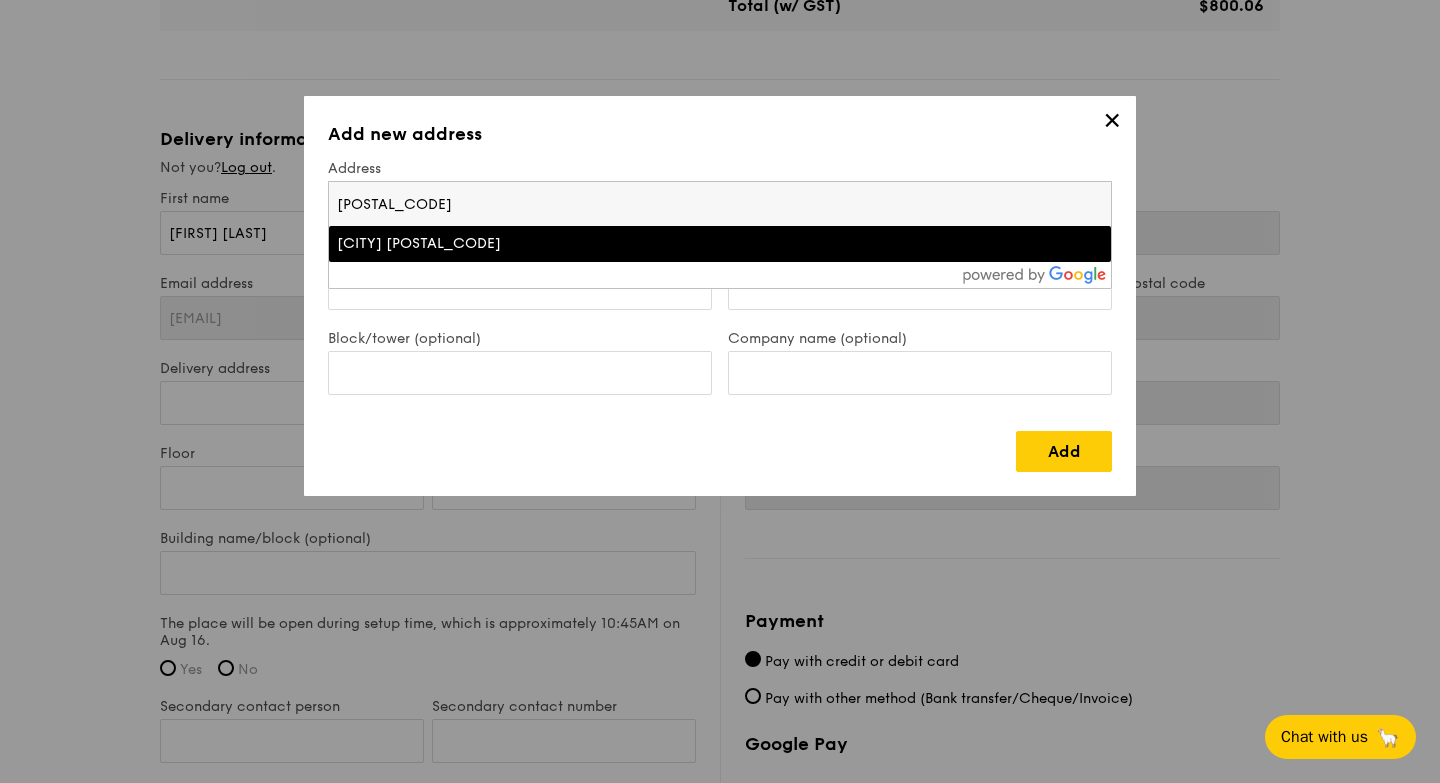 click on "[POSTAL_CODE]" at bounding box center (720, 204) 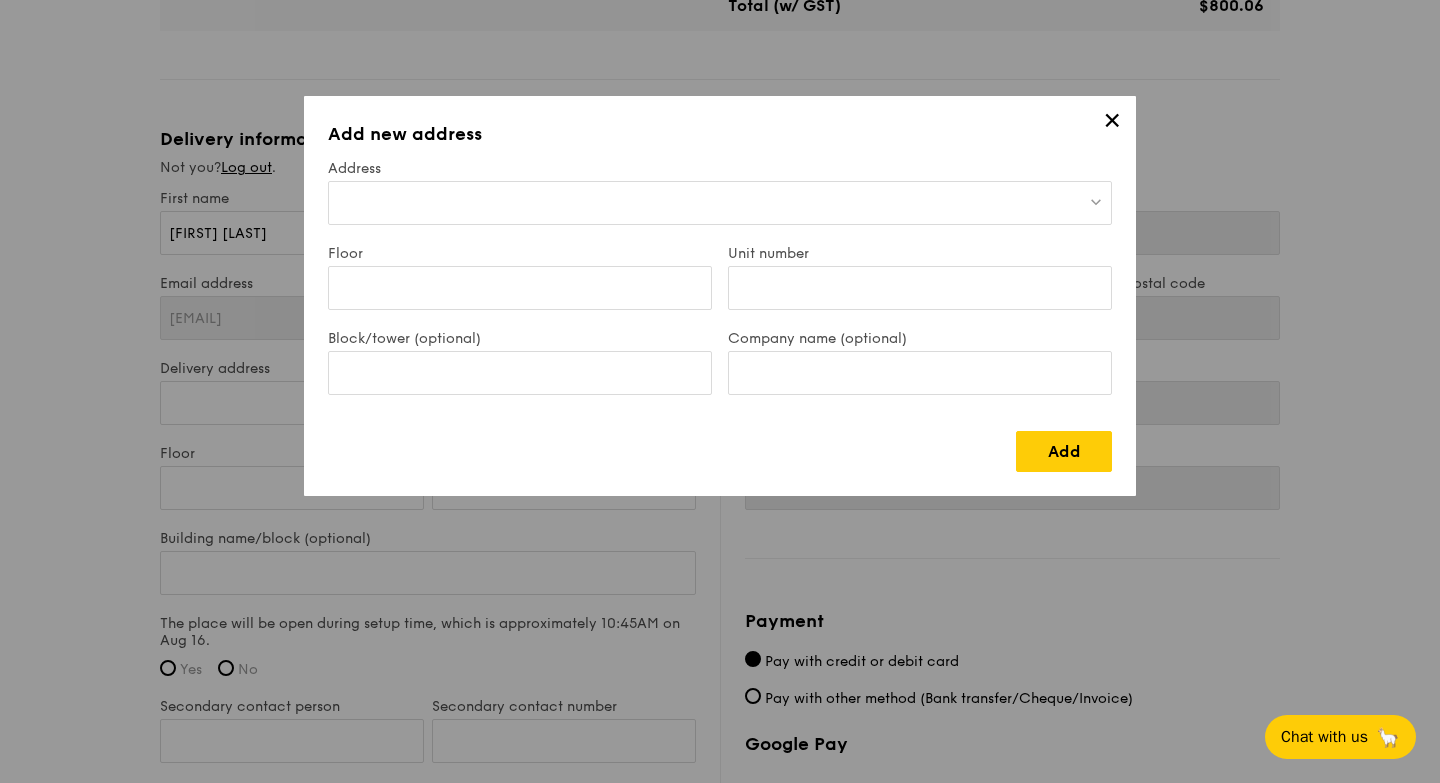 click at bounding box center (720, 203) 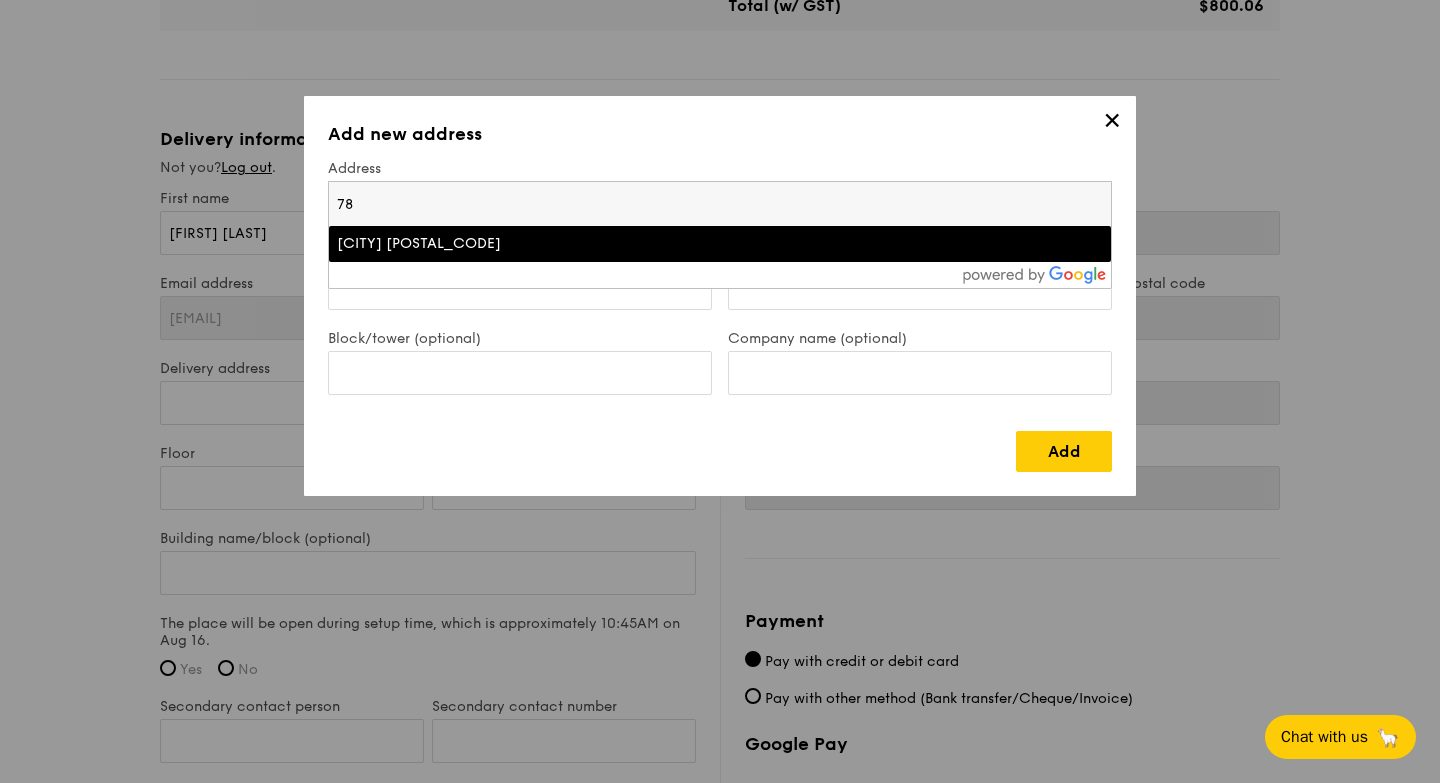 type on "7" 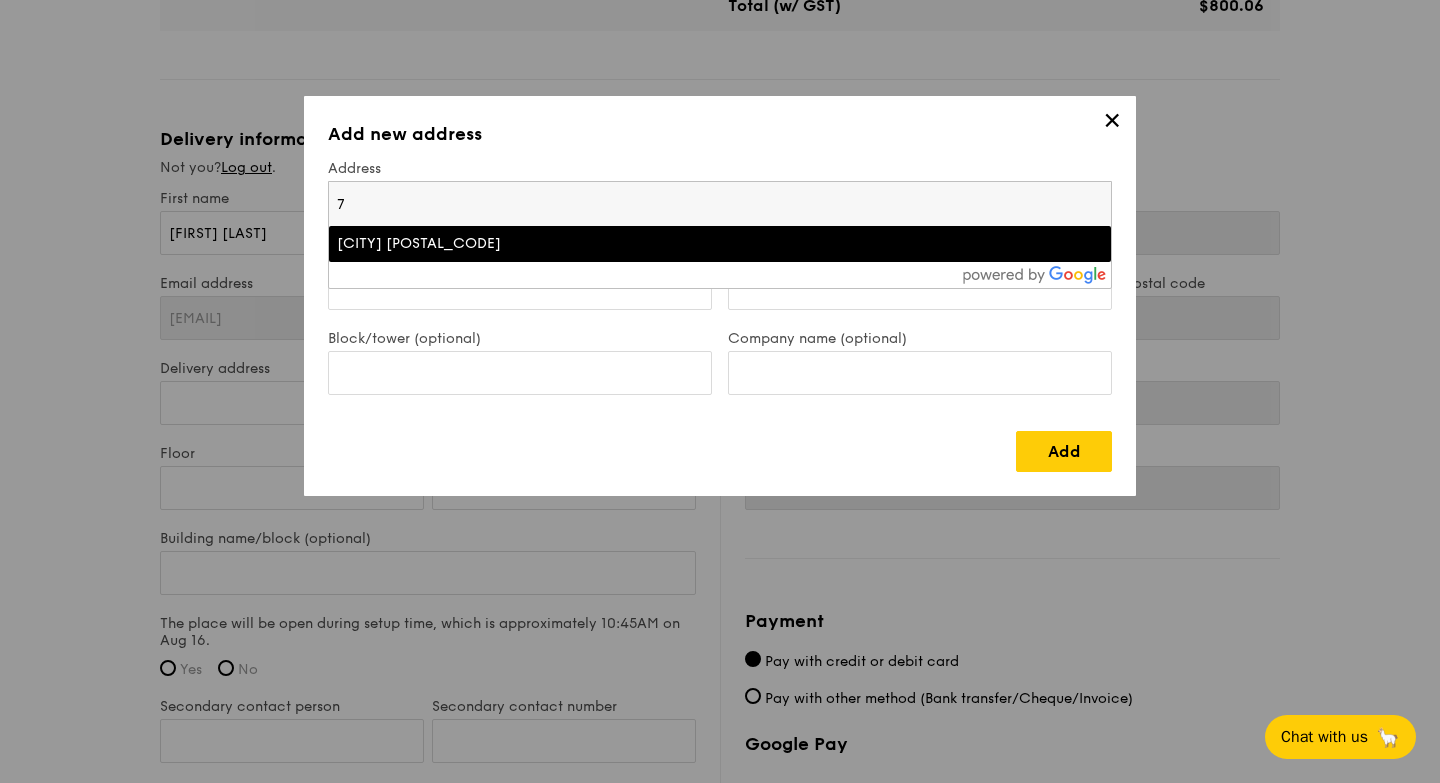 type 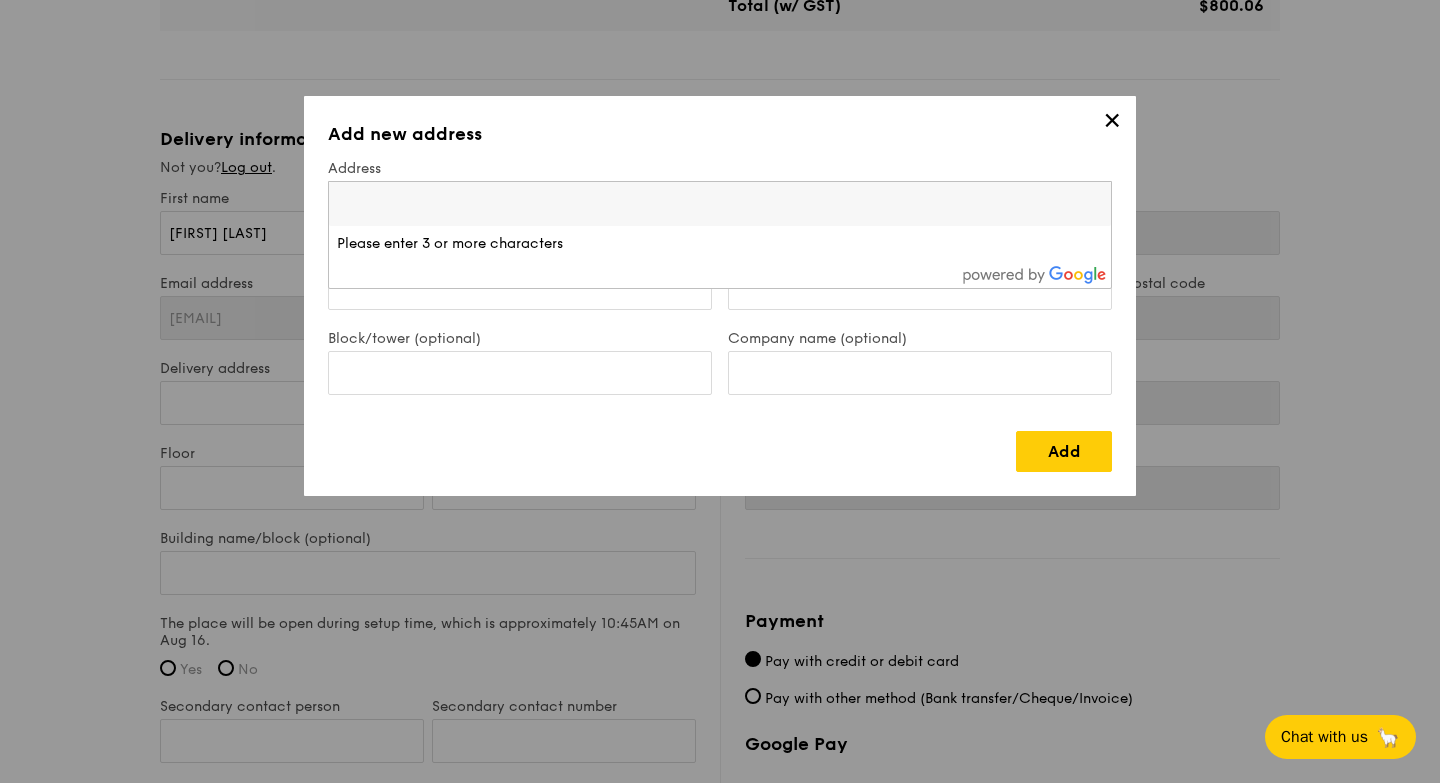 click on "✕" at bounding box center (1112, 124) 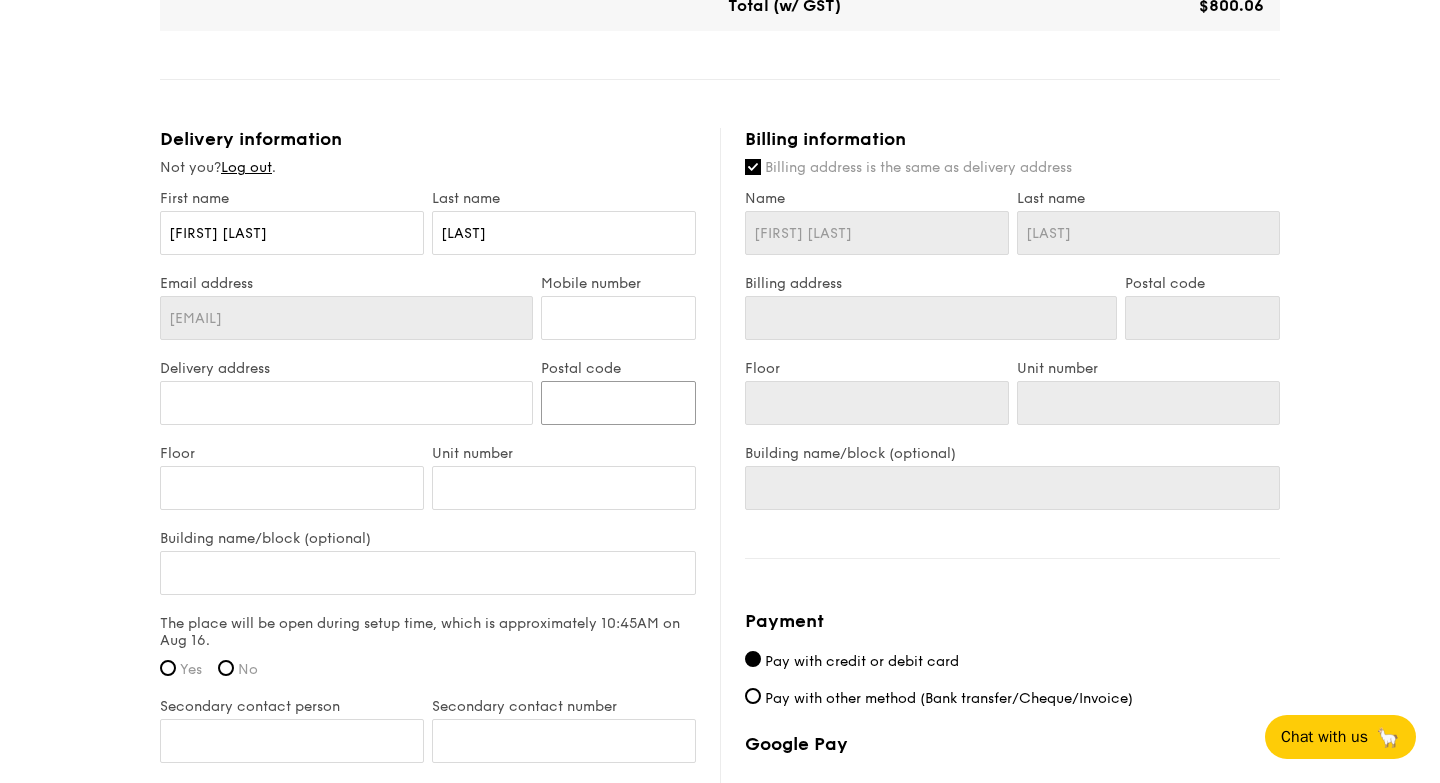 click on "Postal code" at bounding box center [618, 403] 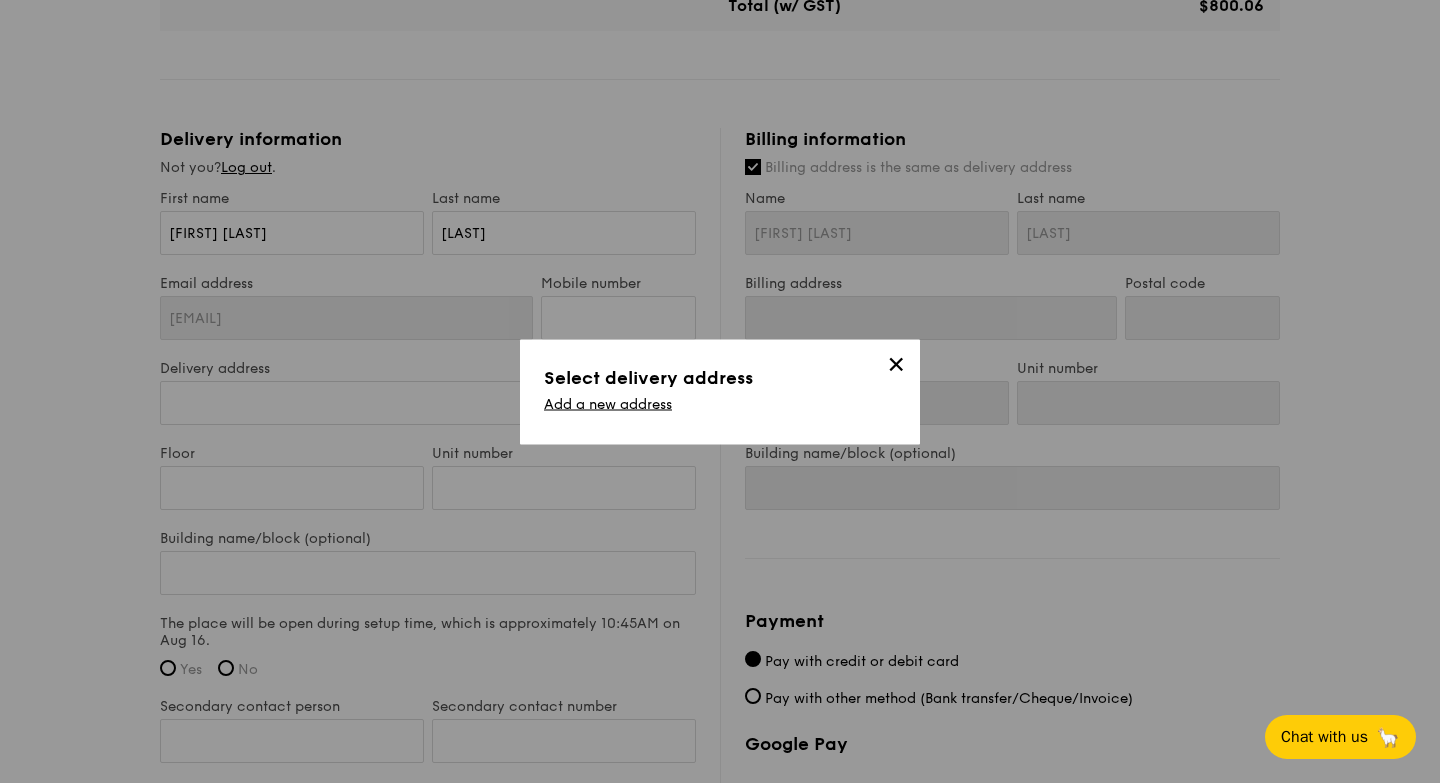 click on "✕" at bounding box center (896, 367) 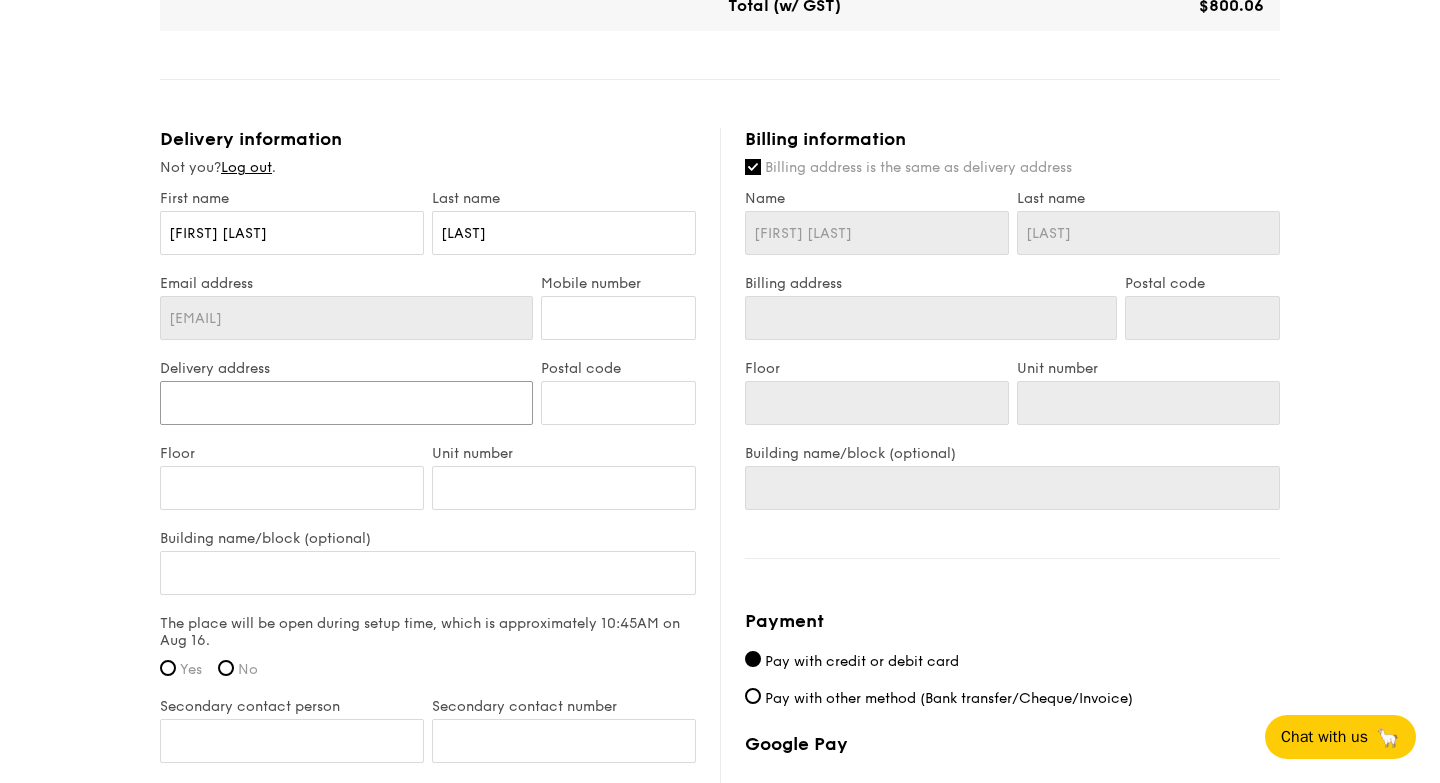 click on "Delivery address" at bounding box center (346, 403) 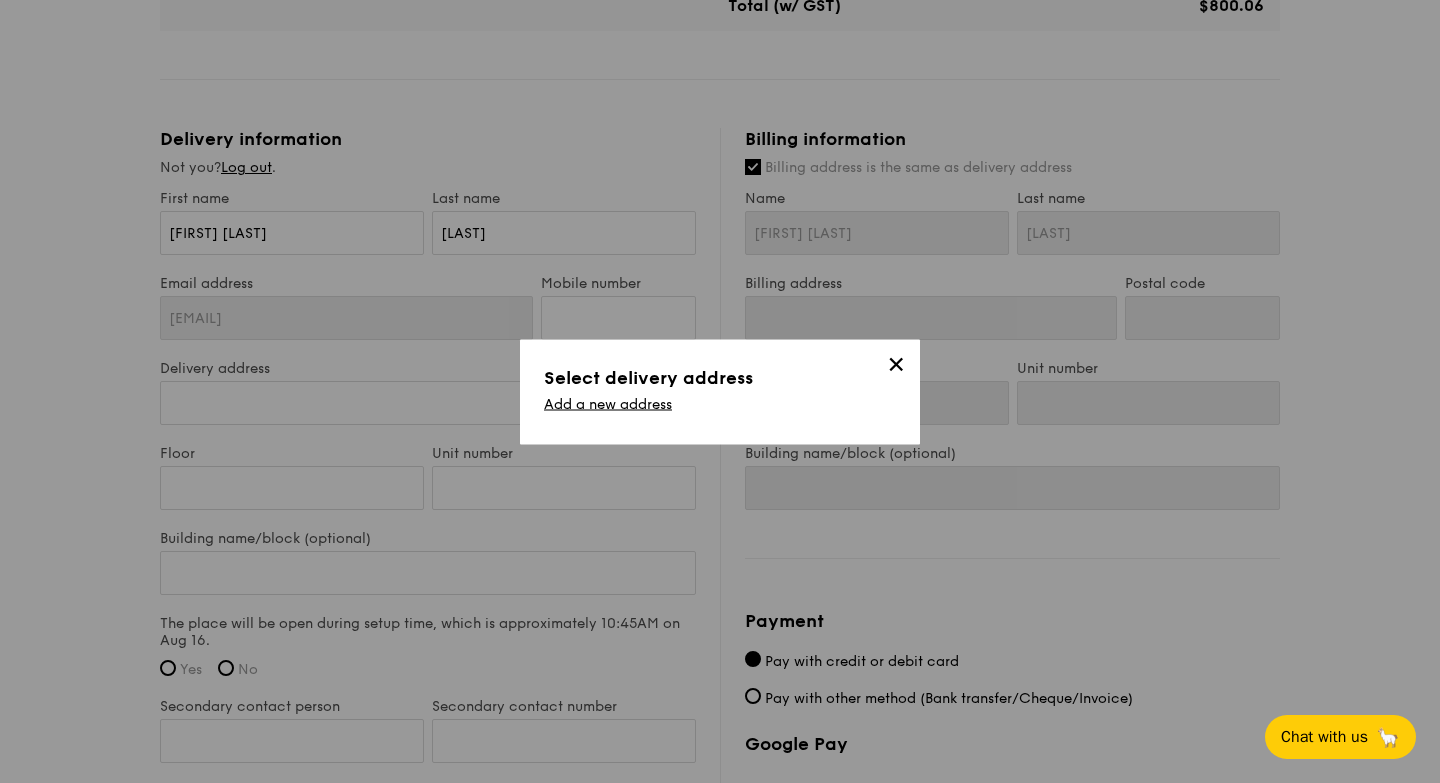click on "✕
Select delivery address
Add a new address" at bounding box center (720, 391) 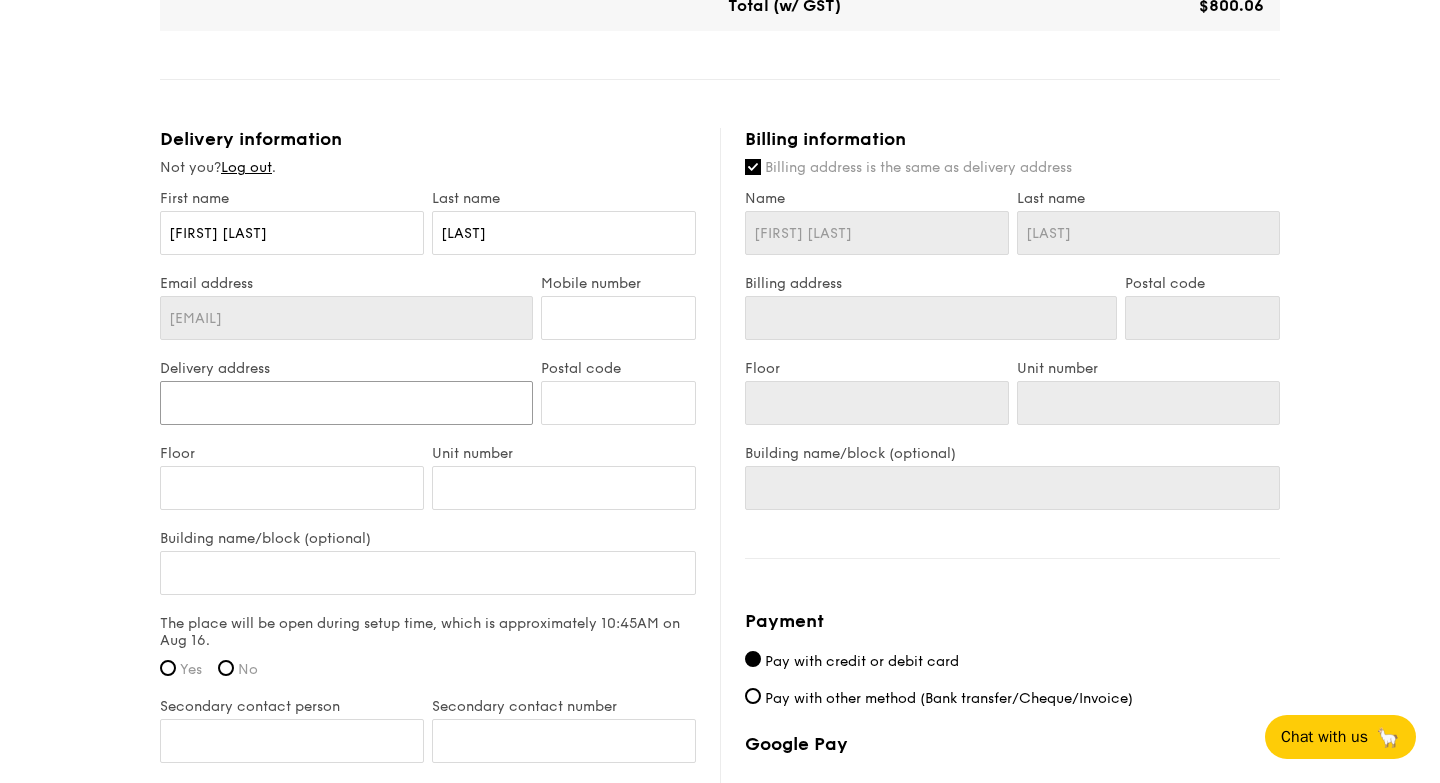 click on "Delivery address" at bounding box center (346, 403) 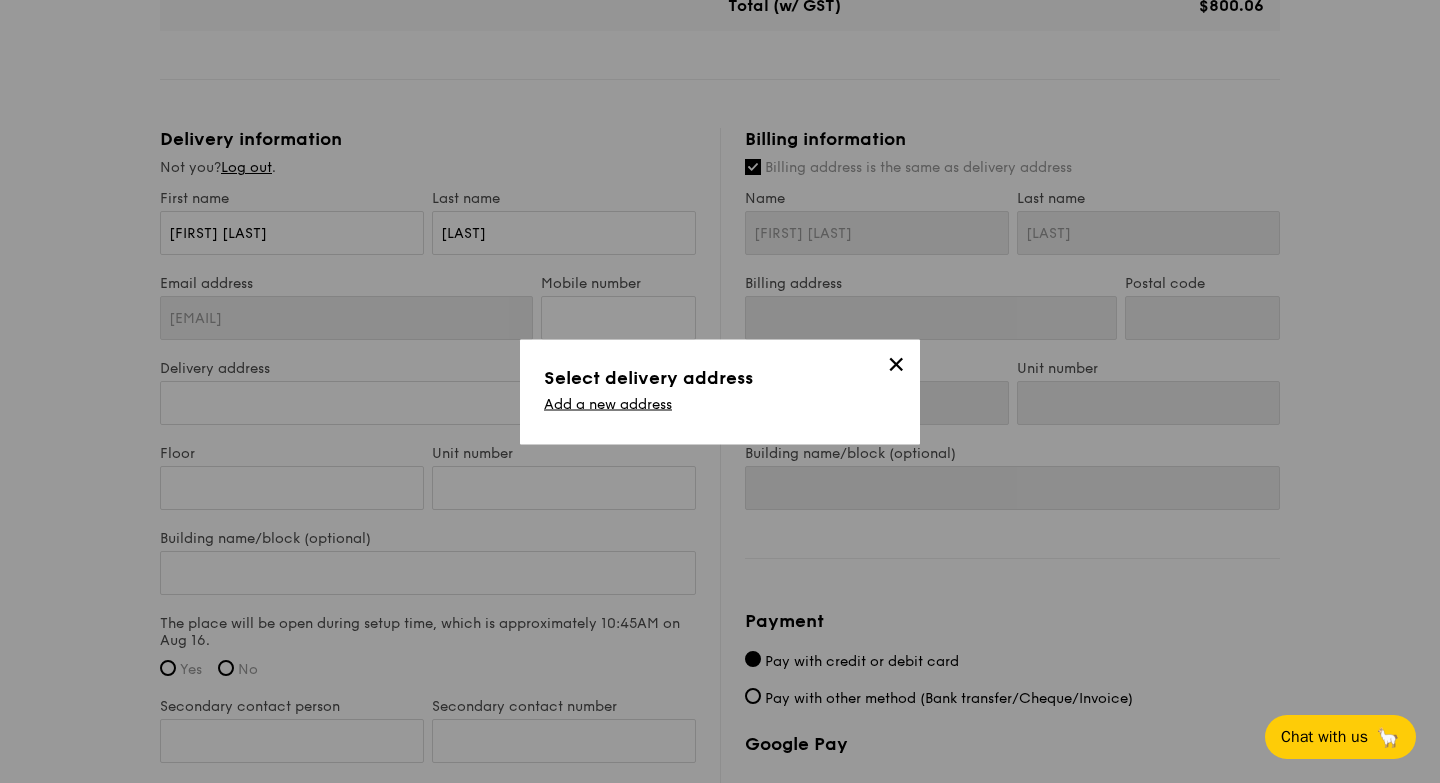 click on "✕
Select delivery address
Add a new address" at bounding box center [720, 391] 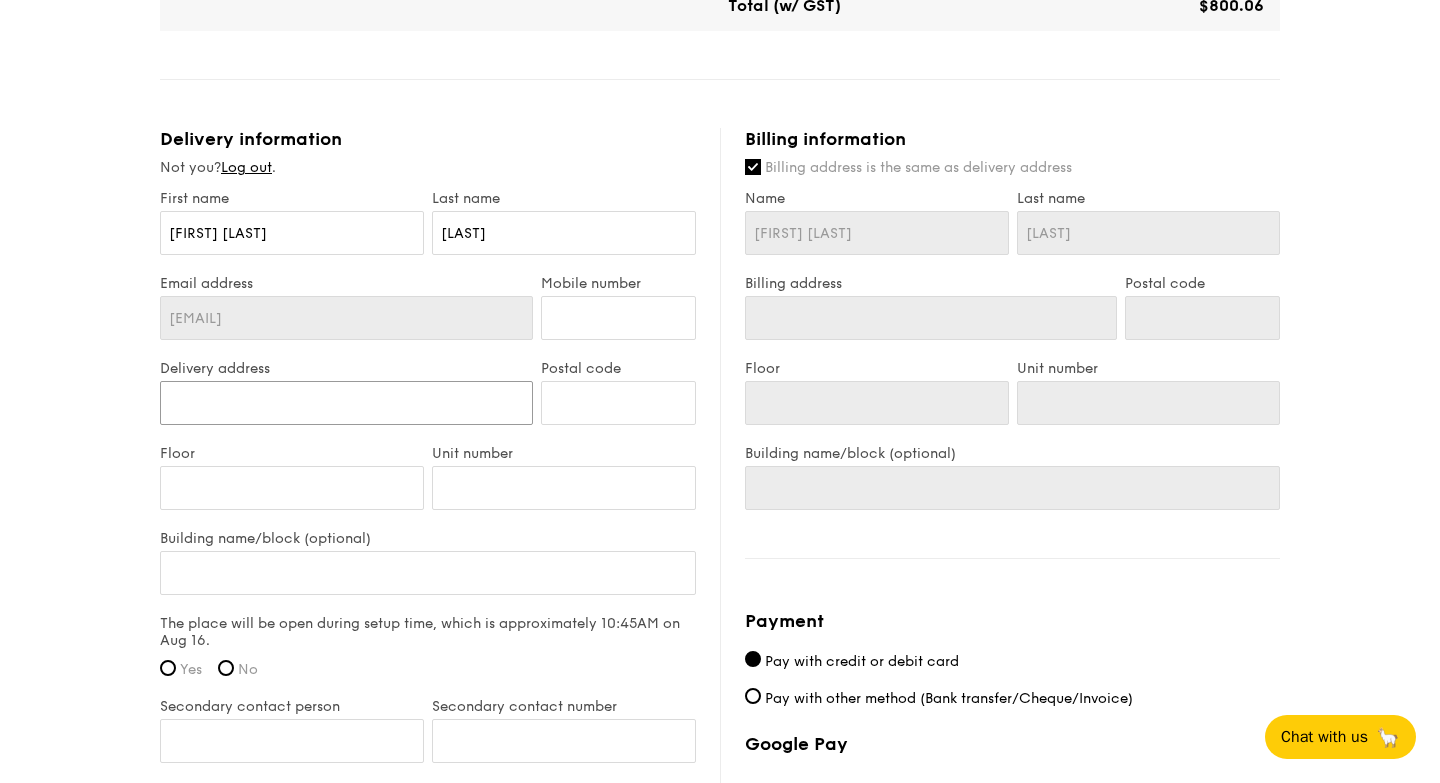 click on "Delivery address" at bounding box center (346, 403) 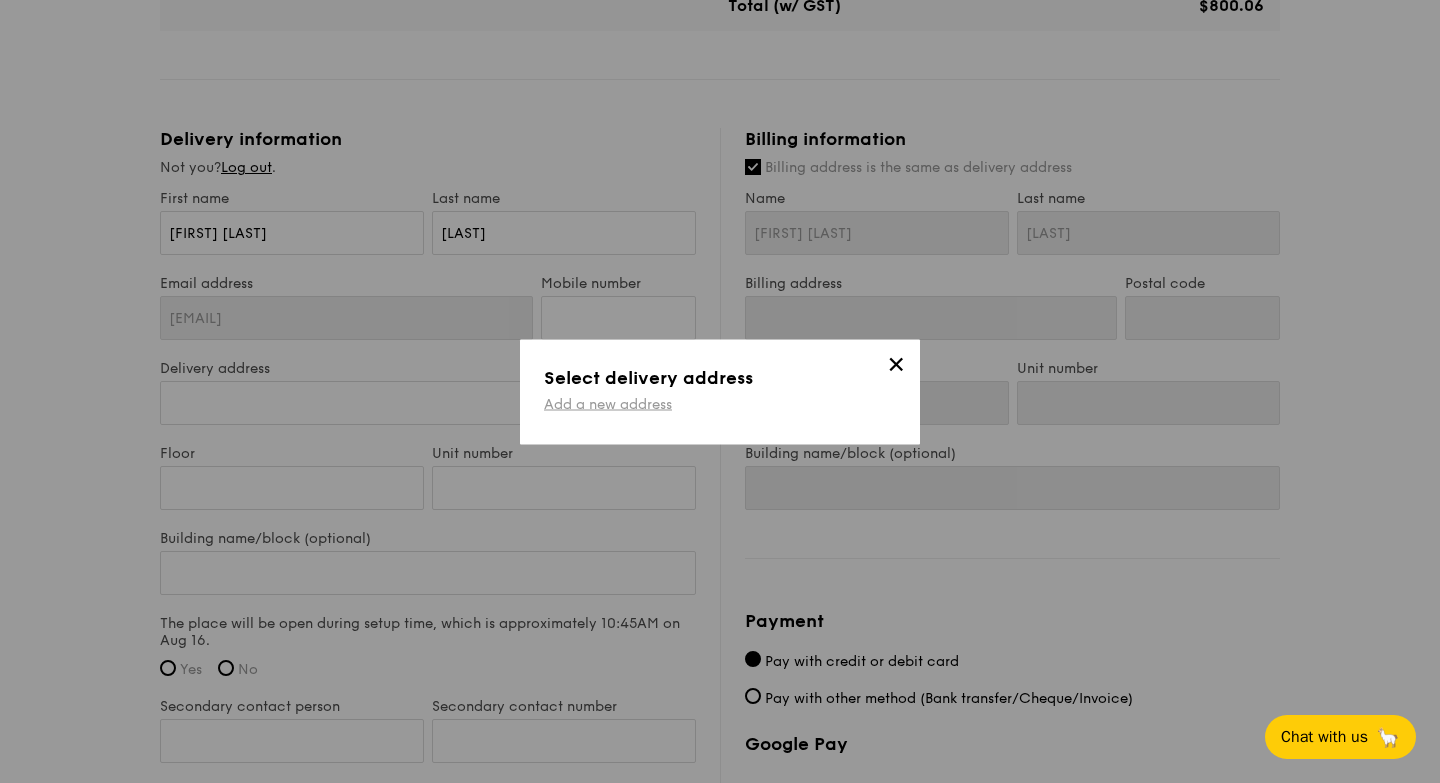 click on "Add a new address" at bounding box center (608, 403) 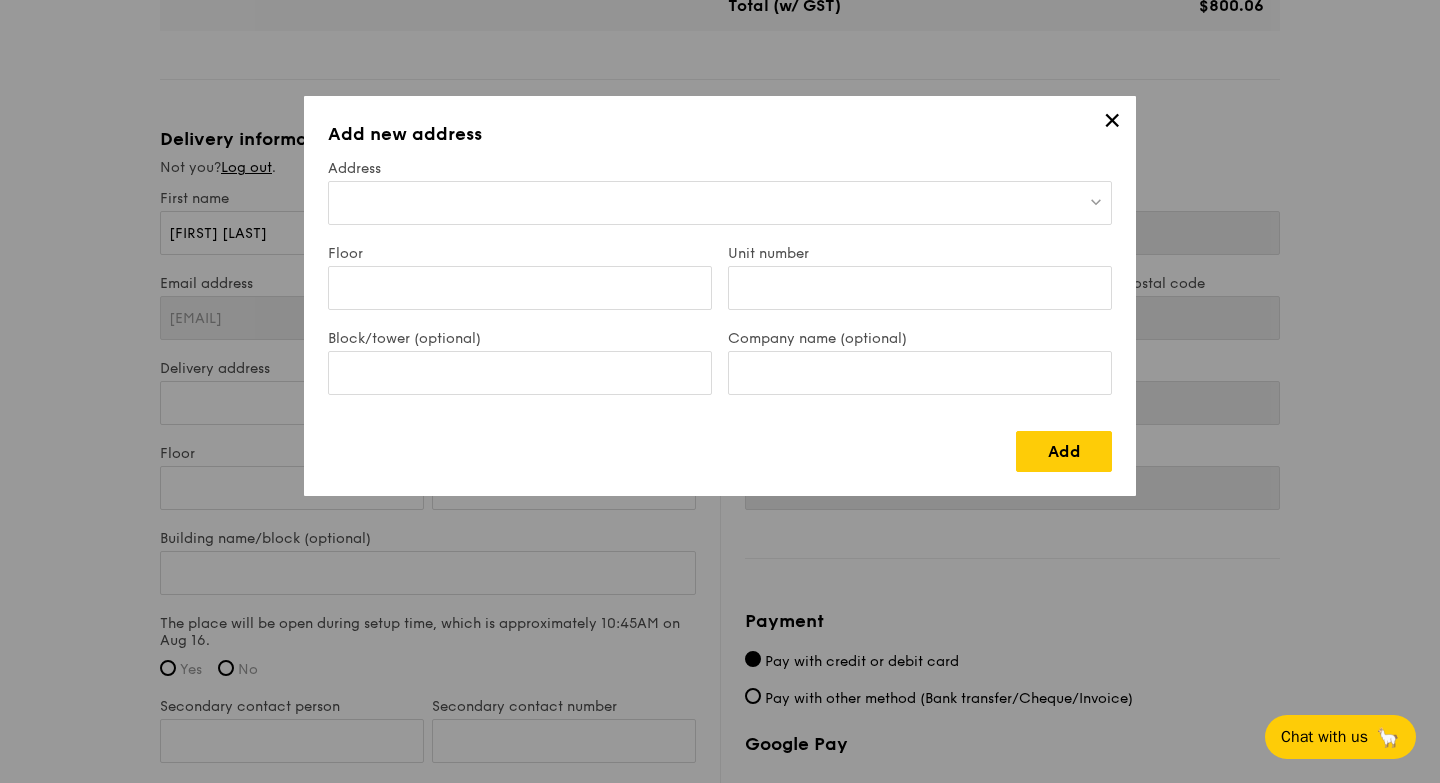click at bounding box center [720, 203] 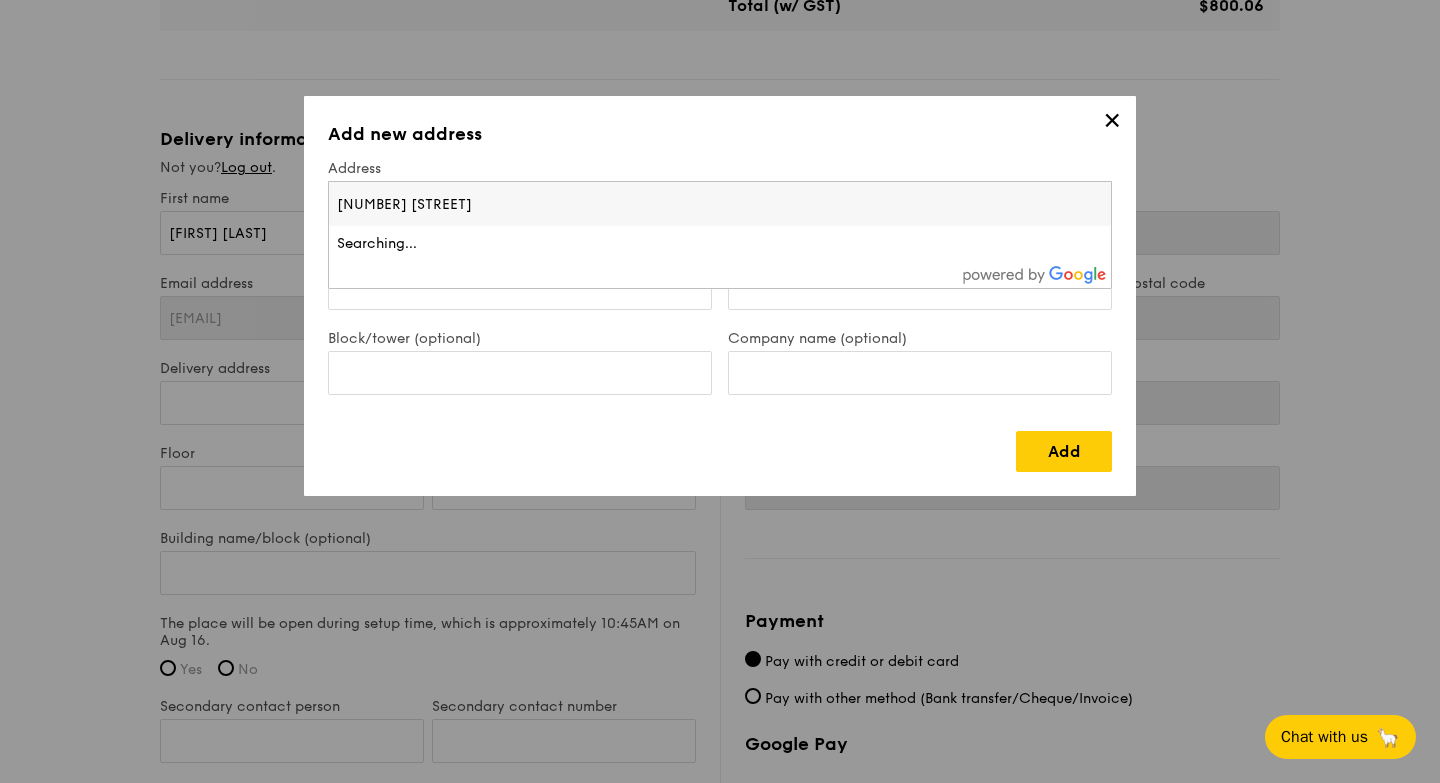 type on "[NUMBER] [STREET]" 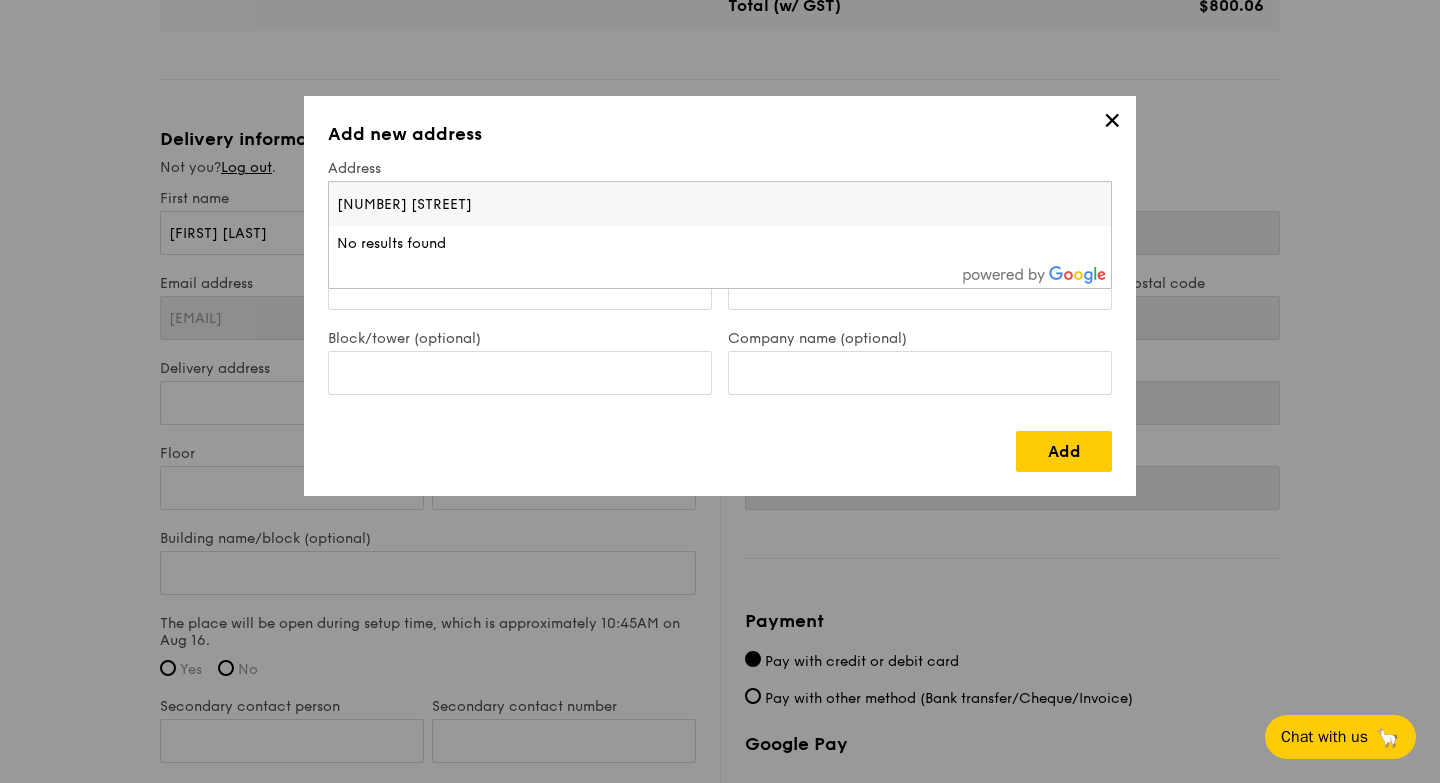 click on "[NUMBER] [STREET]" at bounding box center (720, 204) 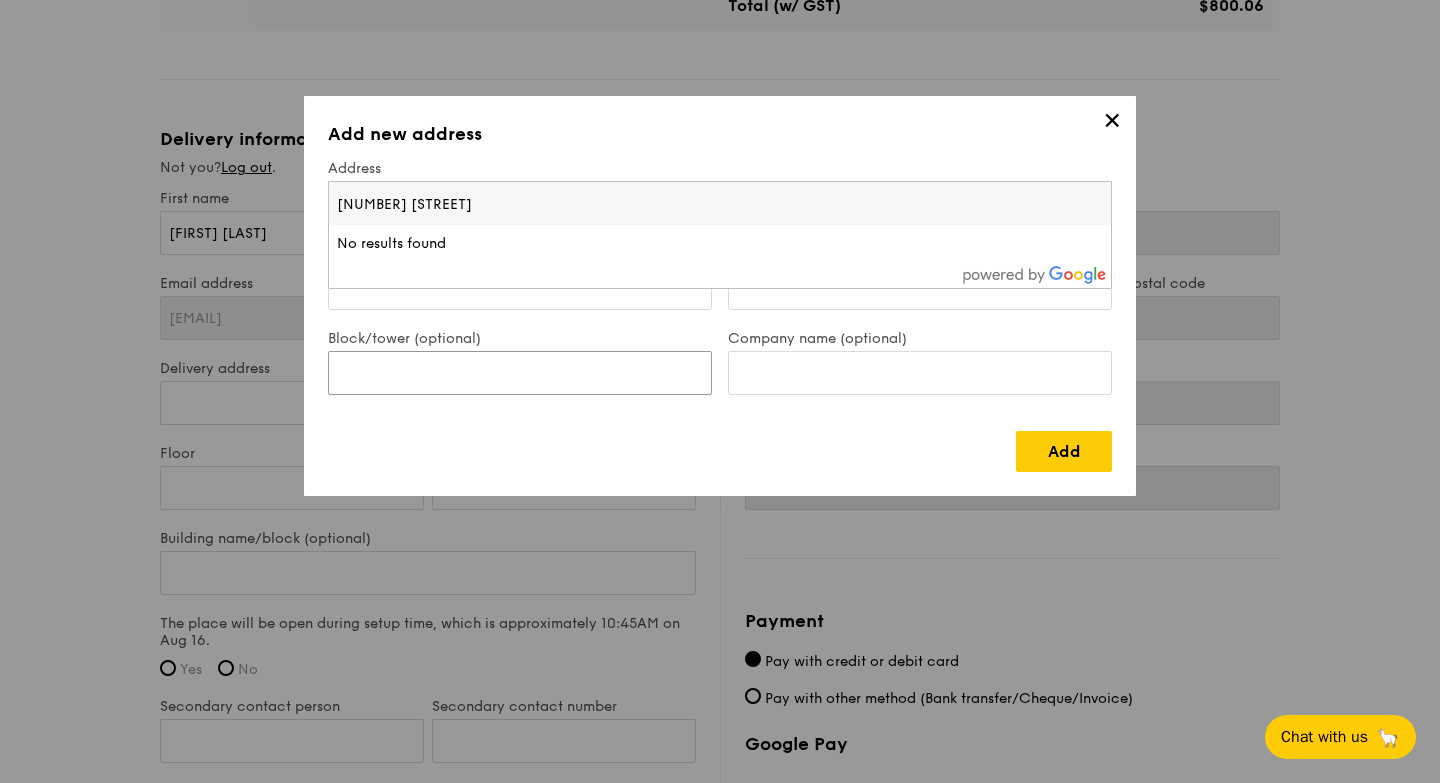 click on "Block/tower (optional)" at bounding box center [520, 373] 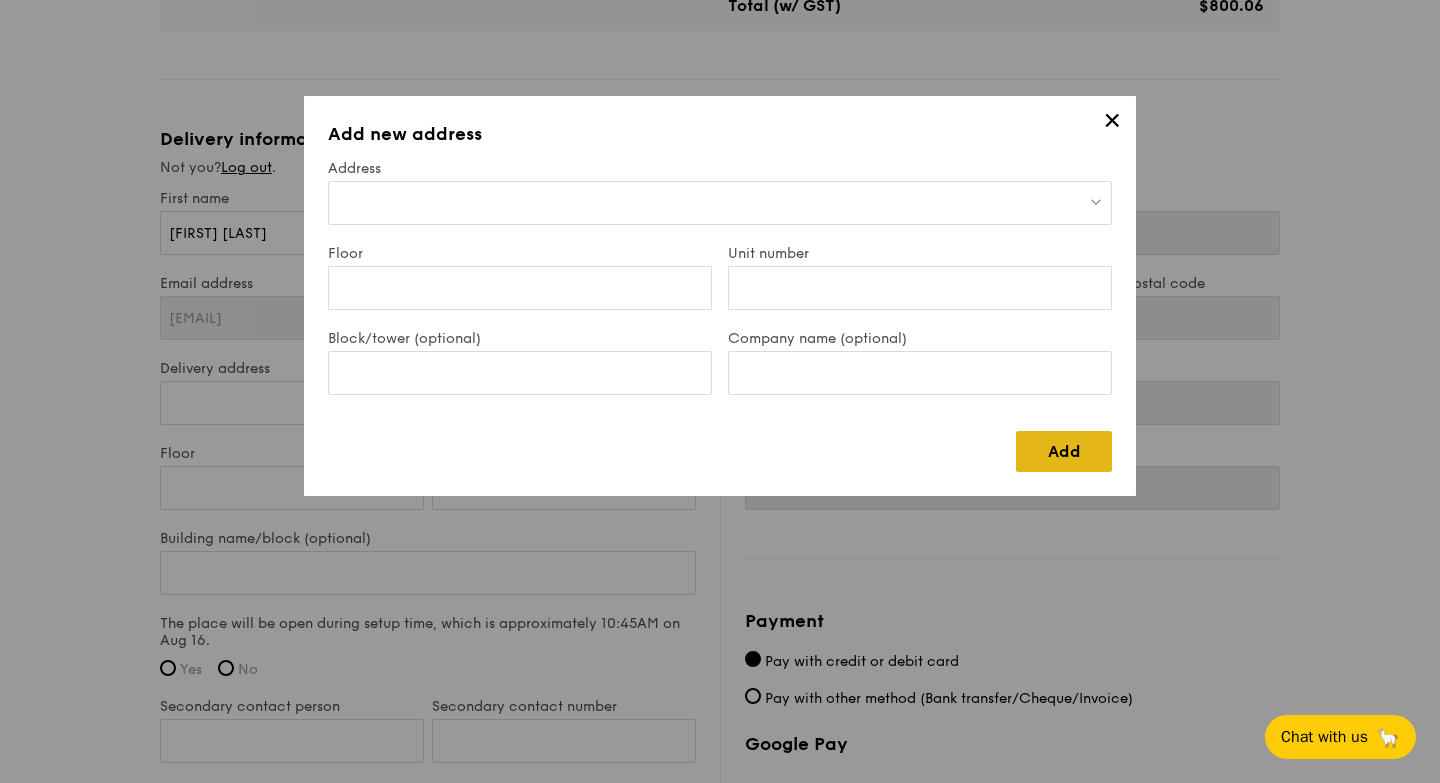 click on "Add" at bounding box center [1064, 451] 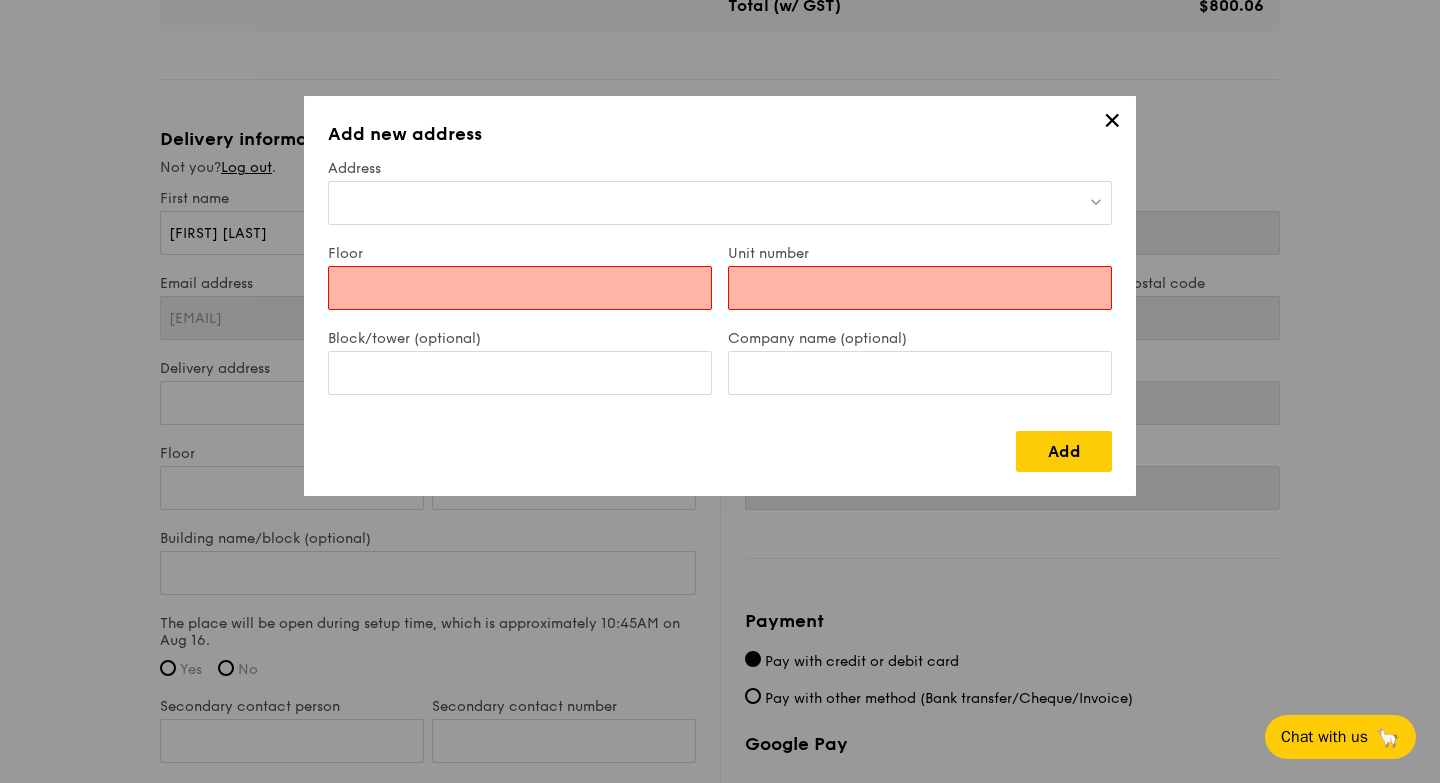 click on "✕" at bounding box center [1112, 124] 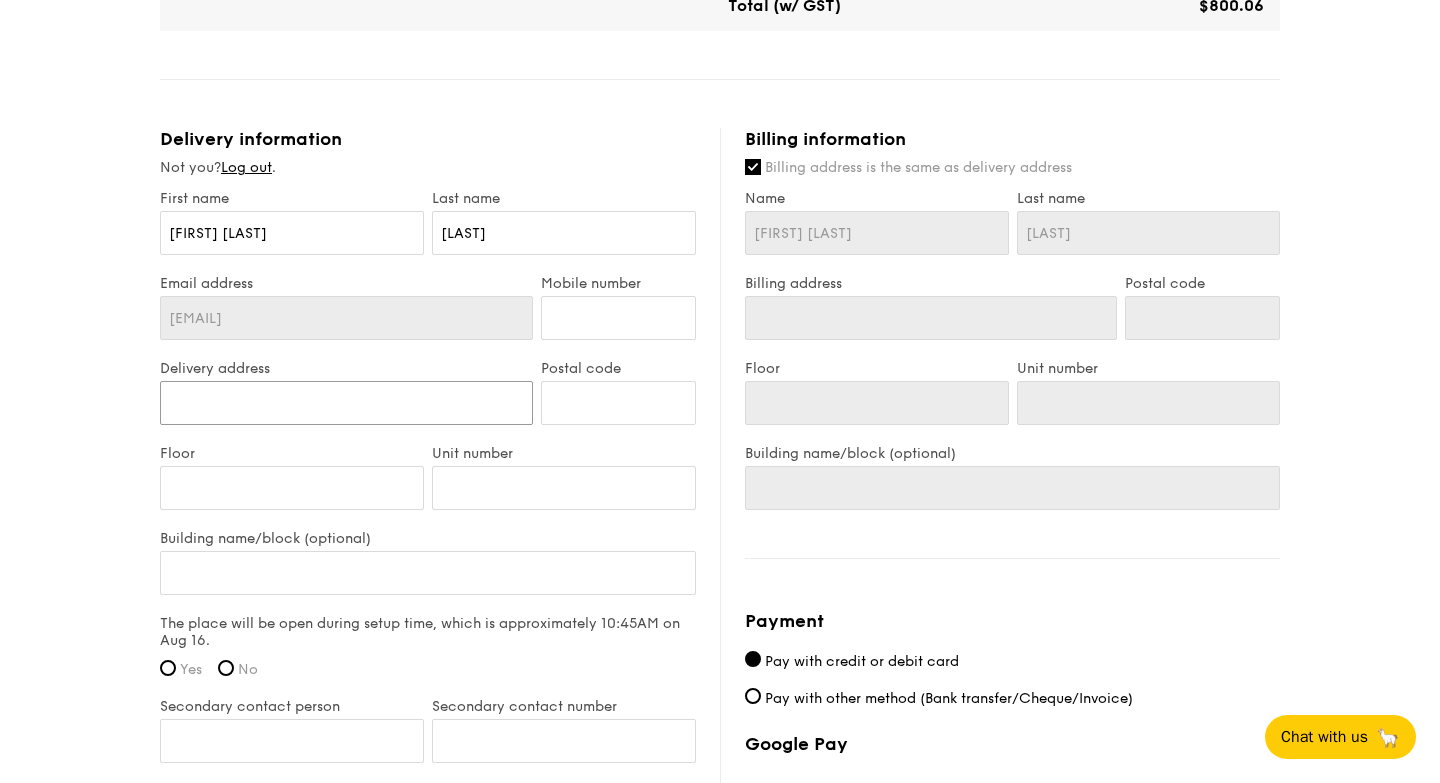 click on "Delivery address" at bounding box center (346, 403) 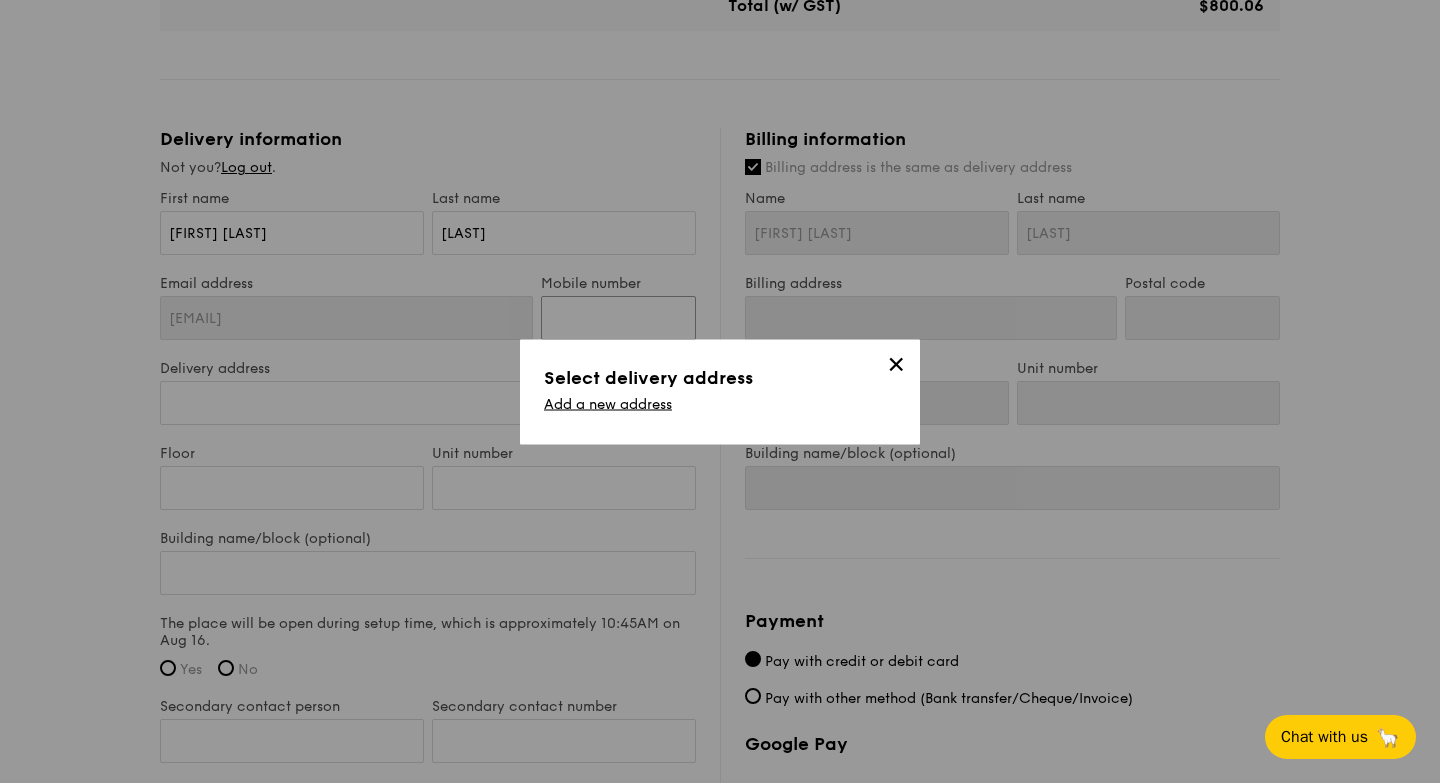 type on "[PHONE]" 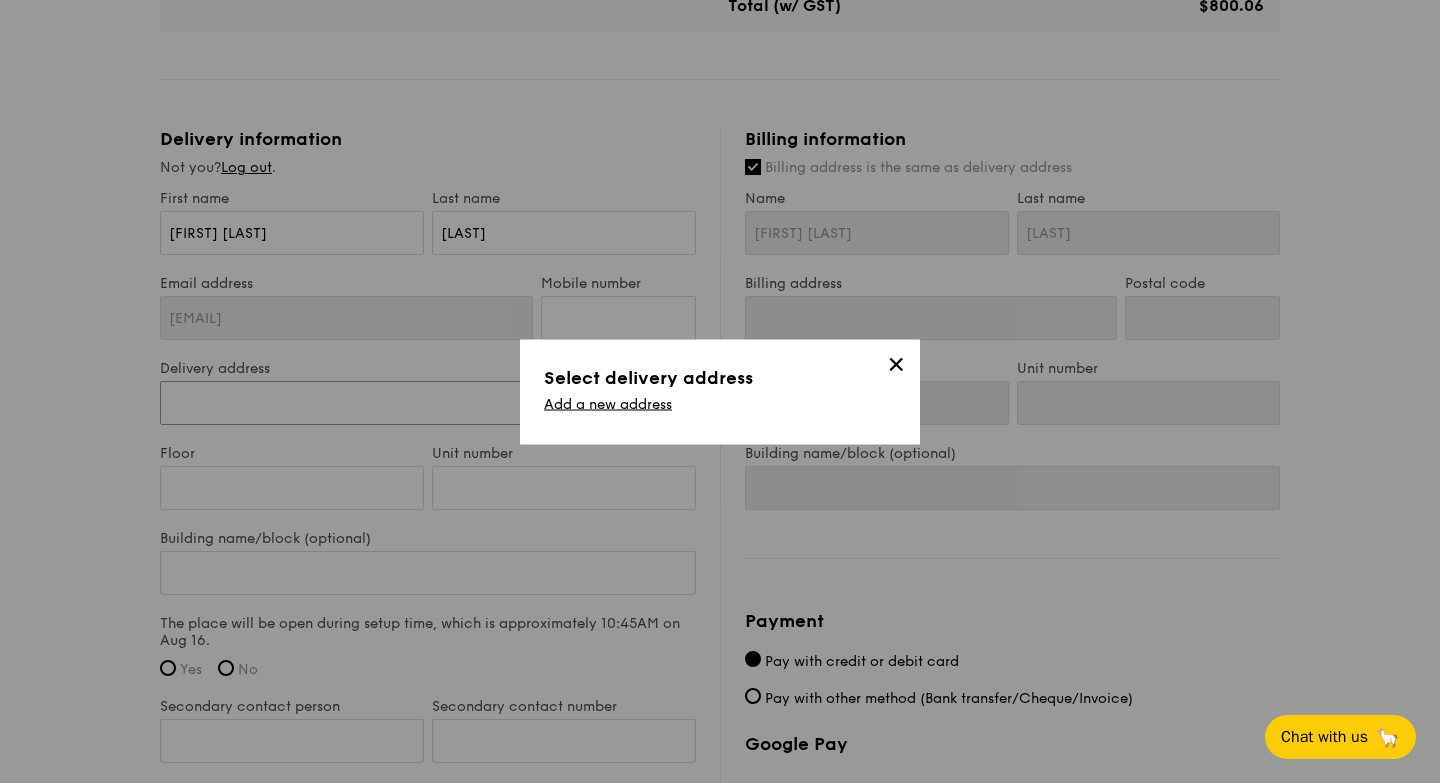 type on "[NUMBER] [STREET] [BUILDING_NAME]" 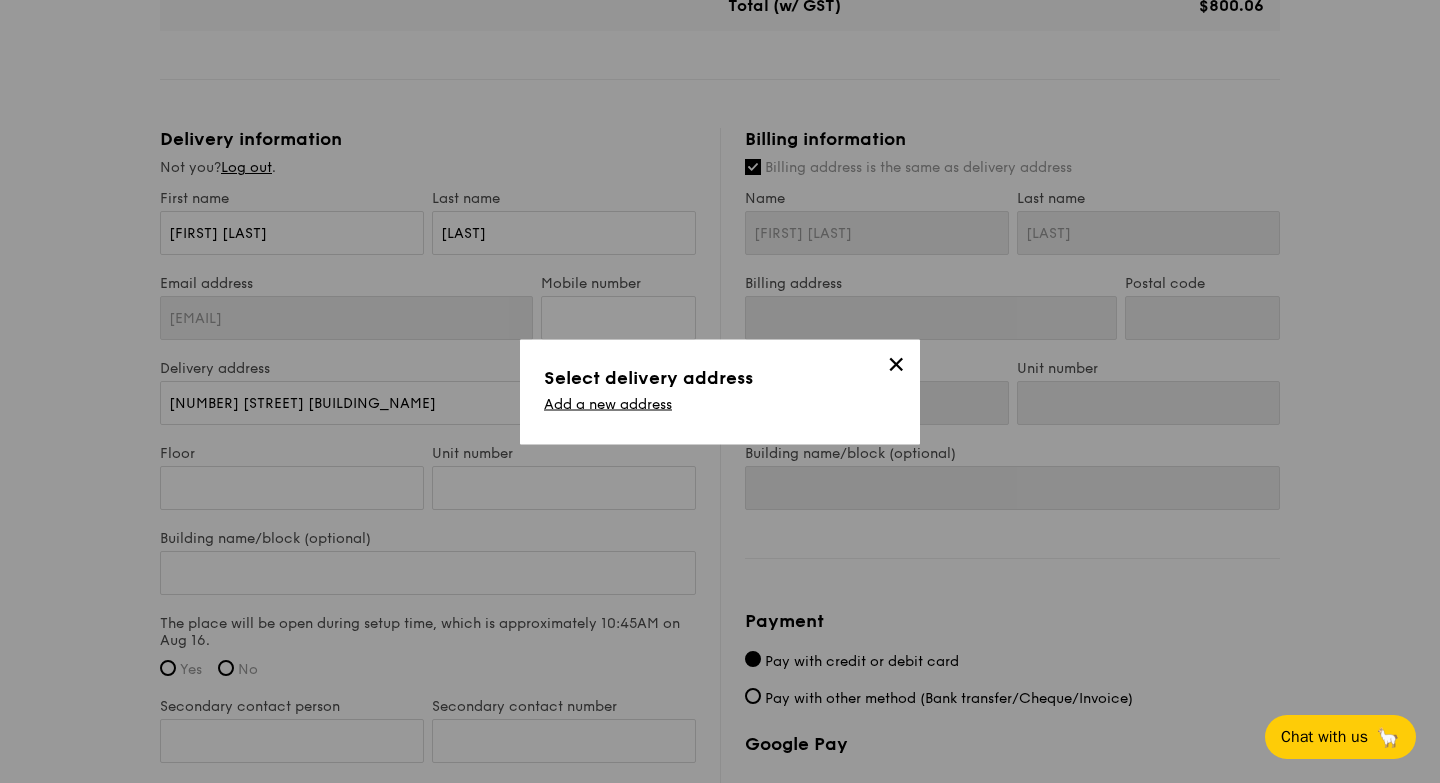 type on "[NUMBER] [STREET] [BUILDING_NAME]" 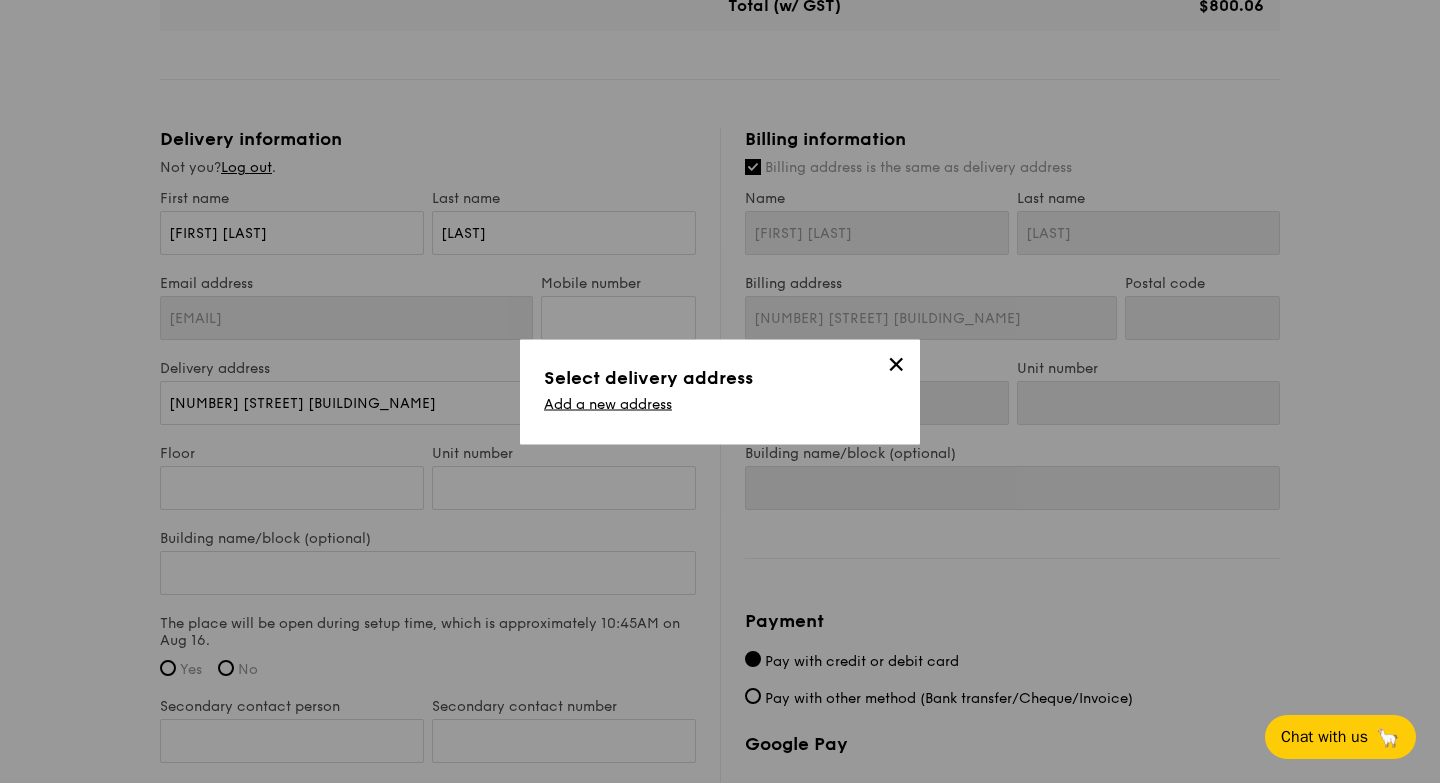 click on "✕
Select delivery address
Add a new address" at bounding box center (720, 391) 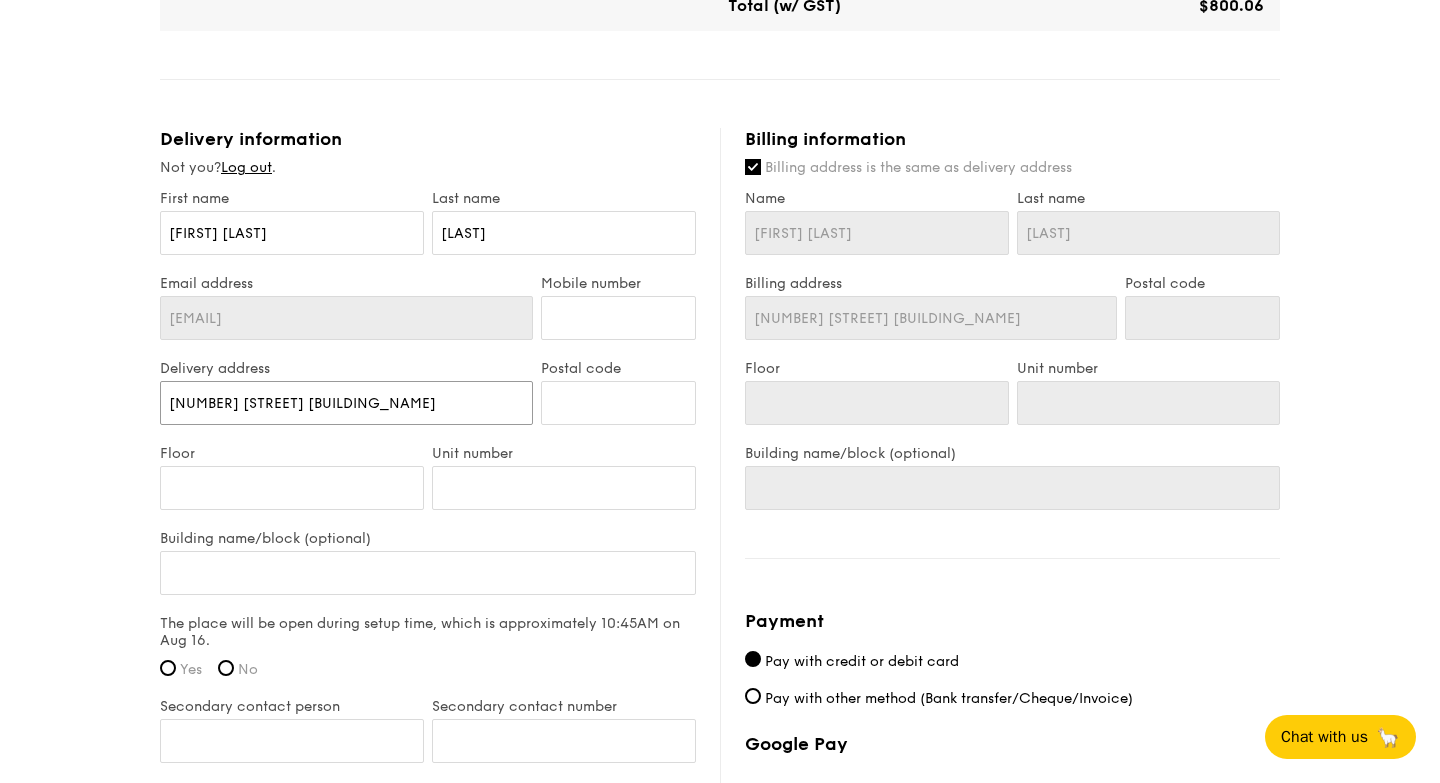 click on "[NUMBER] [STREET] [BUILDING_NAME]" at bounding box center [346, 403] 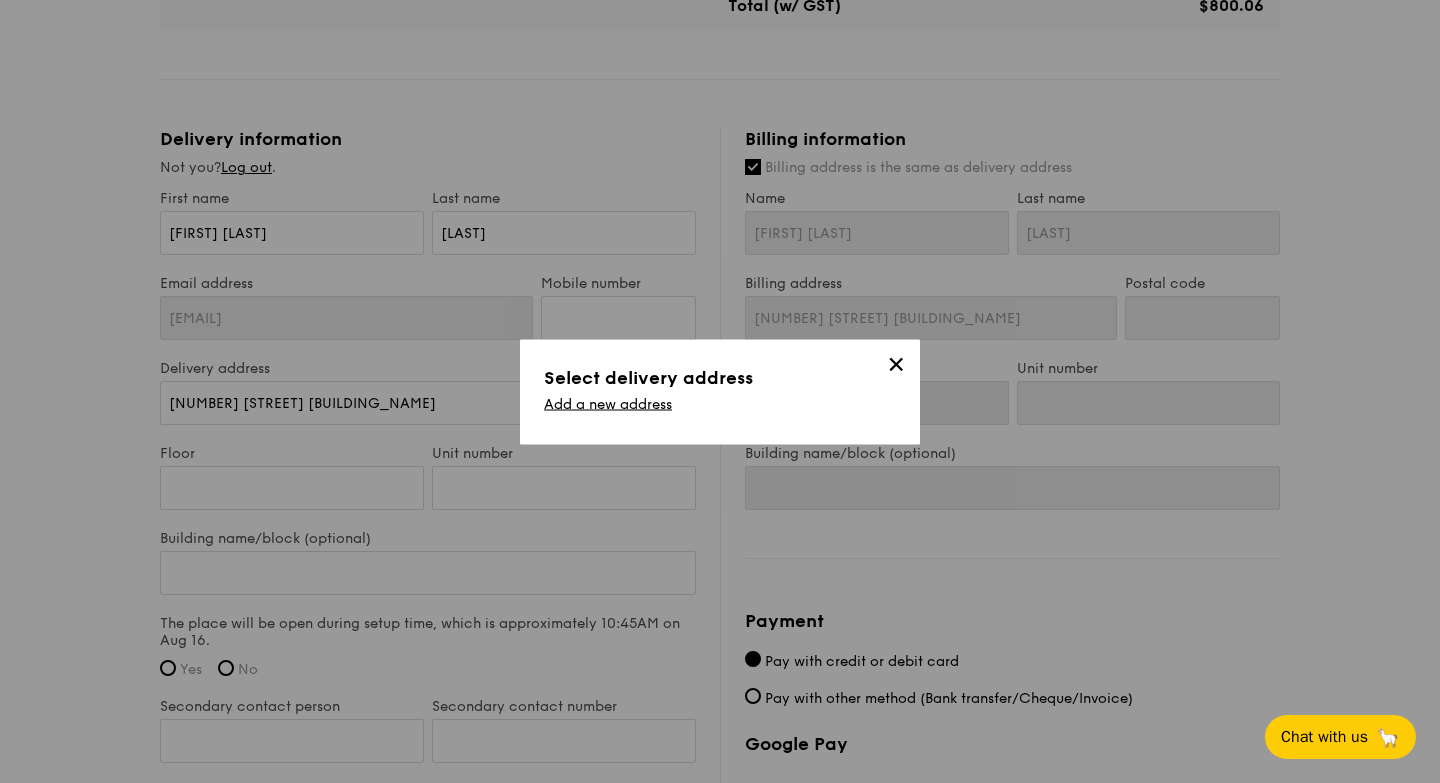 click on "✕" at bounding box center [896, 367] 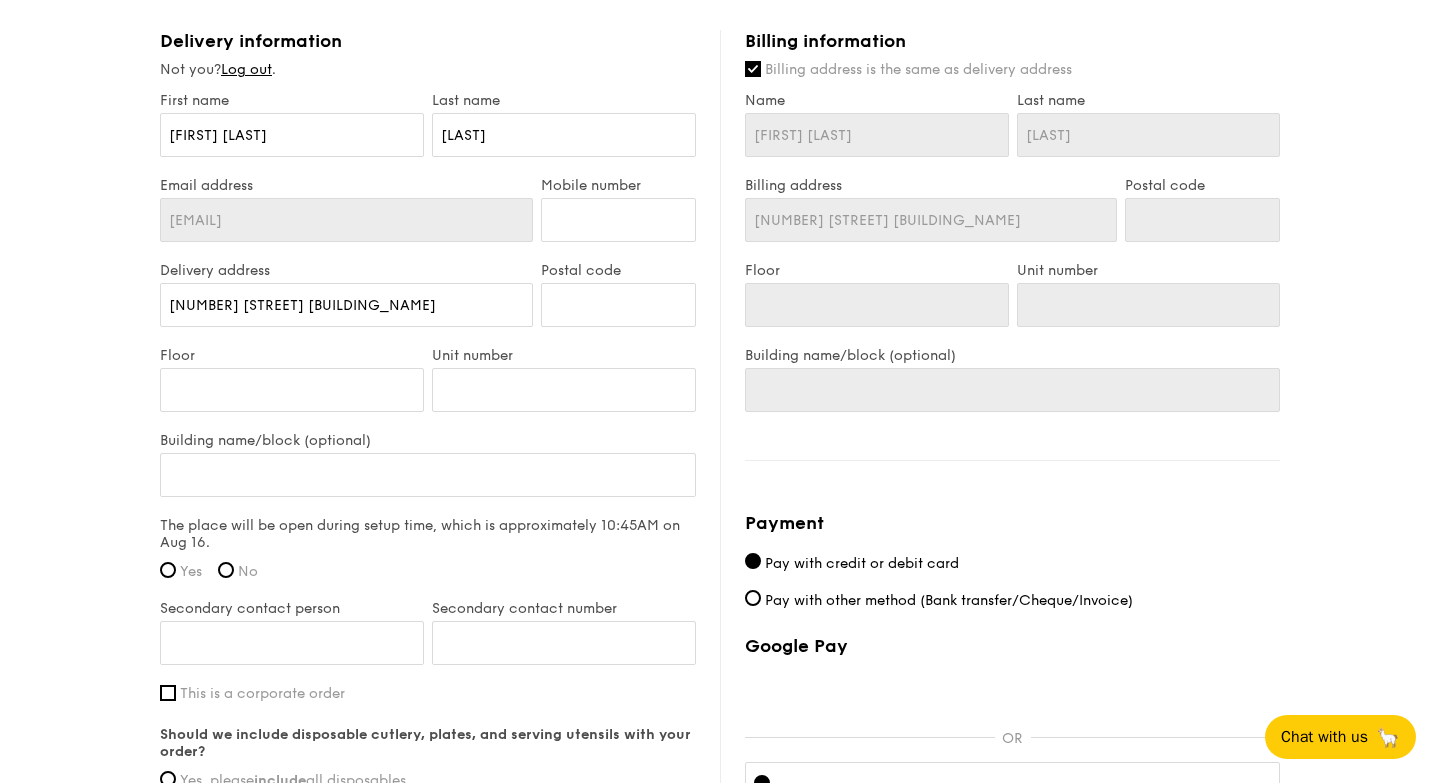 scroll, scrollTop: 1151, scrollLeft: 0, axis: vertical 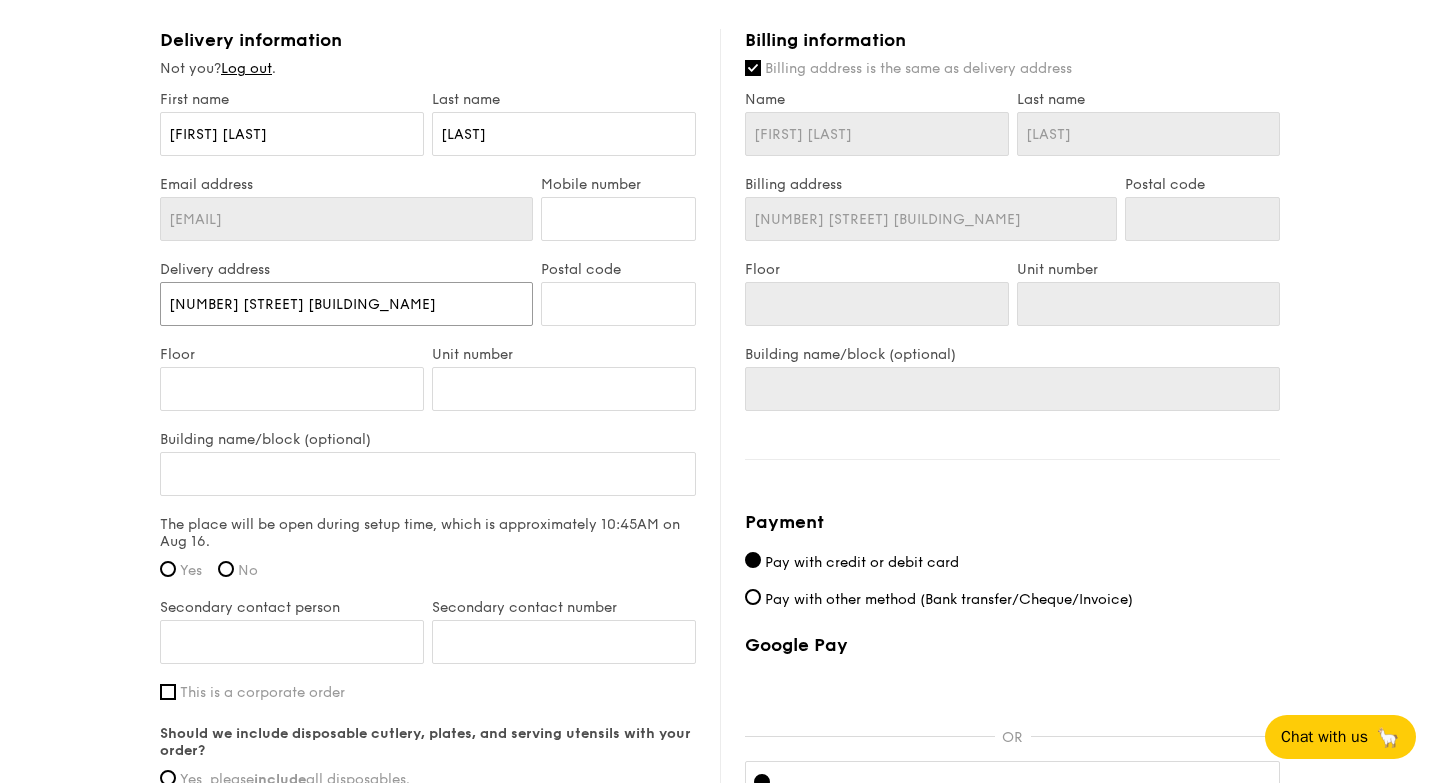 click on "[NUMBER] [STREET] [BUILDING_NAME]" at bounding box center [346, 304] 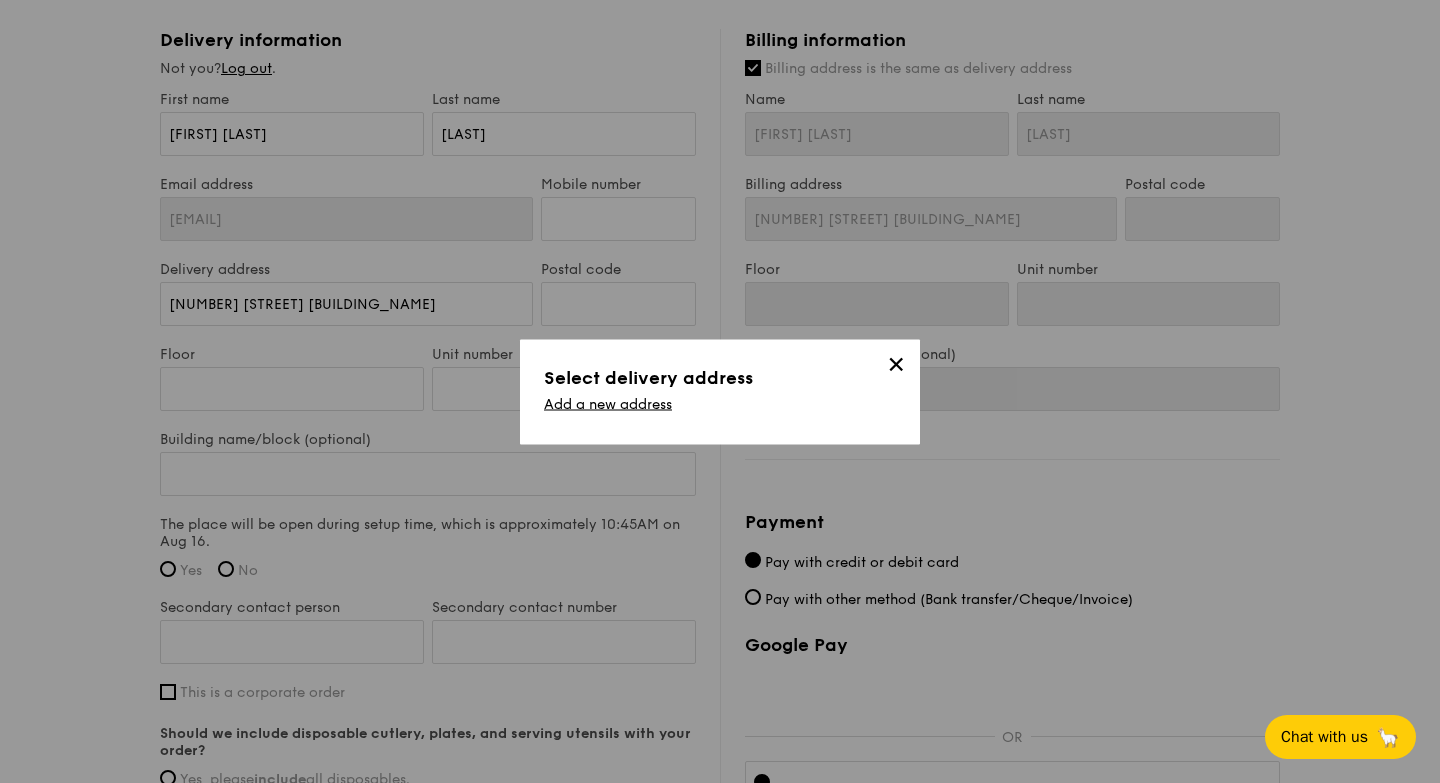 click on "✕" at bounding box center (896, 367) 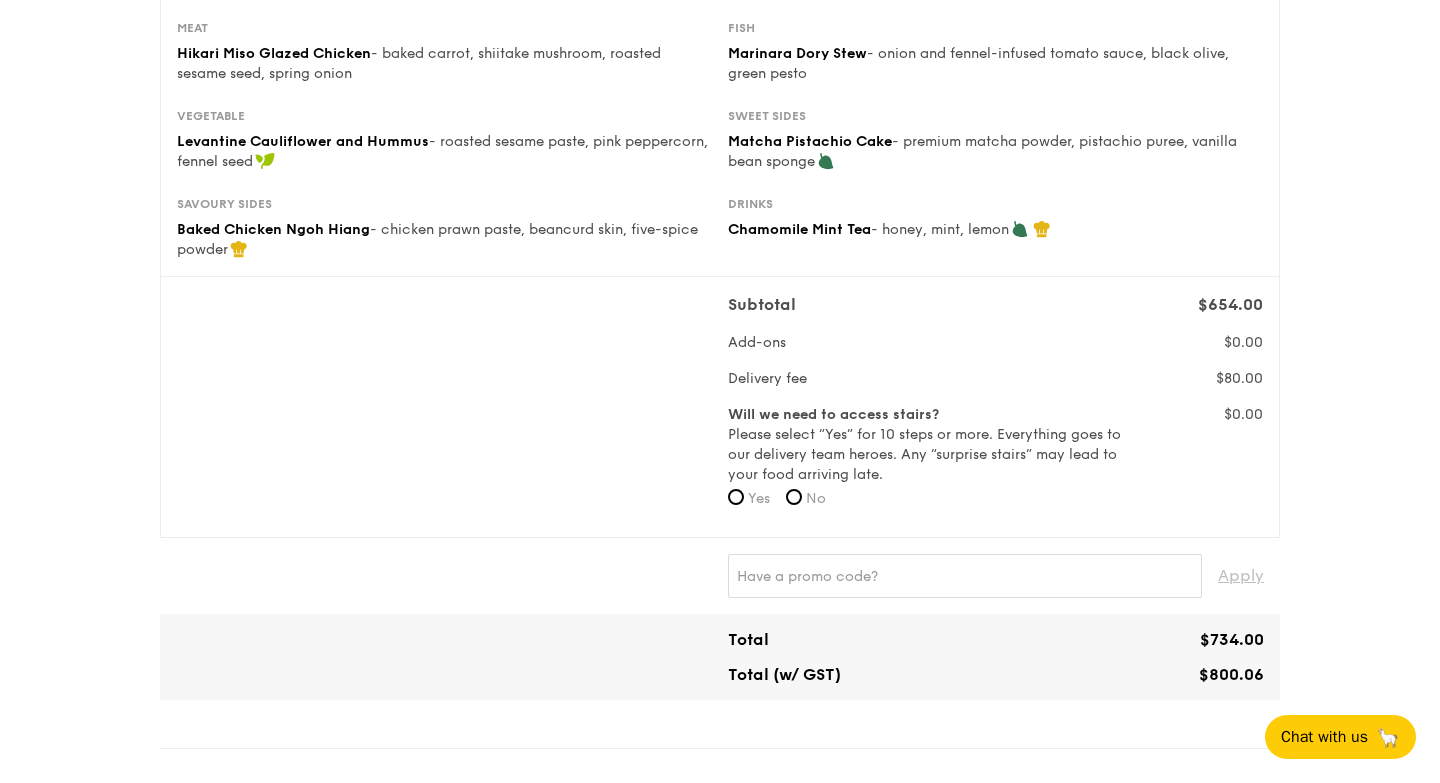 scroll, scrollTop: 0, scrollLeft: 0, axis: both 